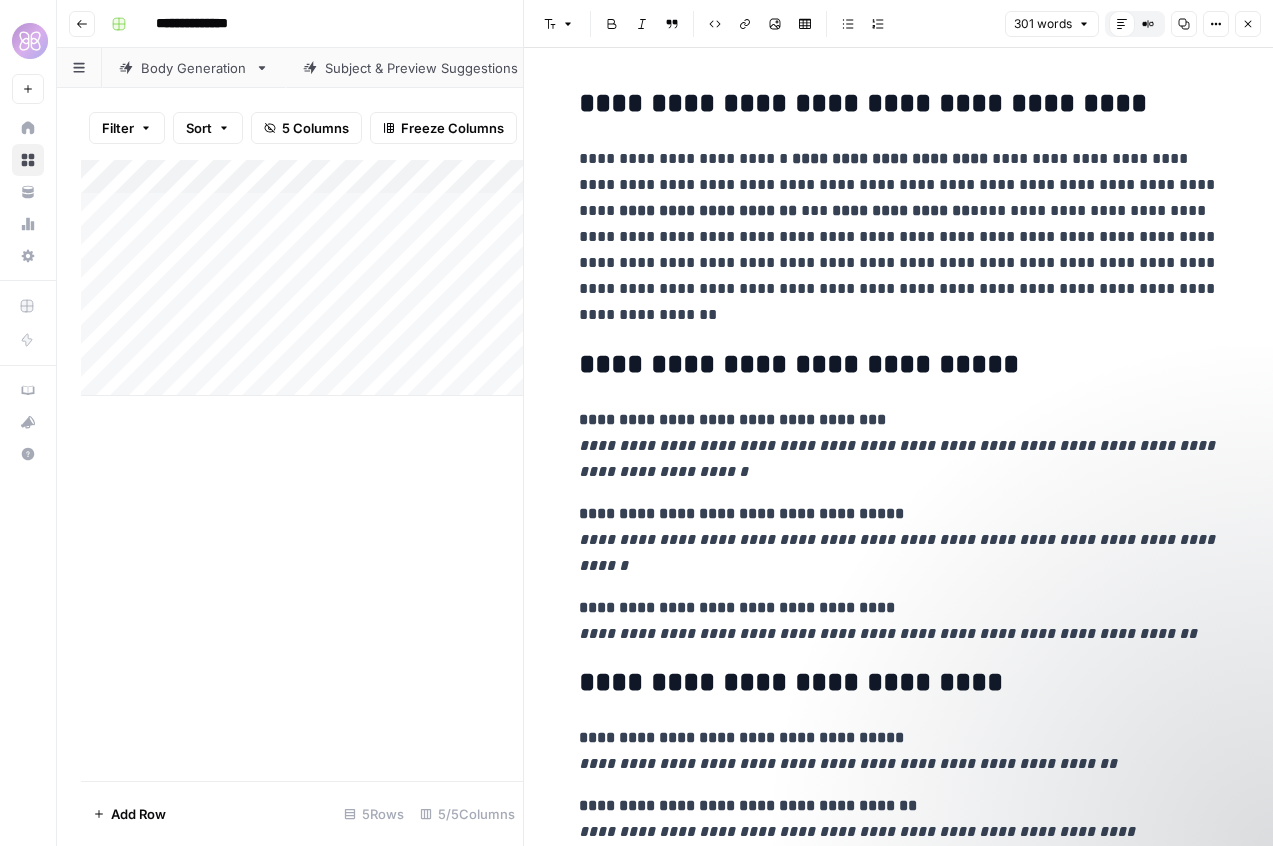 scroll, scrollTop: 0, scrollLeft: 0, axis: both 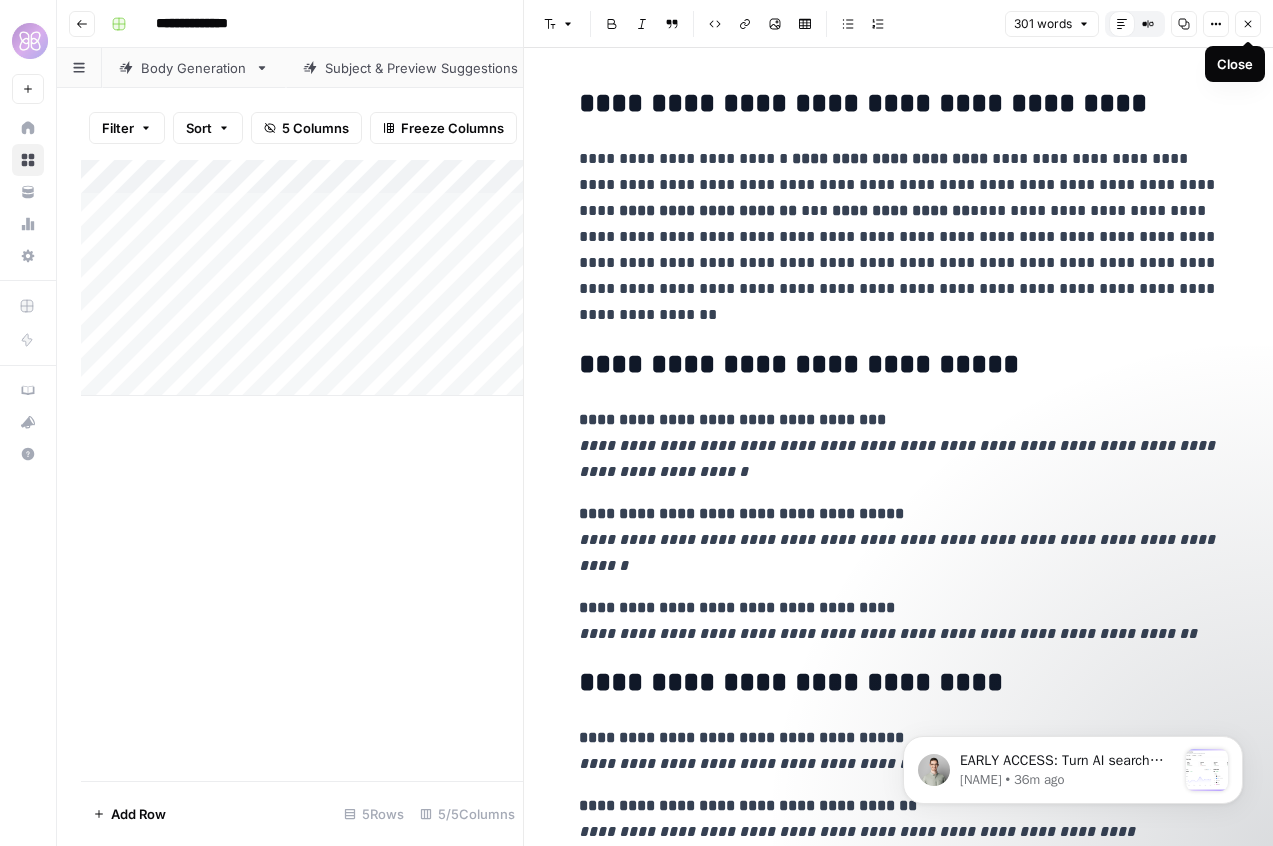 click 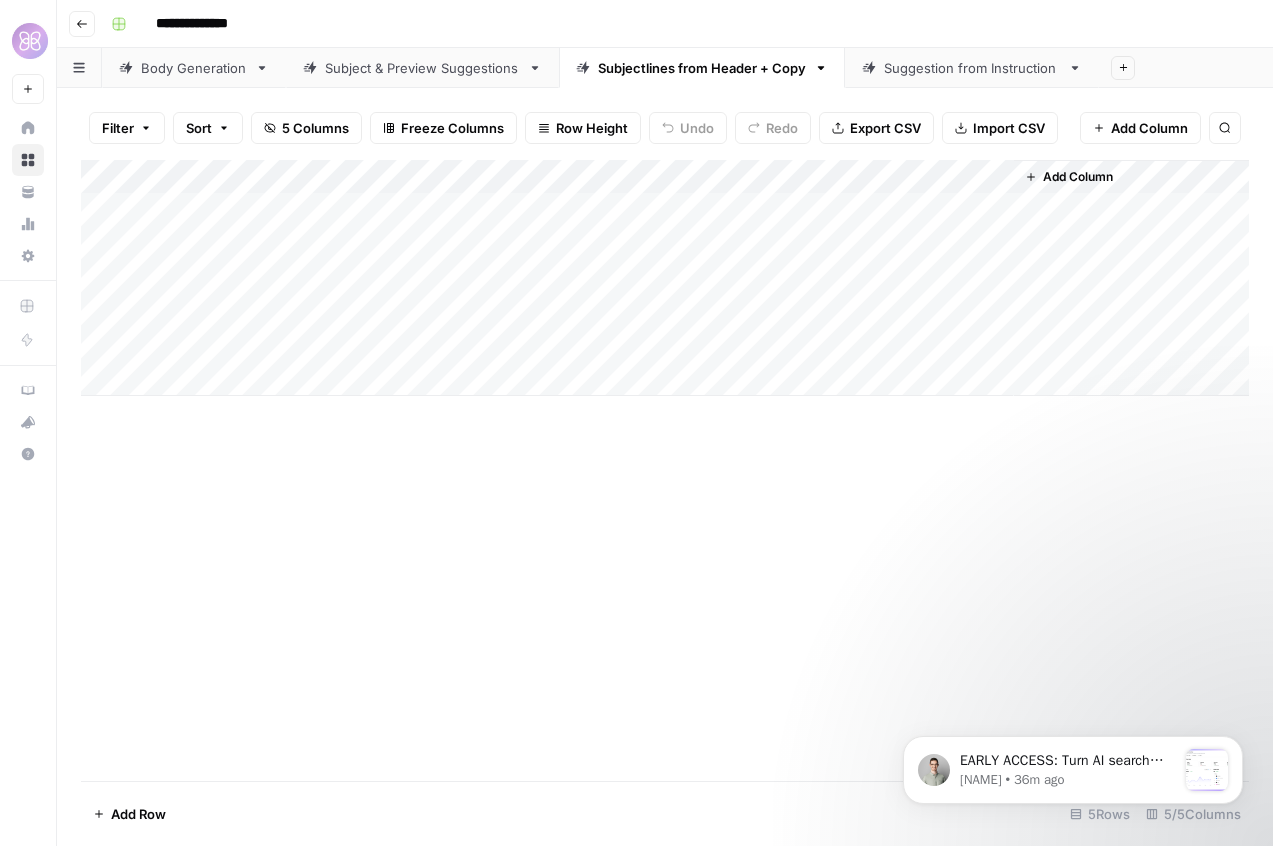 click on "Suggestion from Instruction" at bounding box center [972, 68] 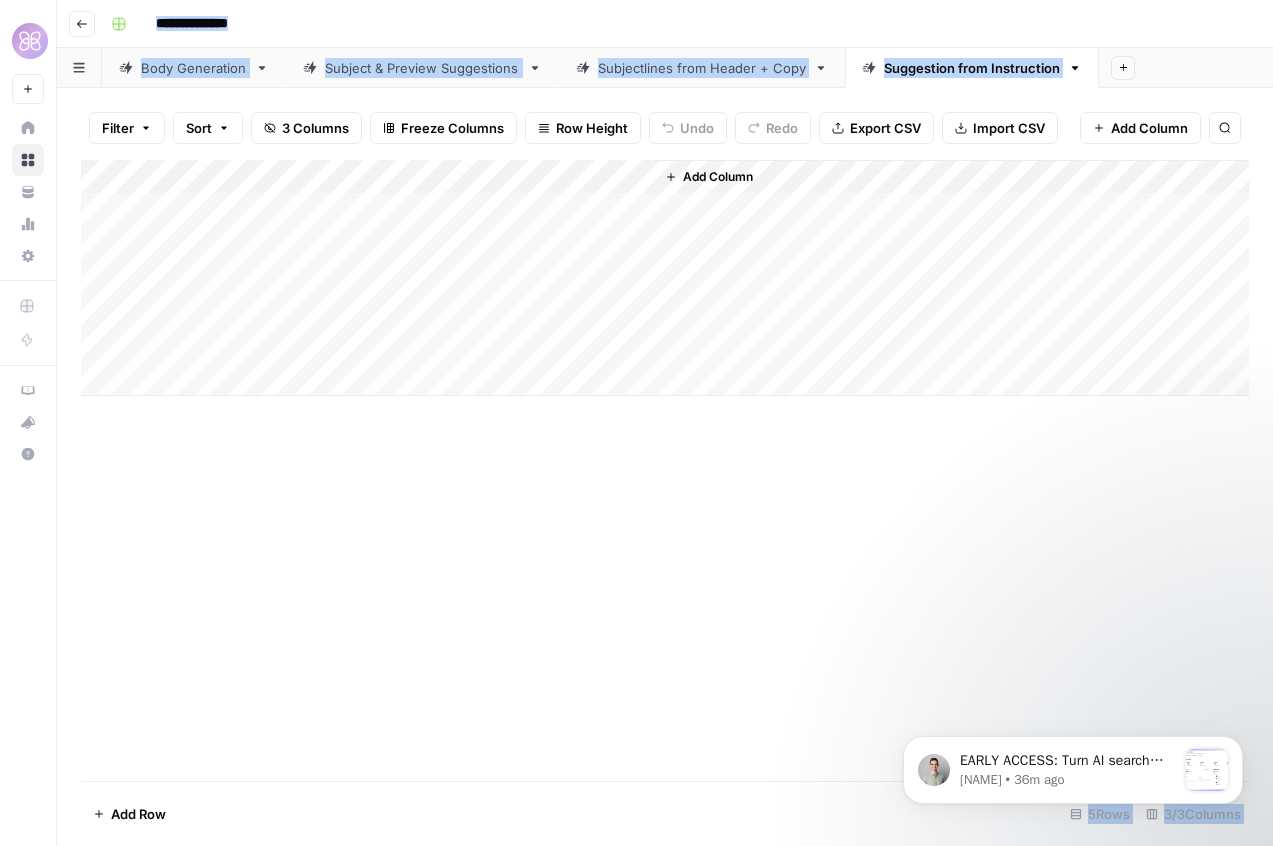 click on "Add Column" at bounding box center [665, 278] 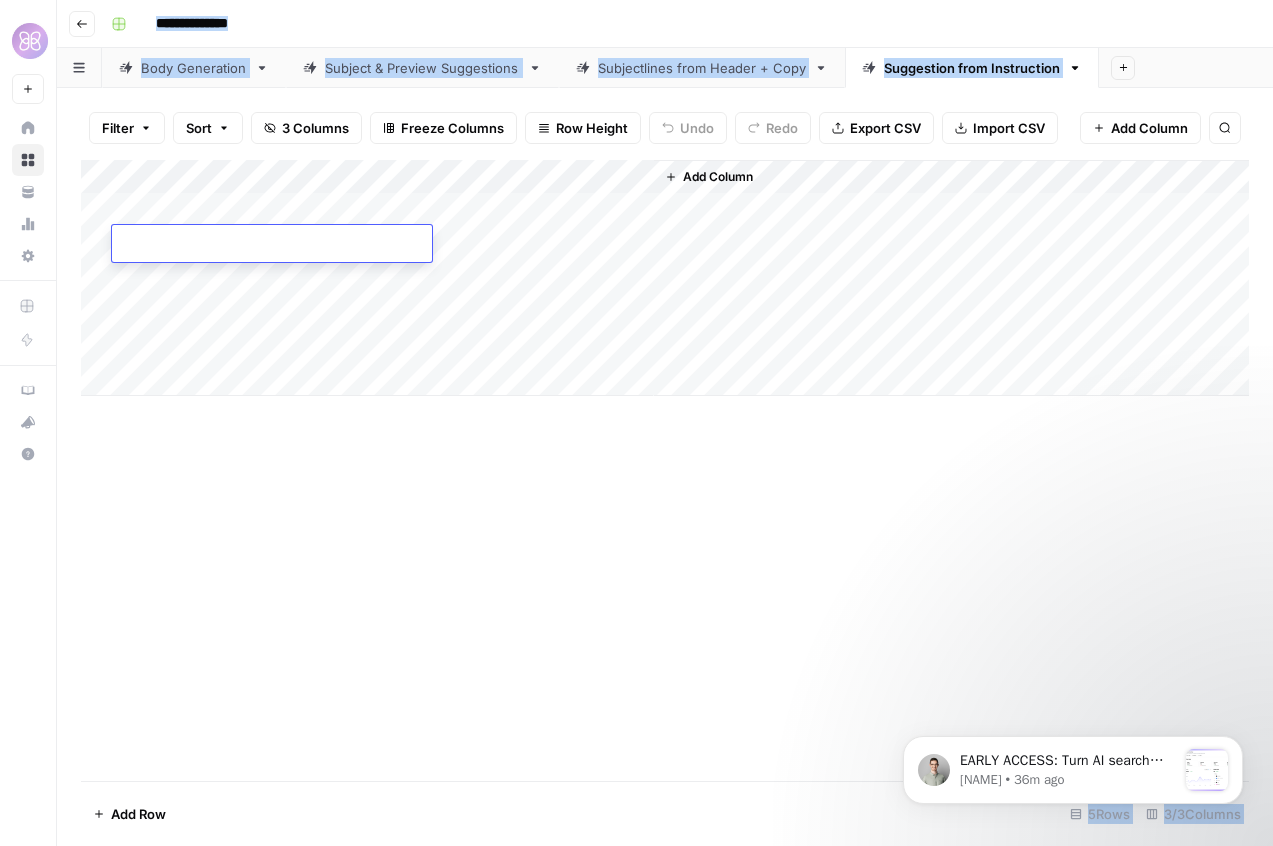 click at bounding box center (272, 245) 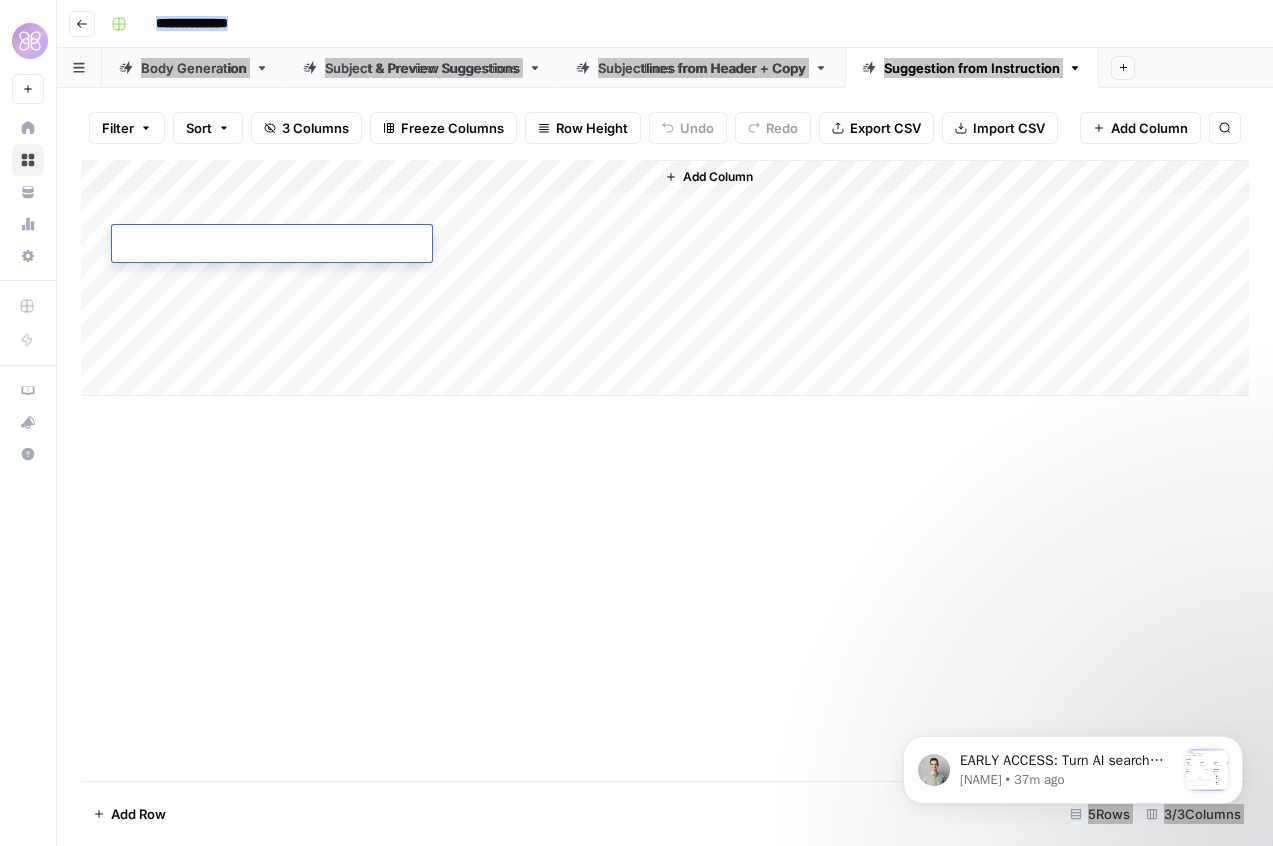 click at bounding box center [272, 245] 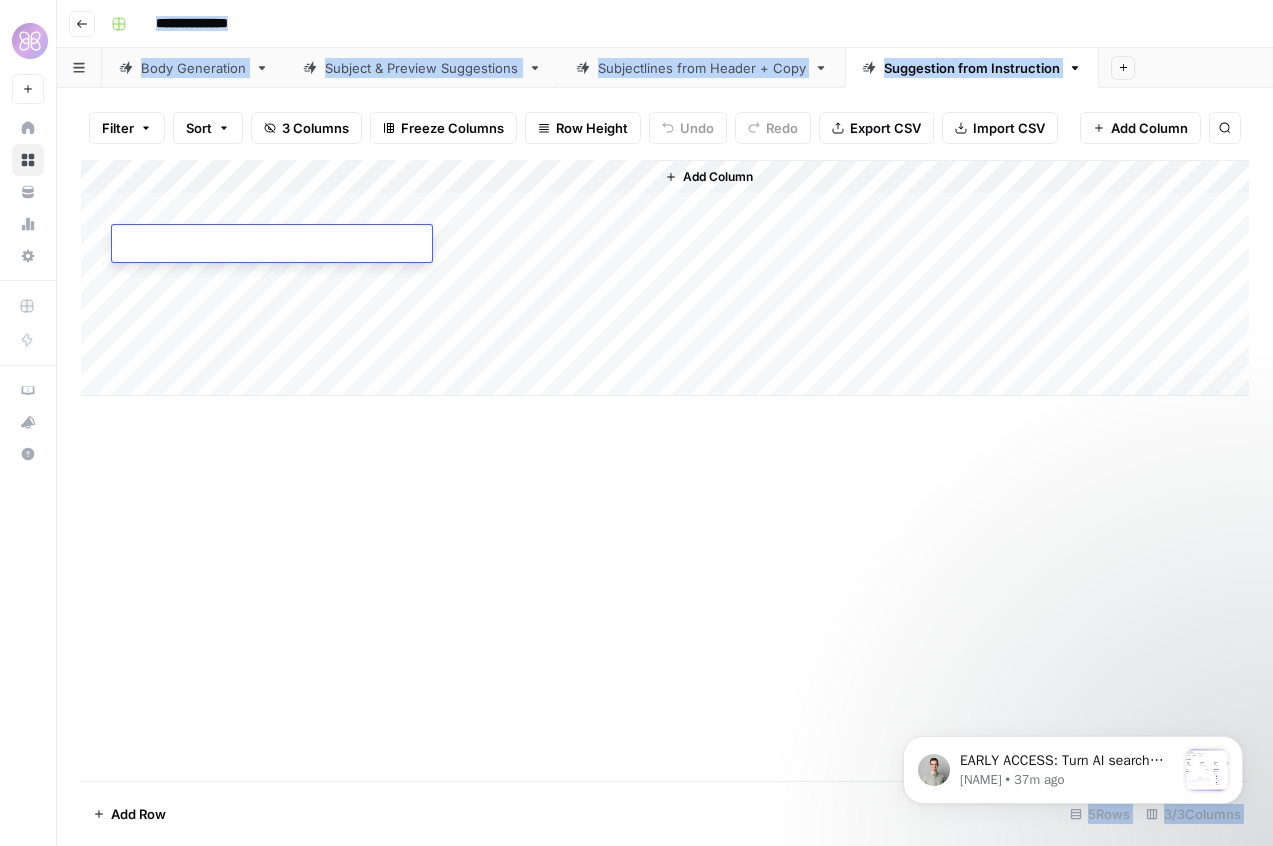 paste on "**********" 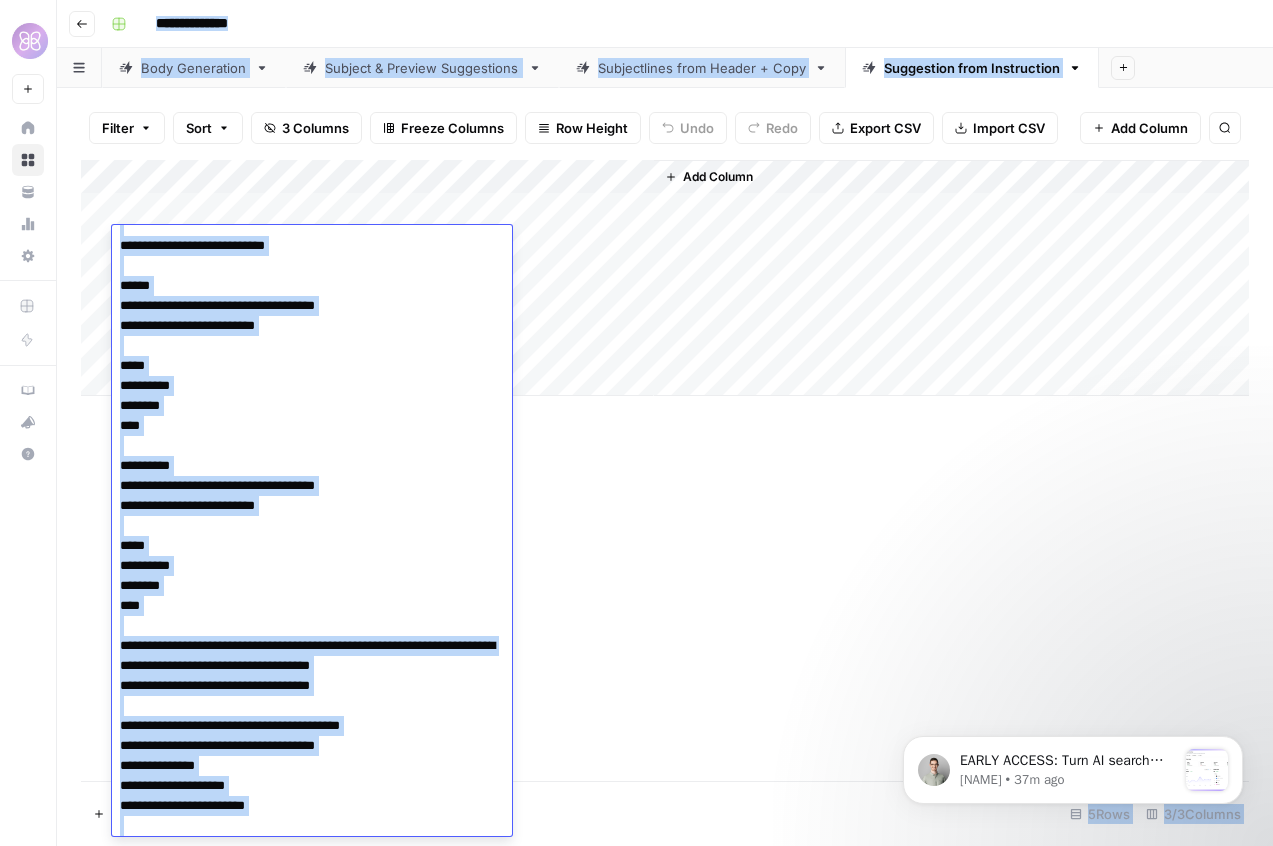 scroll, scrollTop: 918, scrollLeft: 0, axis: vertical 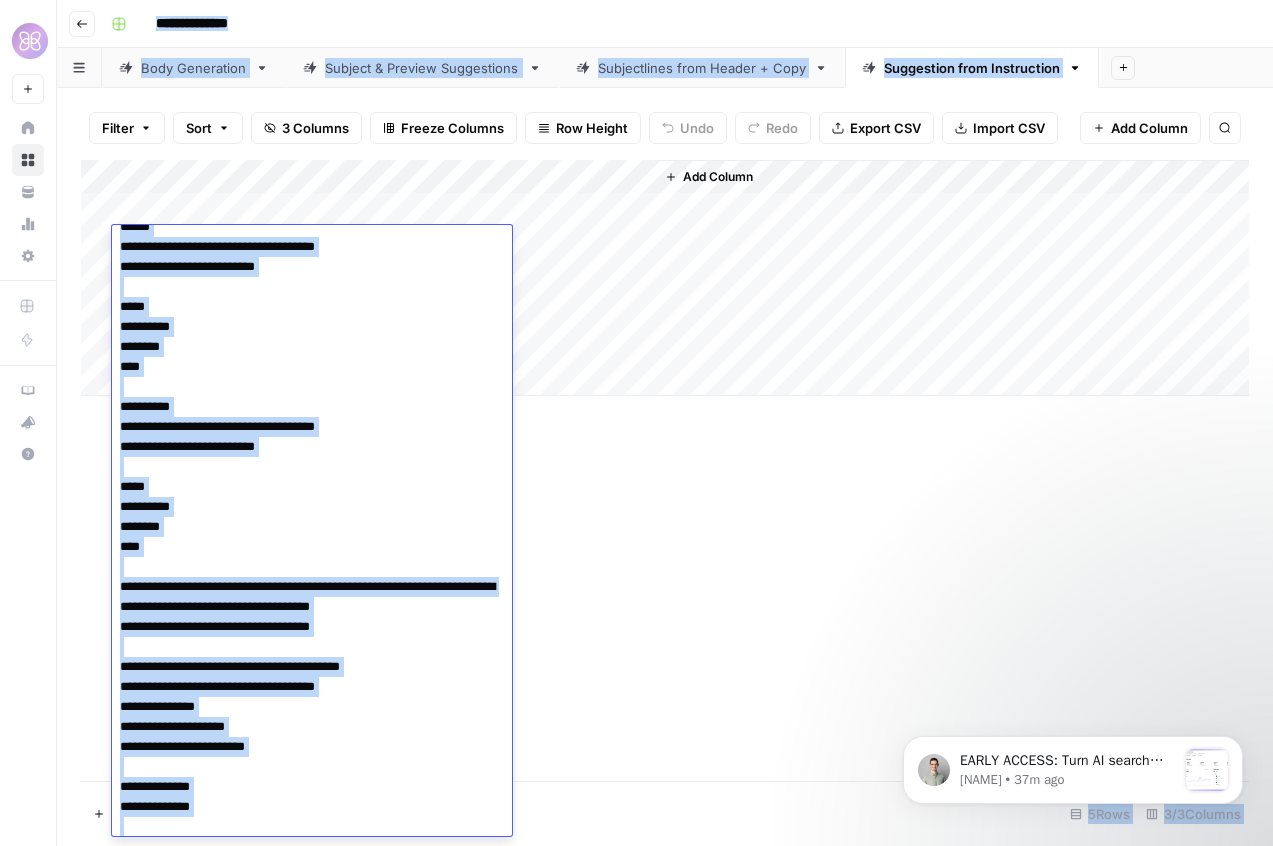 click at bounding box center (312, 1967) 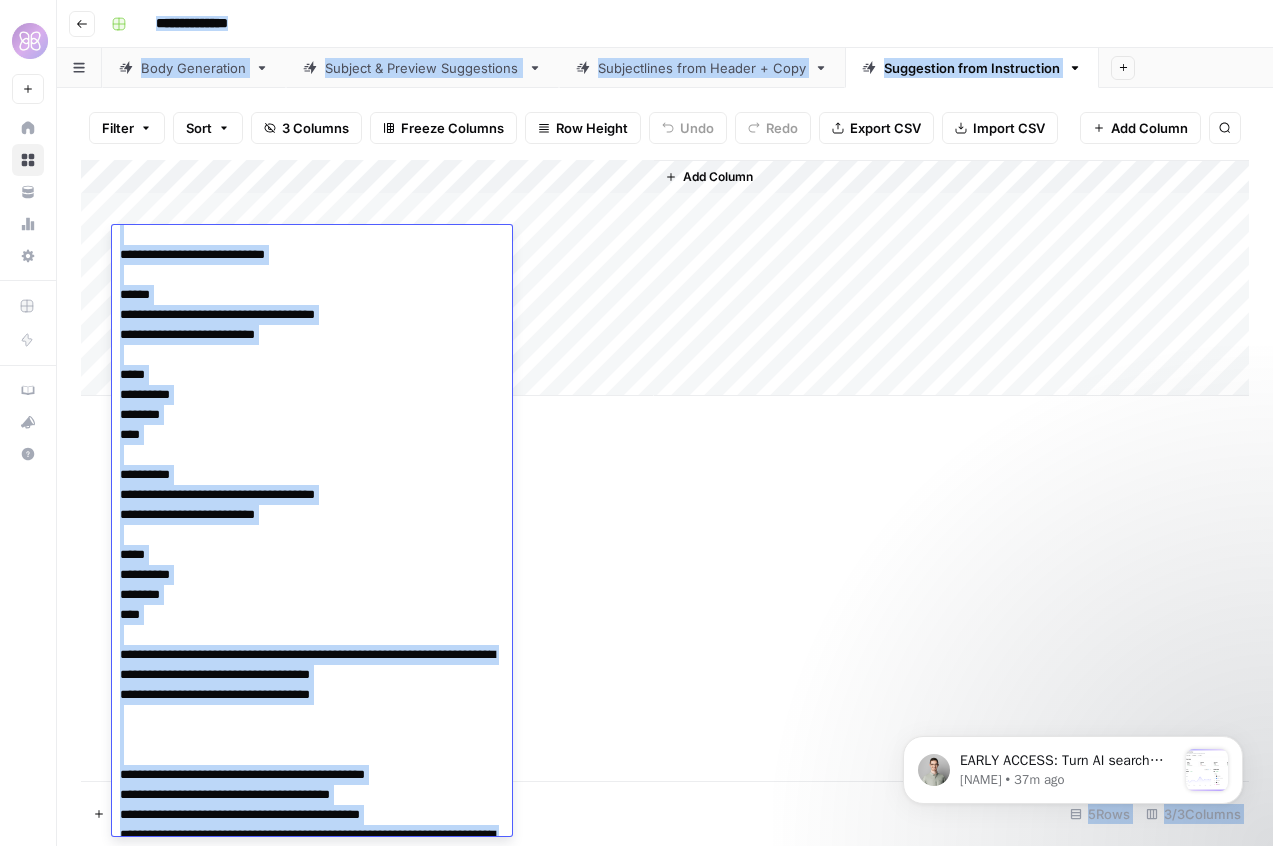 scroll, scrollTop: 1476, scrollLeft: 0, axis: vertical 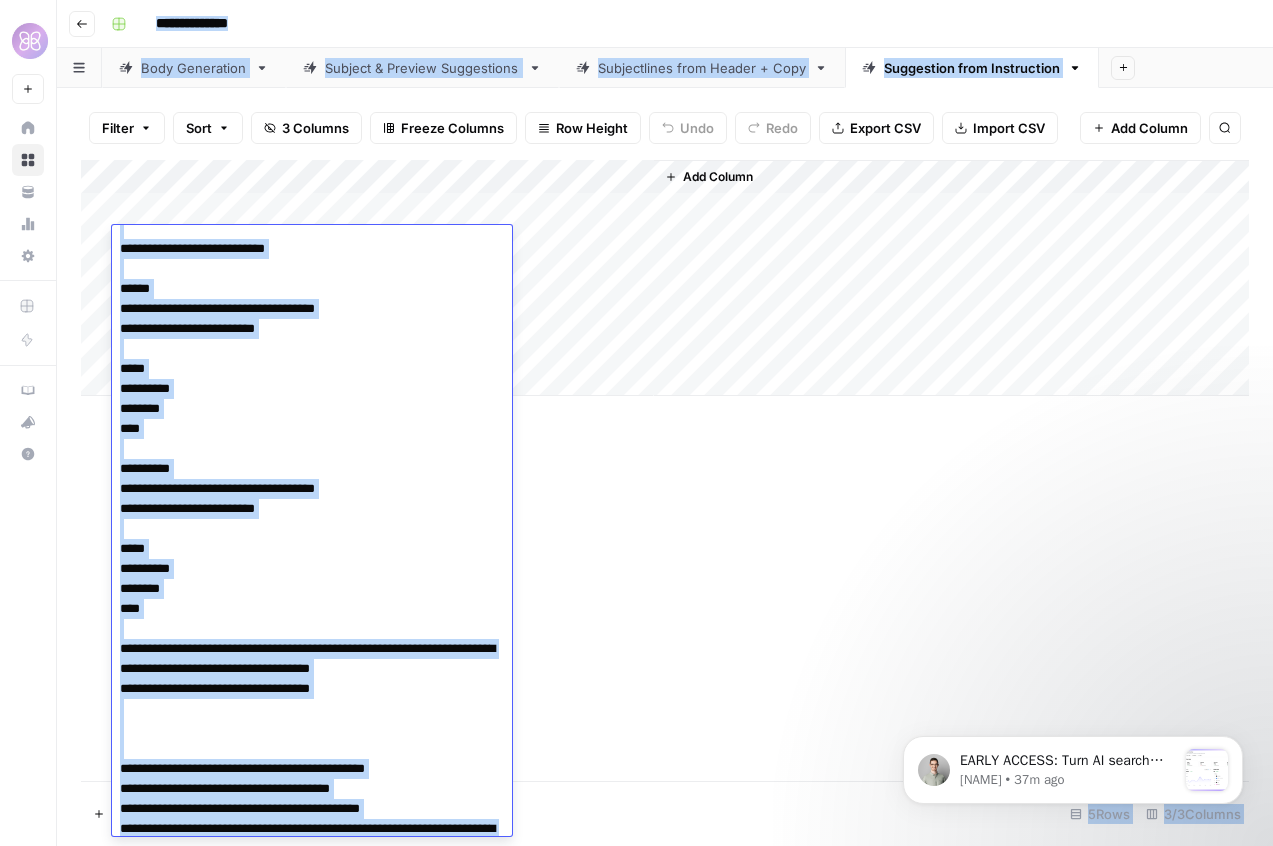 click at bounding box center [312, 1389] 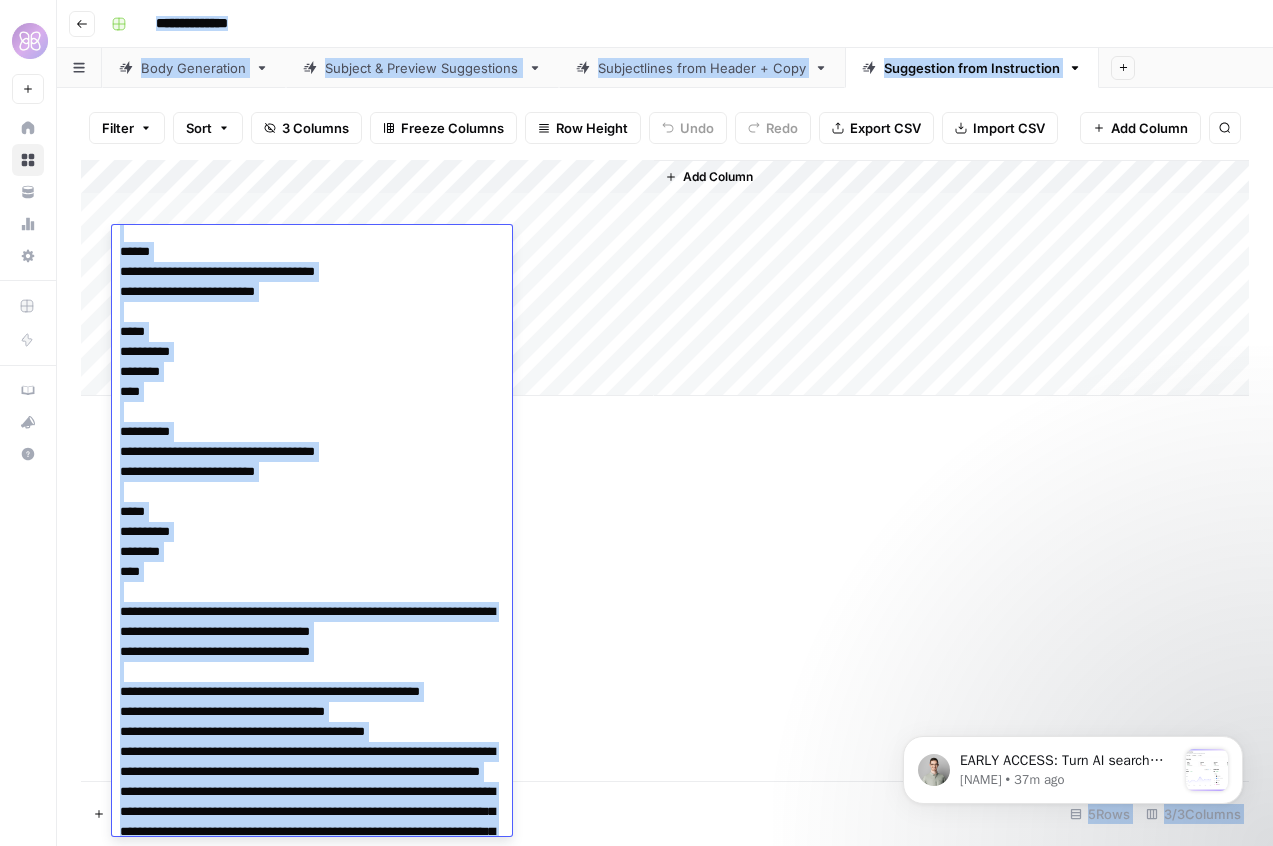 scroll, scrollTop: 2238, scrollLeft: 0, axis: vertical 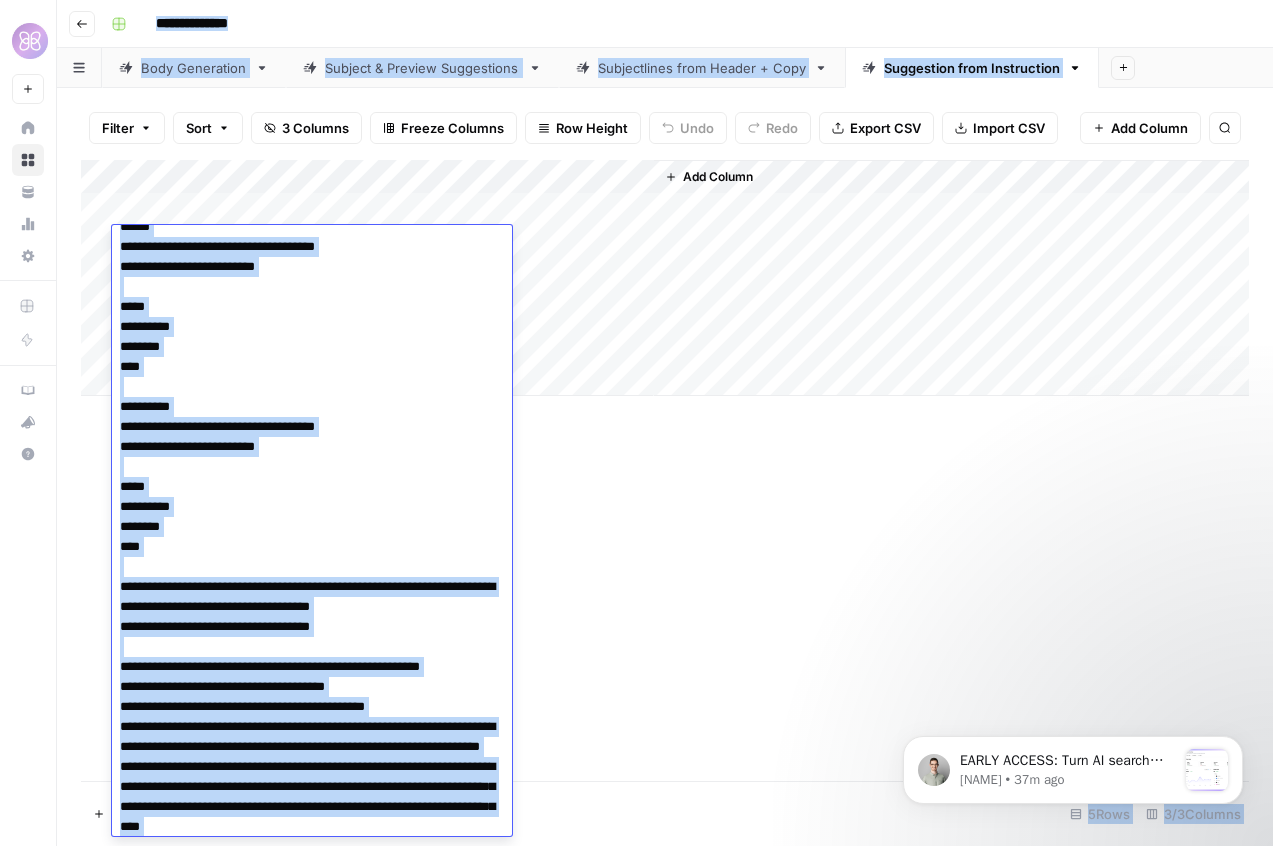 click at bounding box center [312, 607] 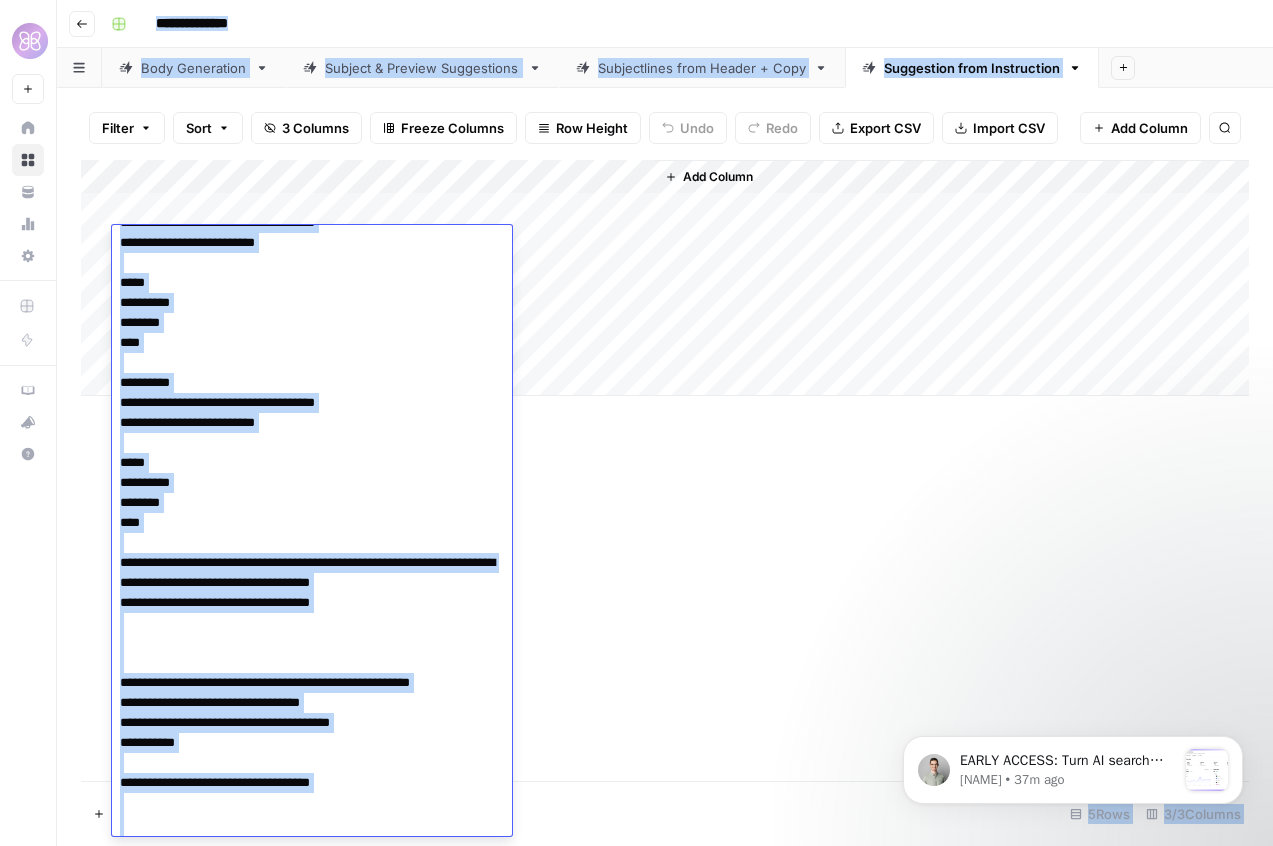 scroll, scrollTop: 3009, scrollLeft: 0, axis: vertical 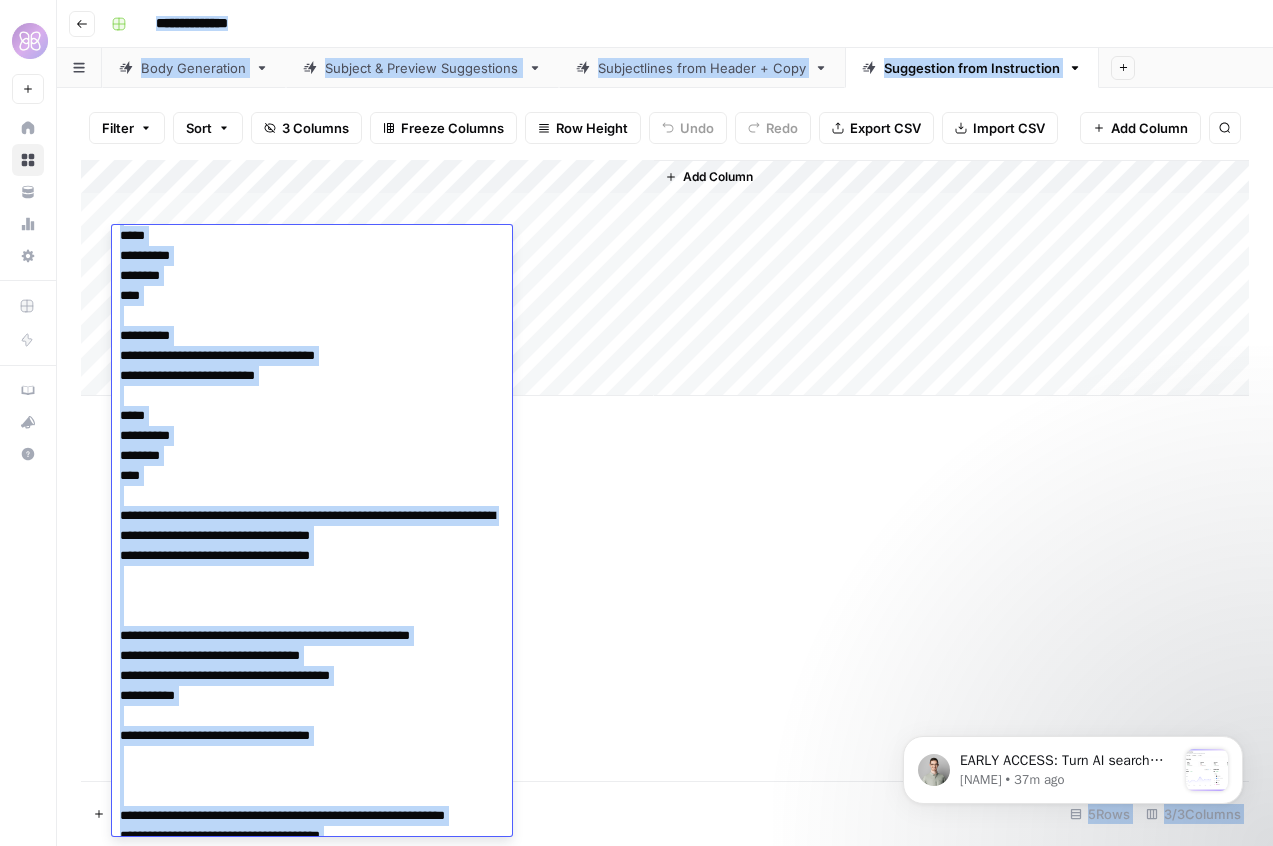 click at bounding box center (312, -184) 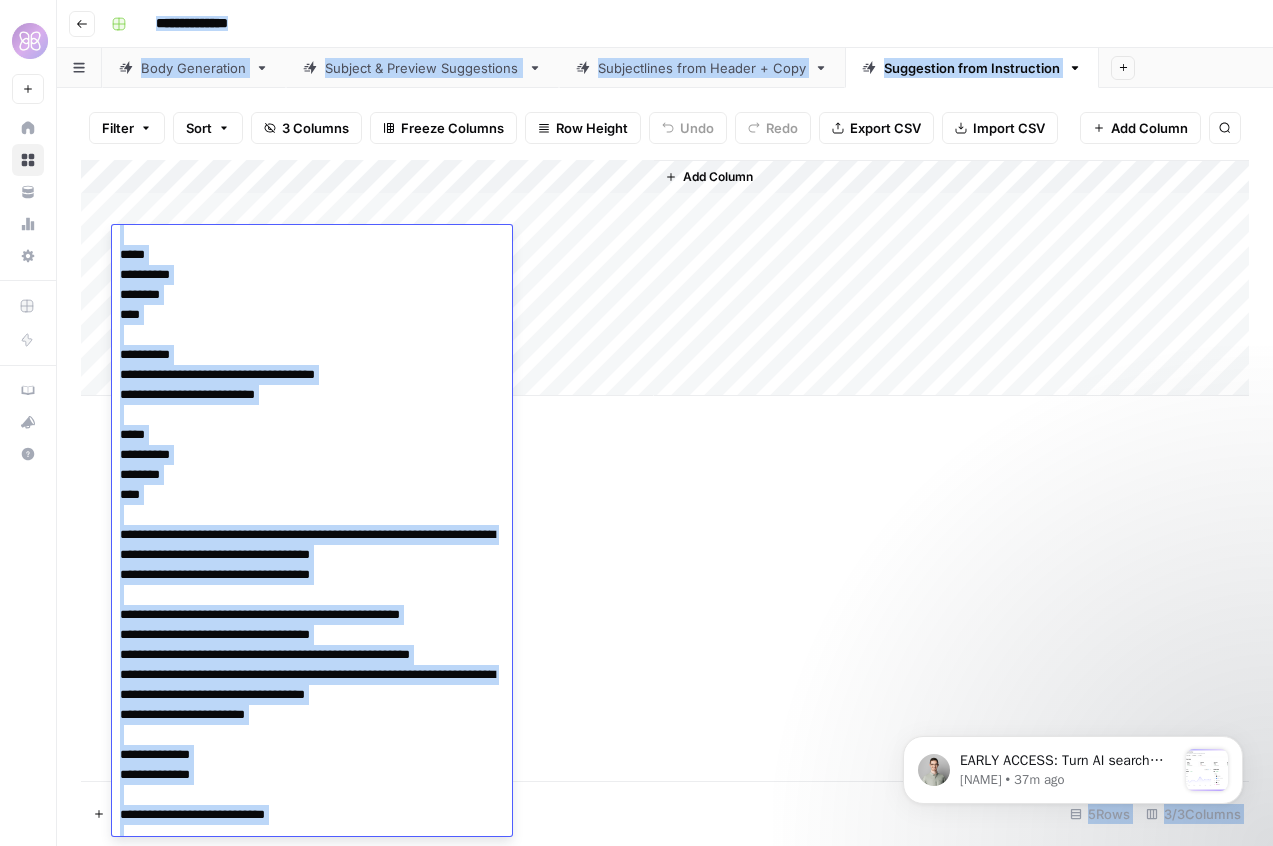 scroll, scrollTop: 4006, scrollLeft: 0, axis: vertical 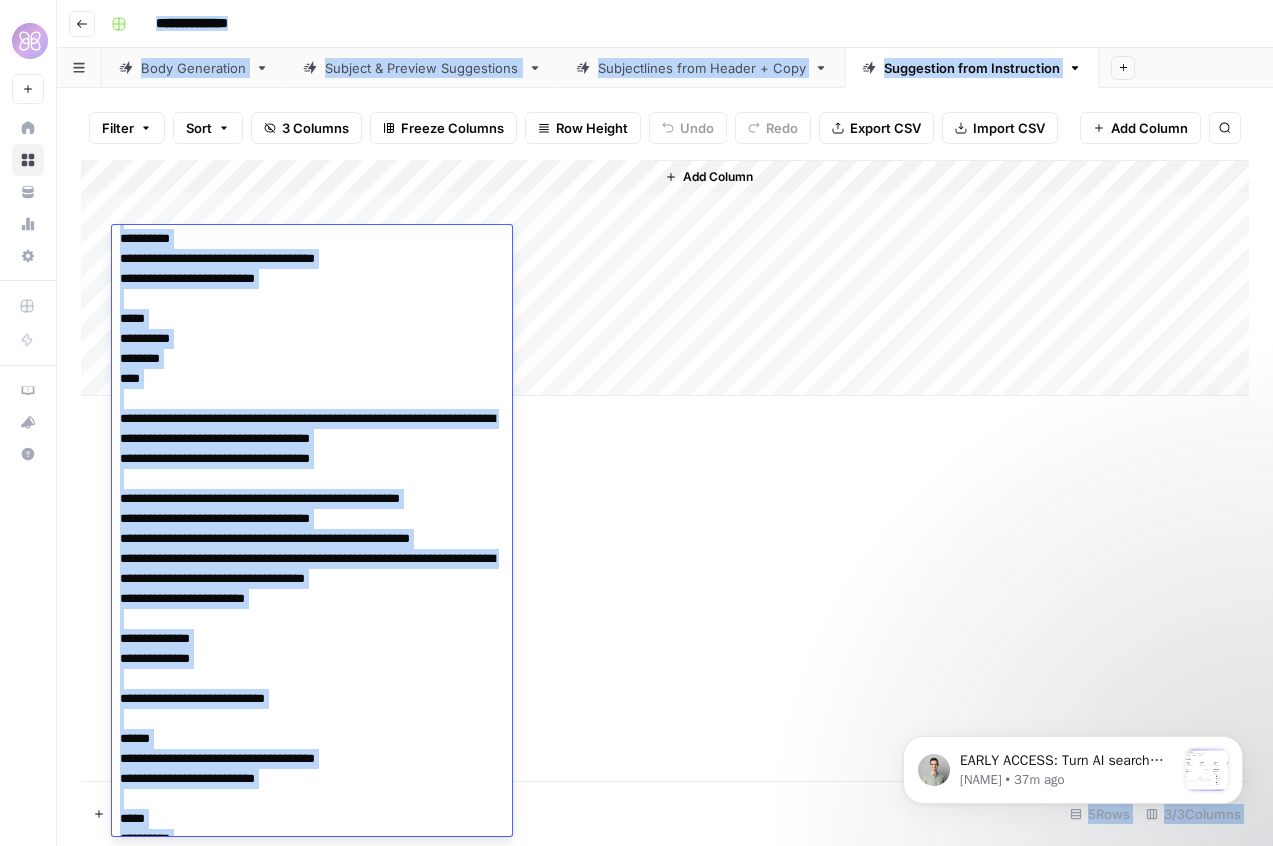 click at bounding box center (312, -1201) 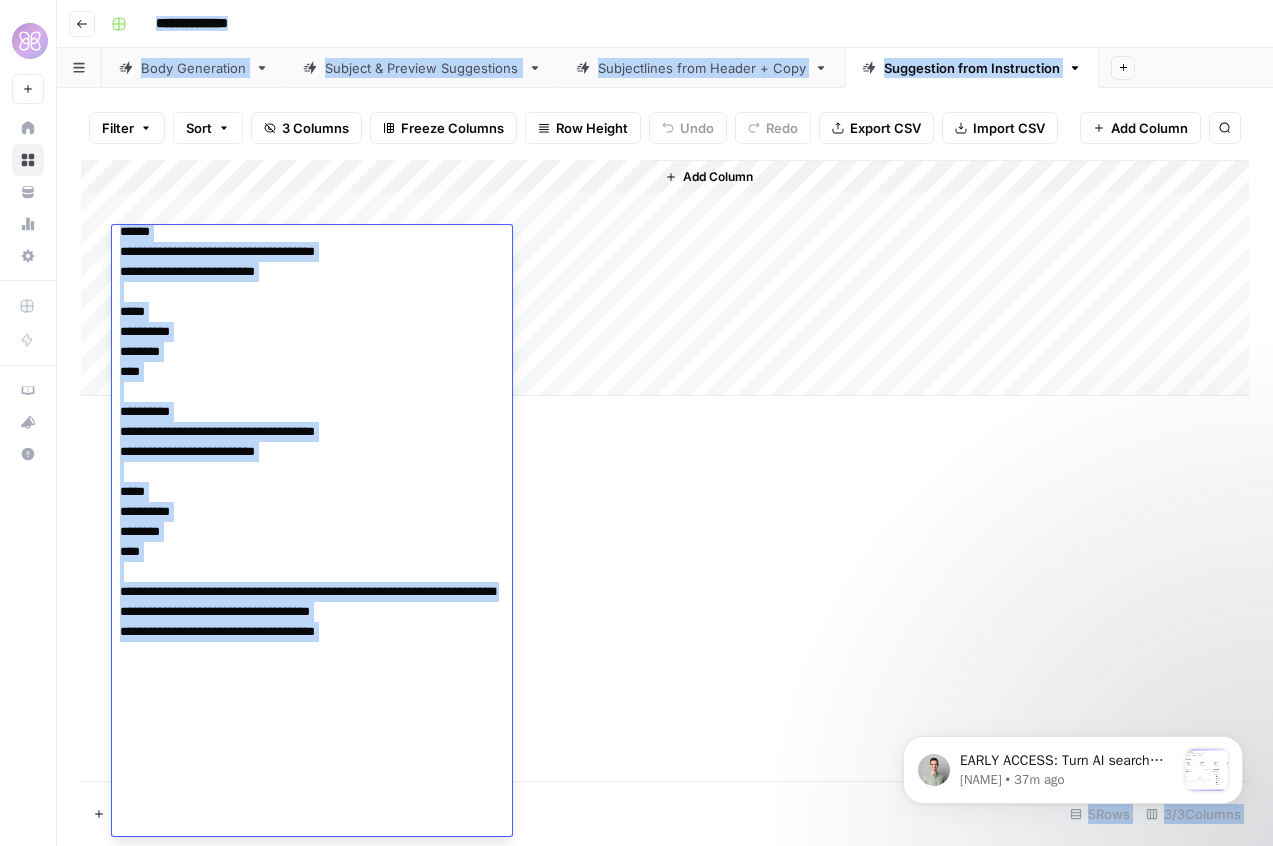 scroll, scrollTop: 4503, scrollLeft: 0, axis: vertical 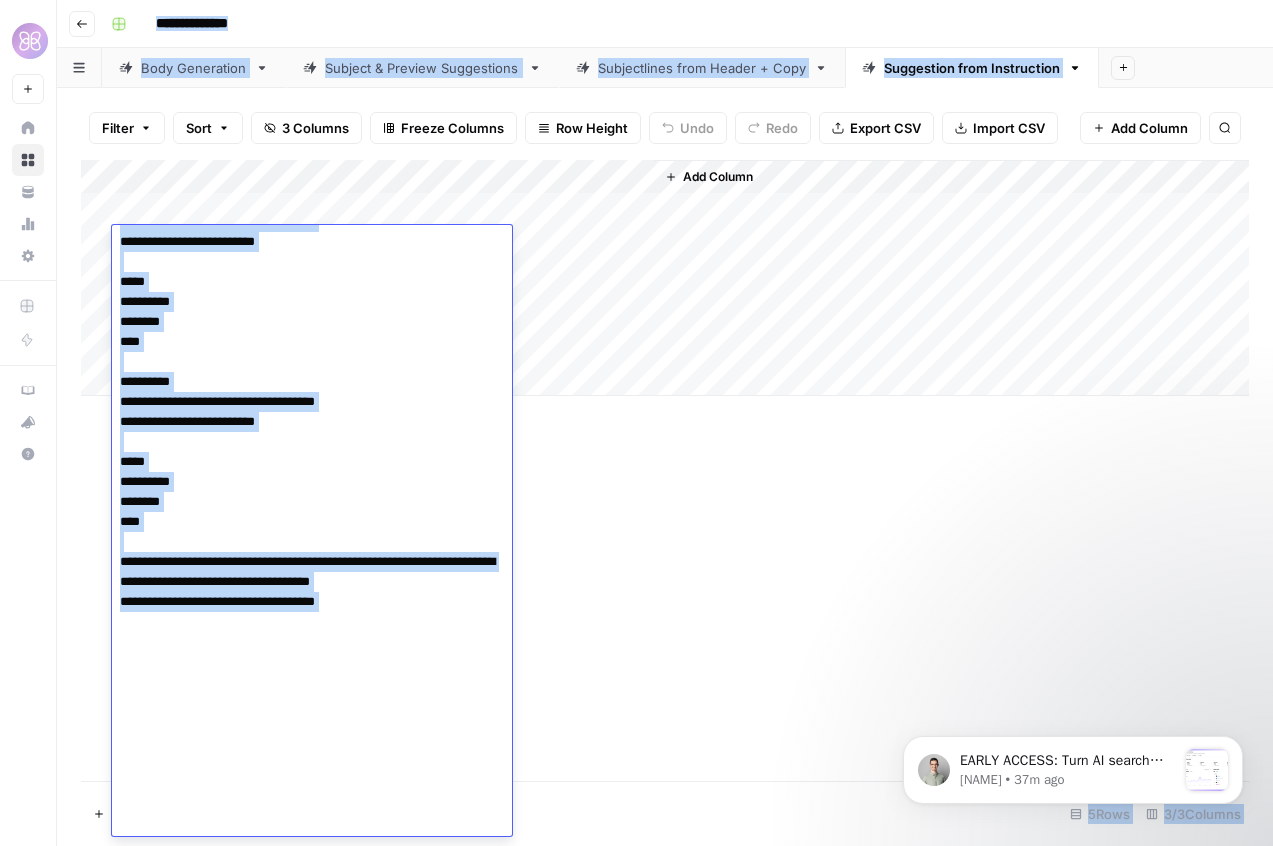 click at bounding box center [312, -1718] 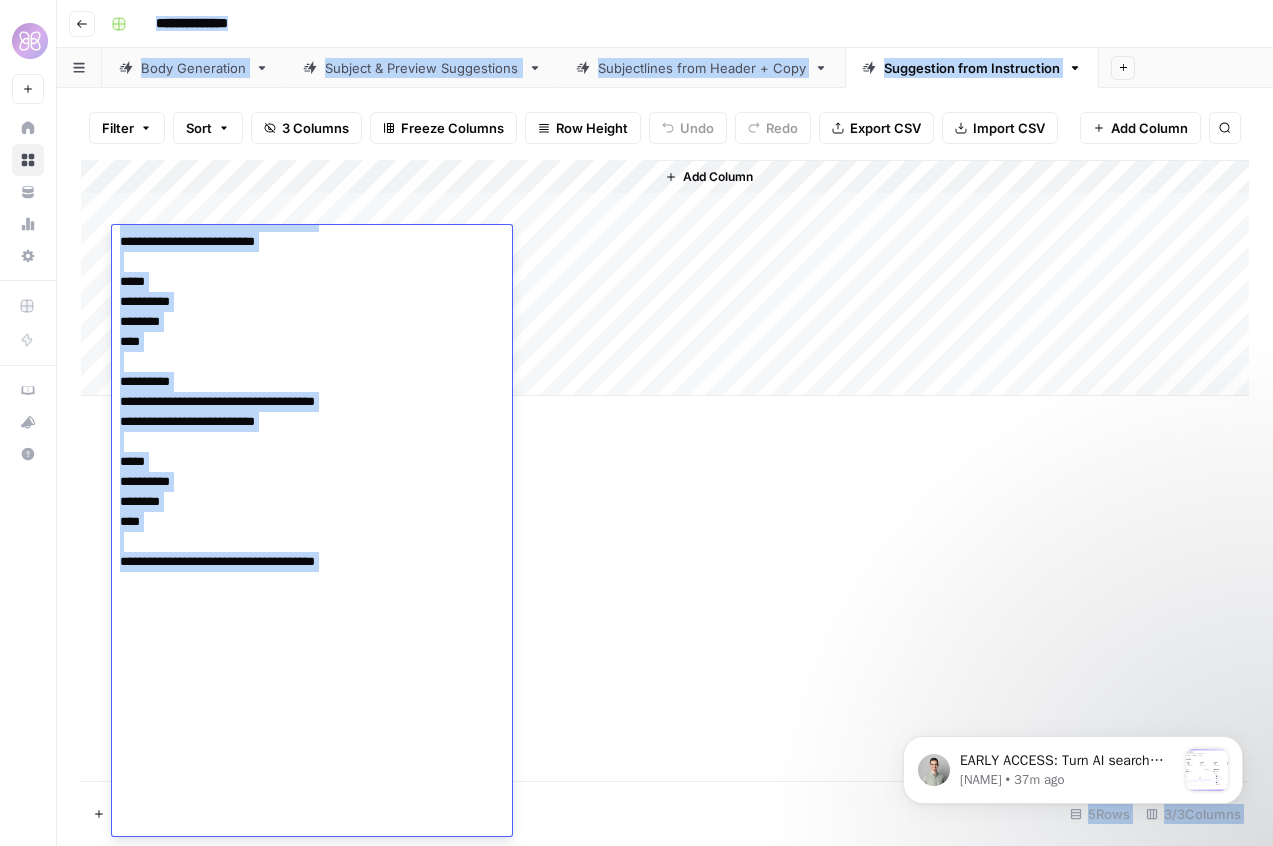 scroll, scrollTop: 4463, scrollLeft: 0, axis: vertical 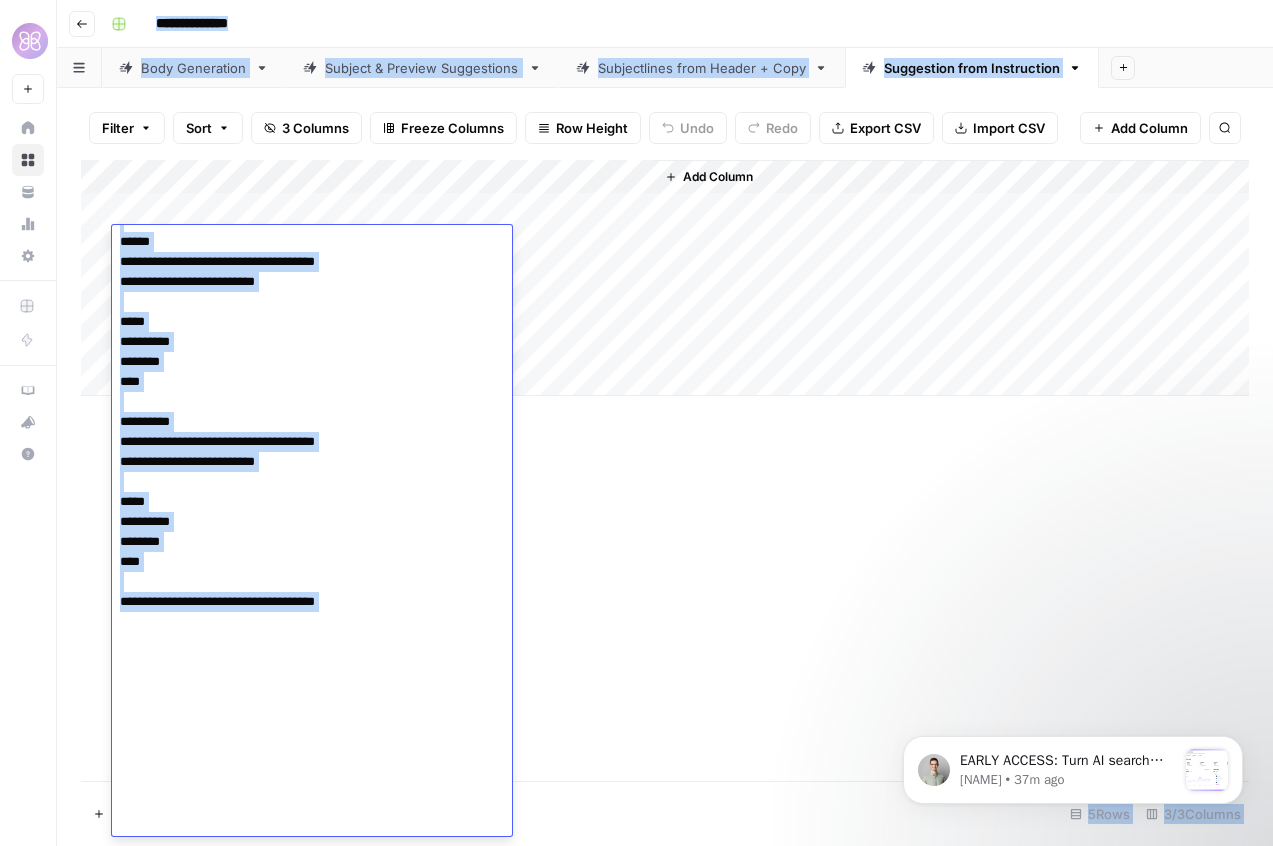 click on "Add Column" at bounding box center [665, 470] 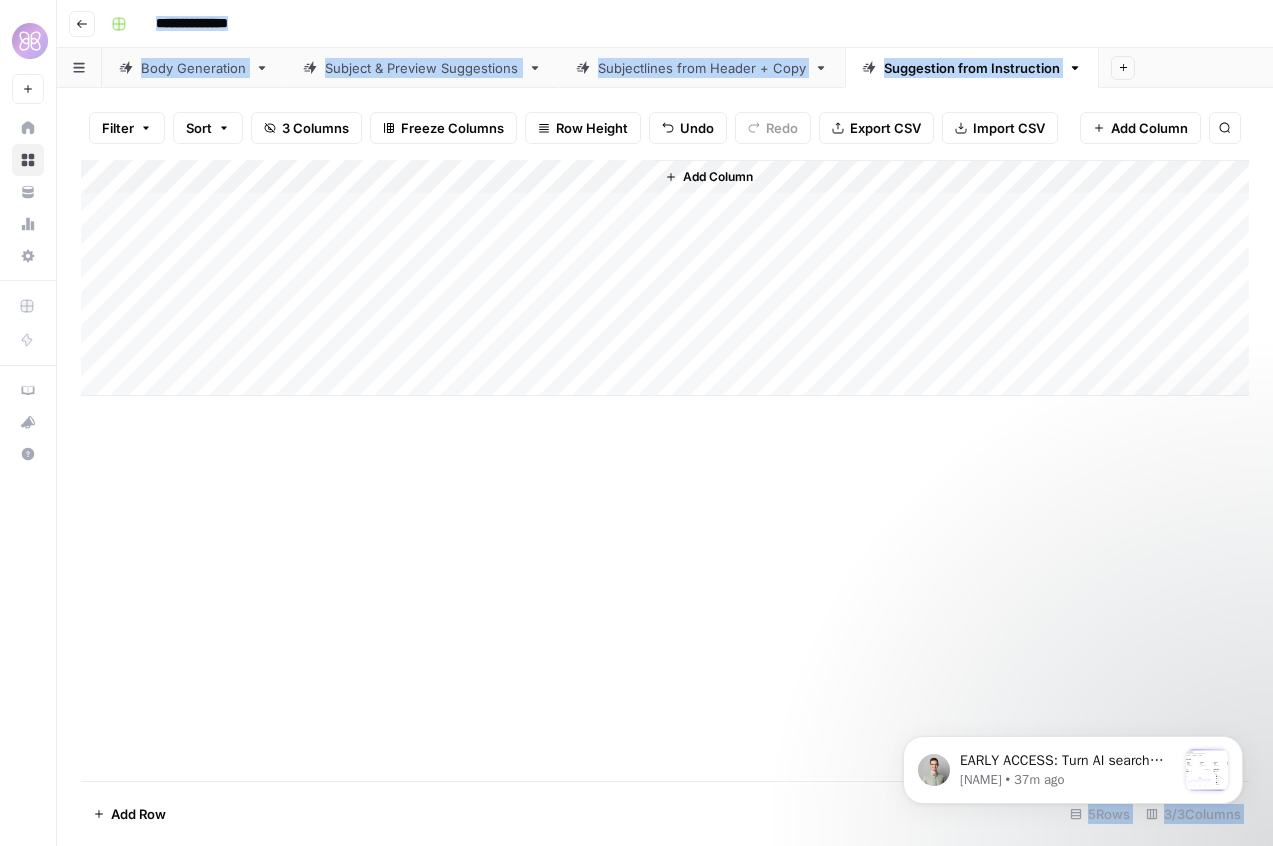 click on "Add Column" at bounding box center [665, 278] 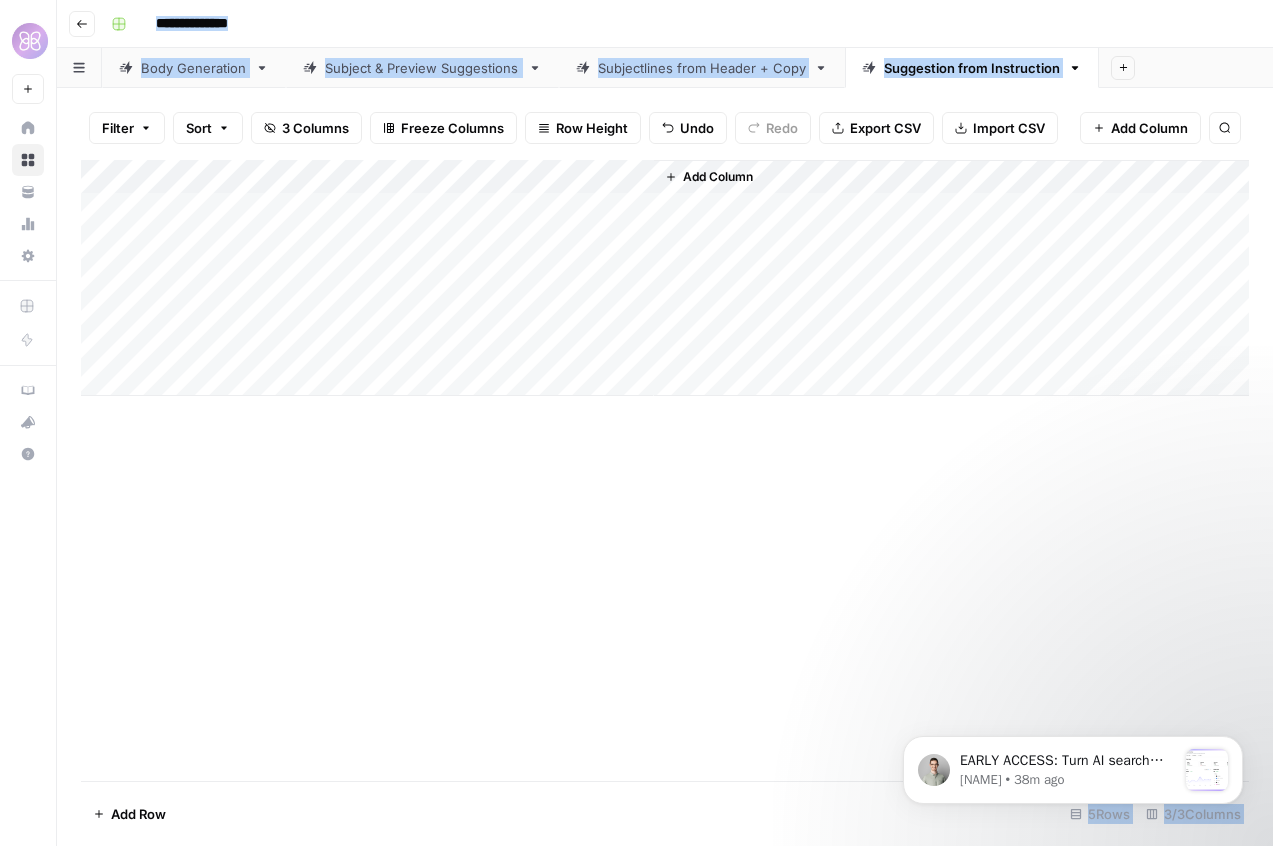click on "Add Column" at bounding box center [665, 278] 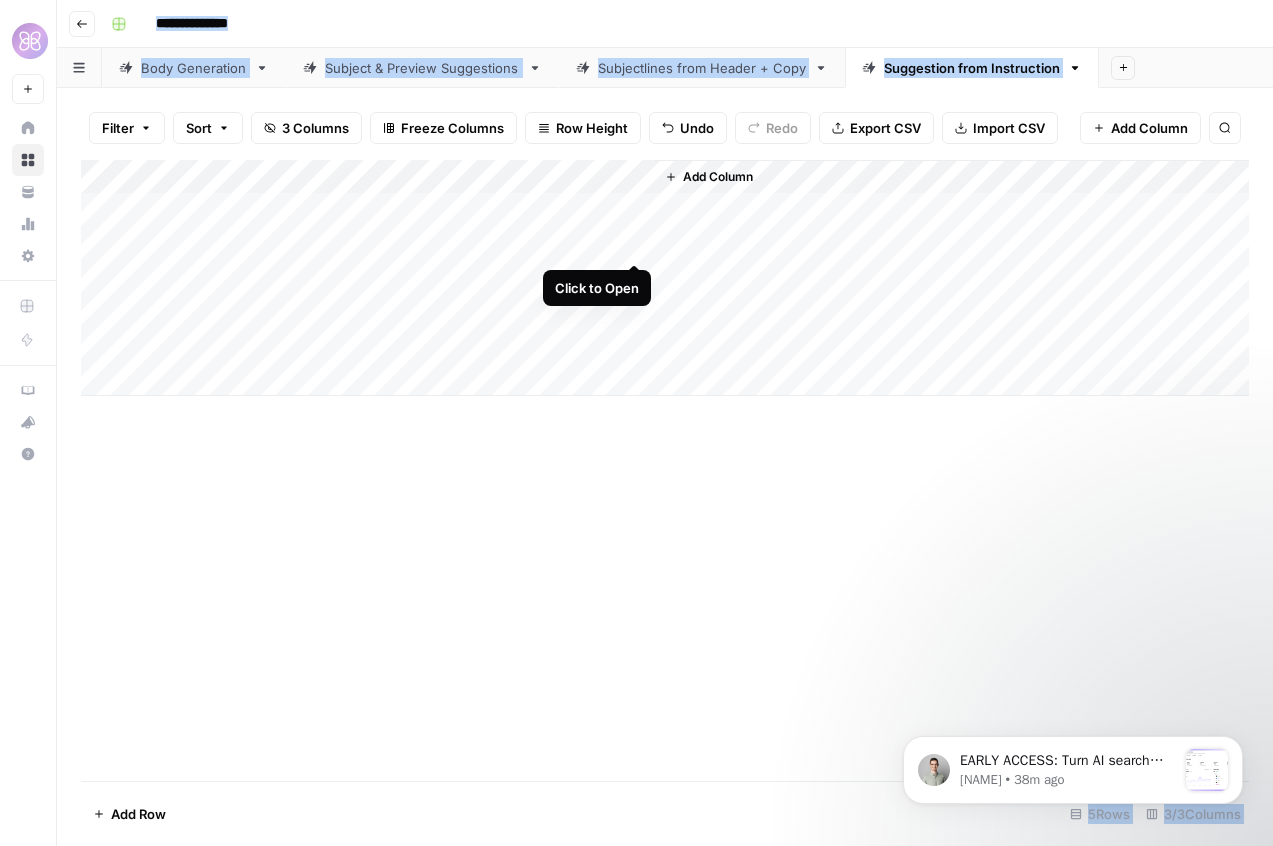 click on "Add Column" at bounding box center (665, 278) 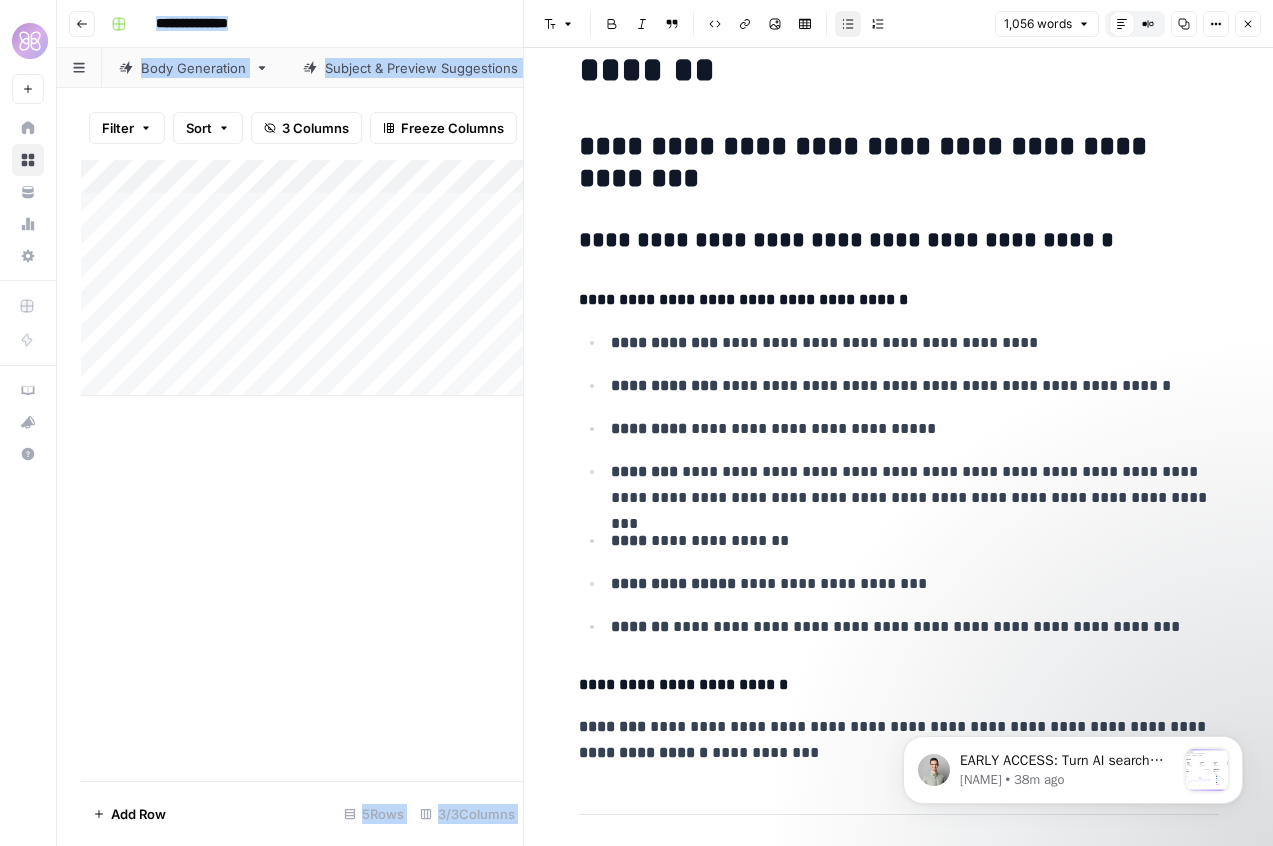 scroll, scrollTop: 85, scrollLeft: 0, axis: vertical 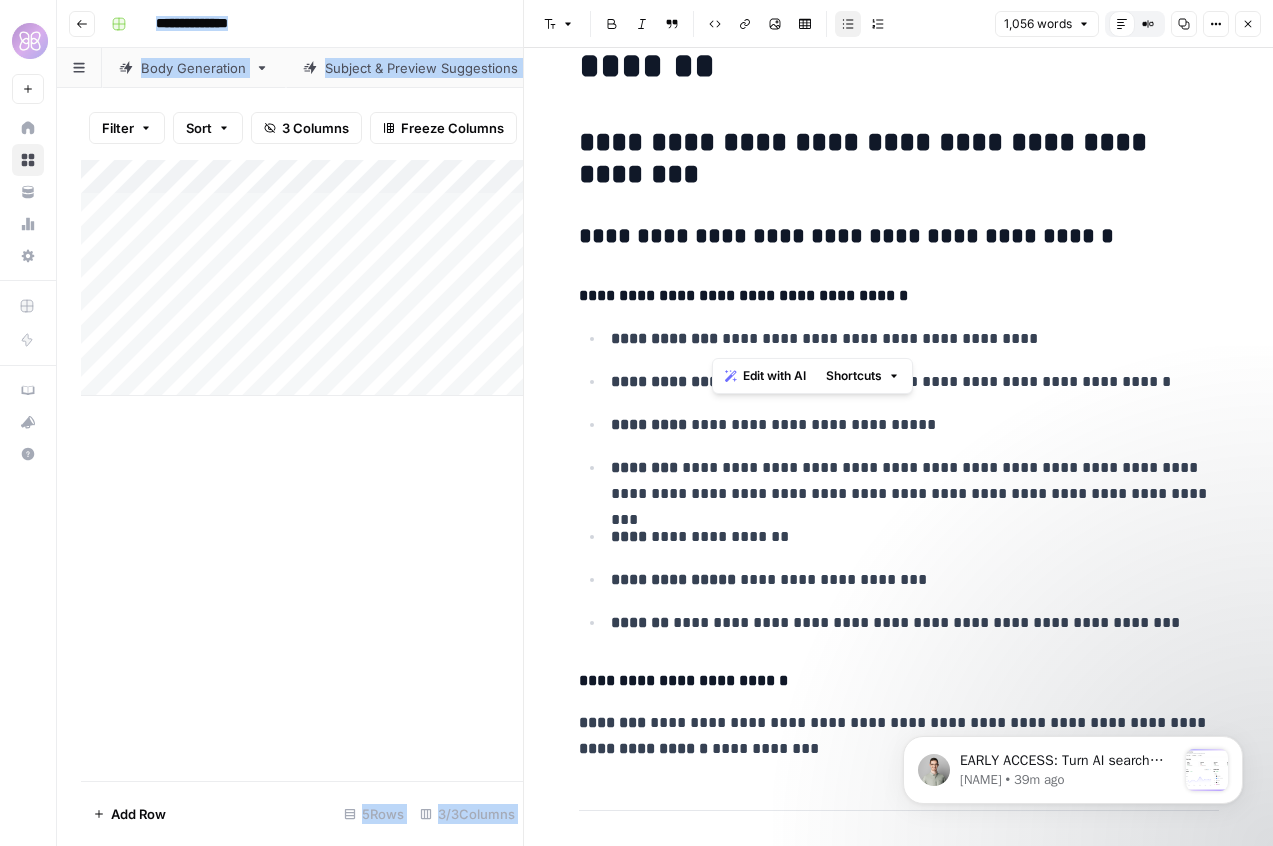 drag, startPoint x: 713, startPoint y: 337, endPoint x: 1013, endPoint y: 336, distance: 300.00168 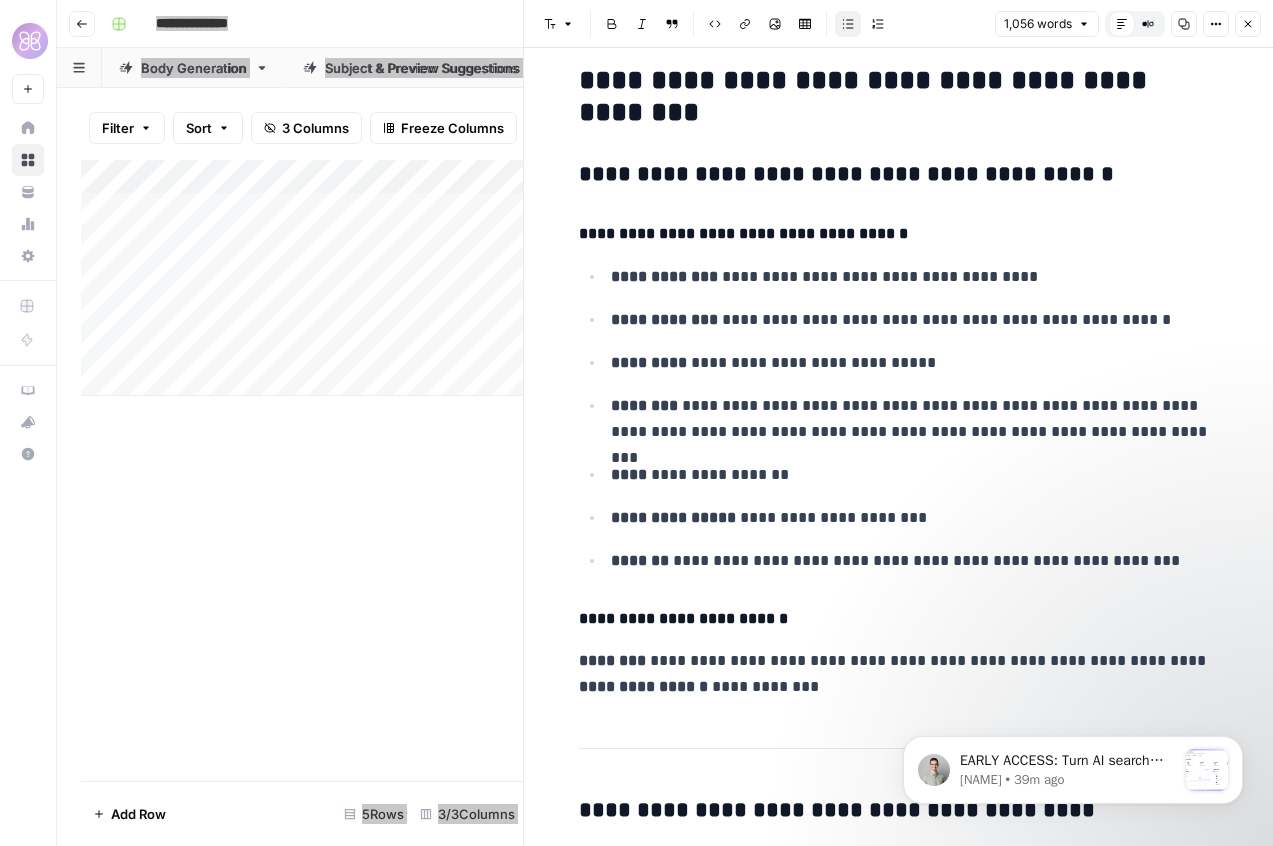 scroll, scrollTop: 151, scrollLeft: 0, axis: vertical 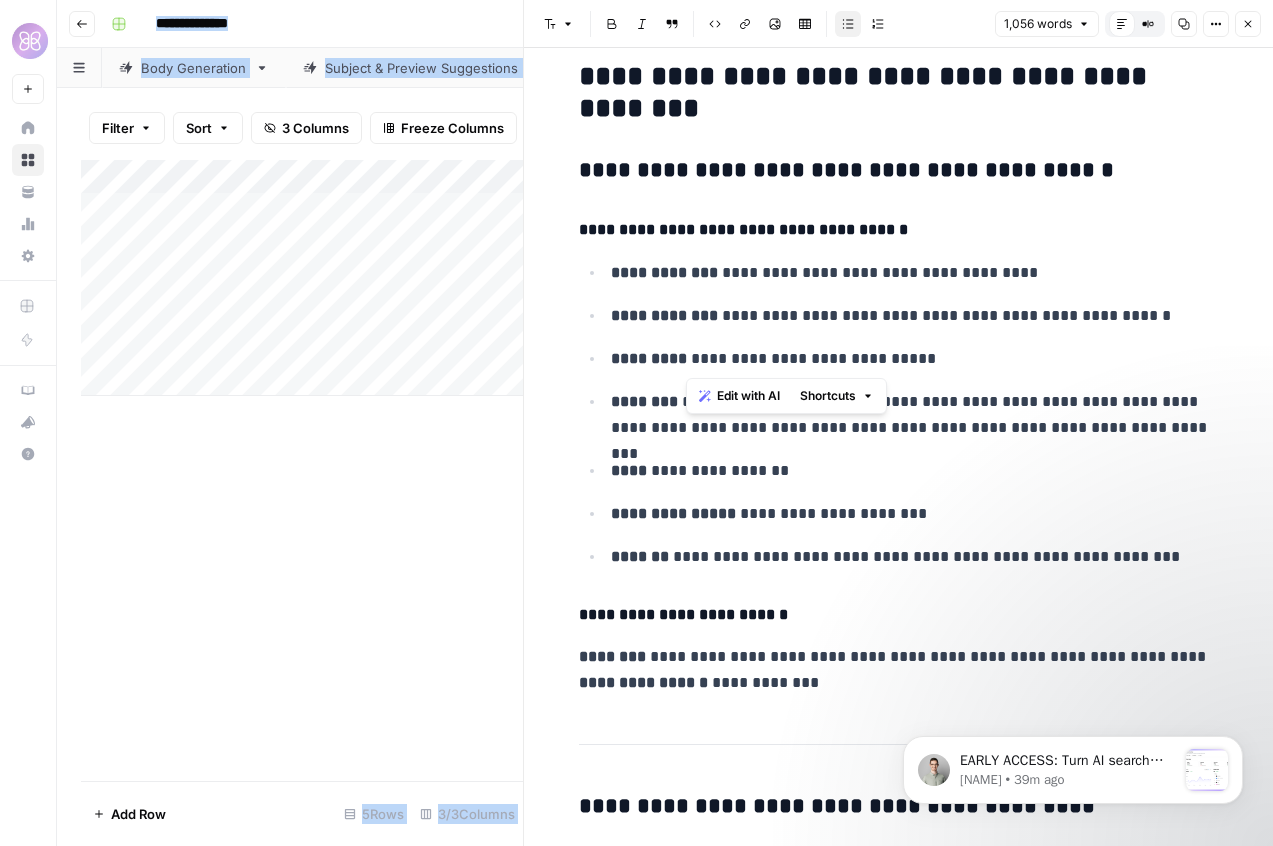 drag, startPoint x: 687, startPoint y: 355, endPoint x: 948, endPoint y: 352, distance: 261.01724 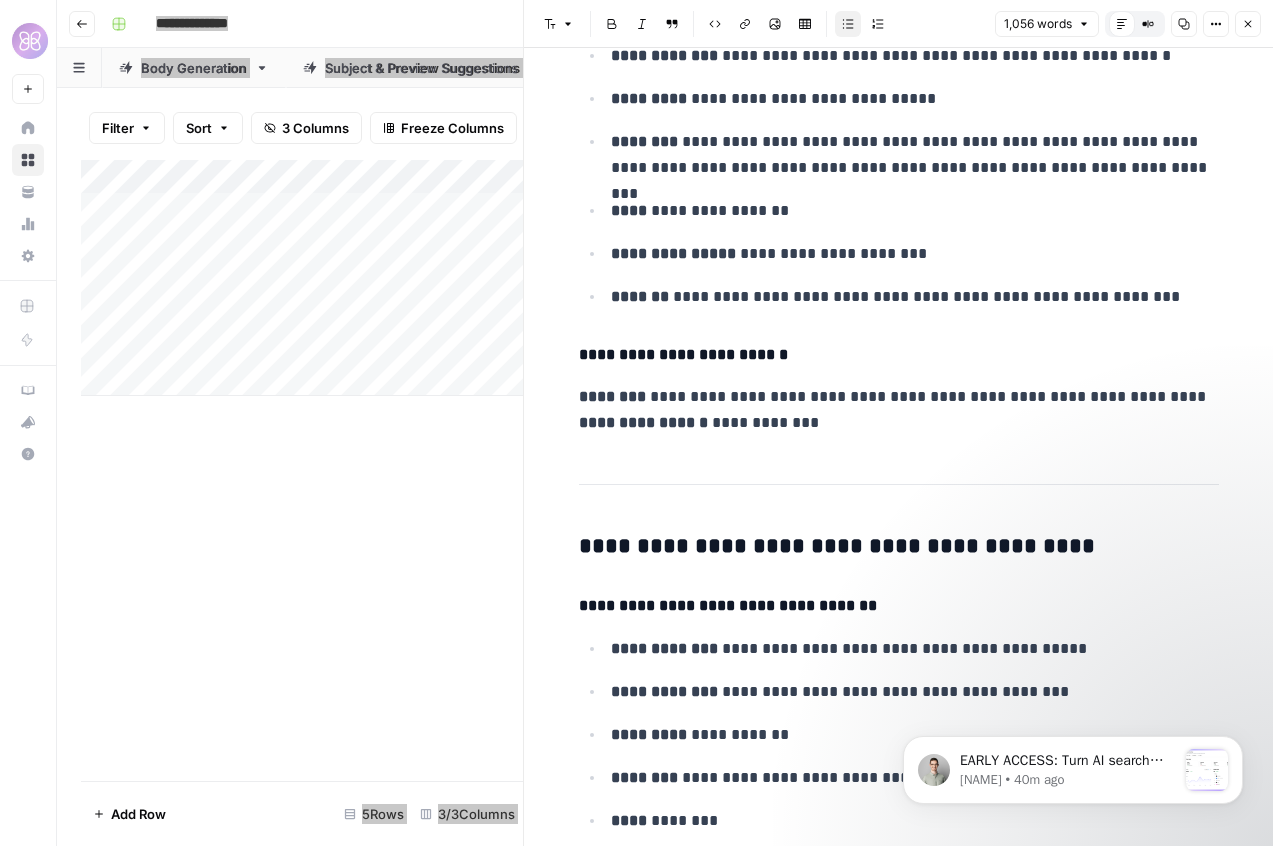 scroll, scrollTop: 419, scrollLeft: 0, axis: vertical 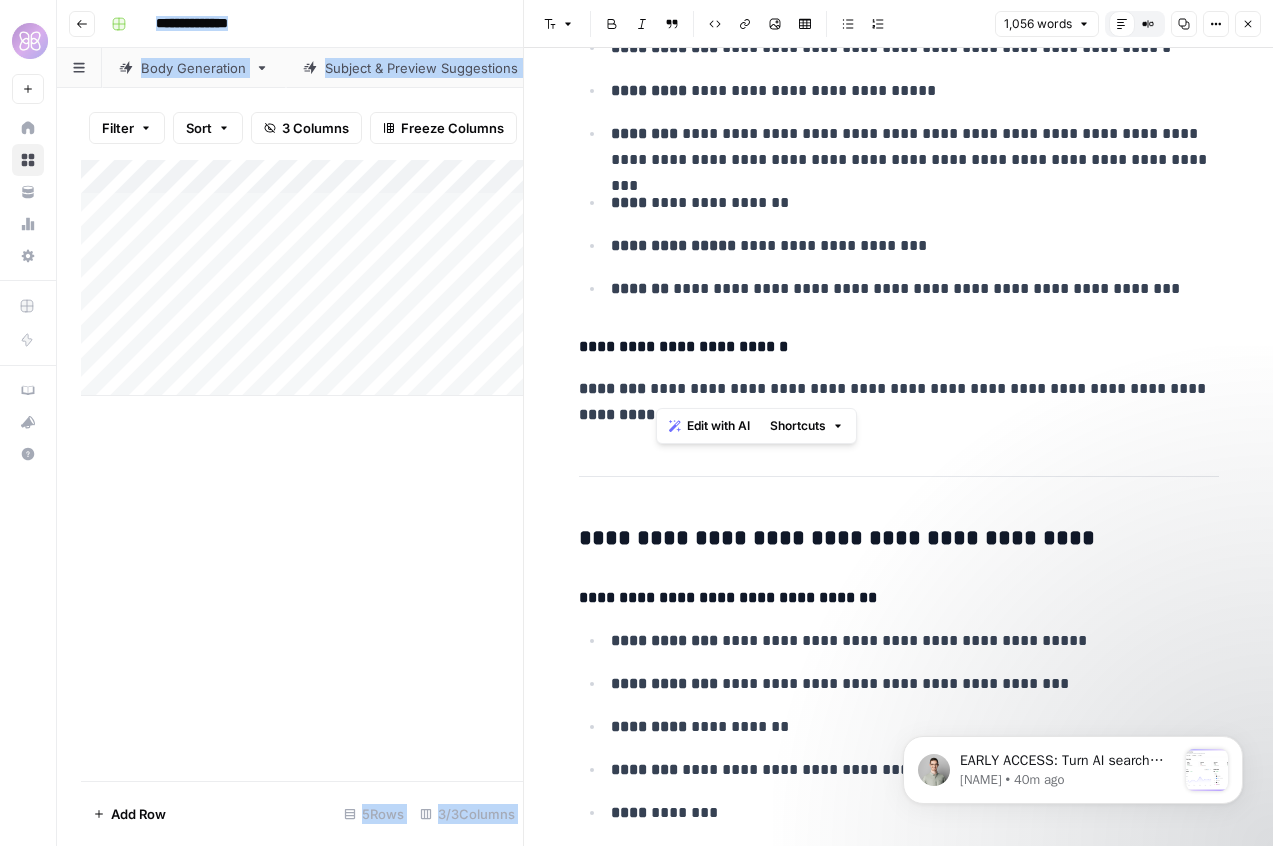 drag, startPoint x: 1096, startPoint y: 387, endPoint x: 662, endPoint y: 387, distance: 434 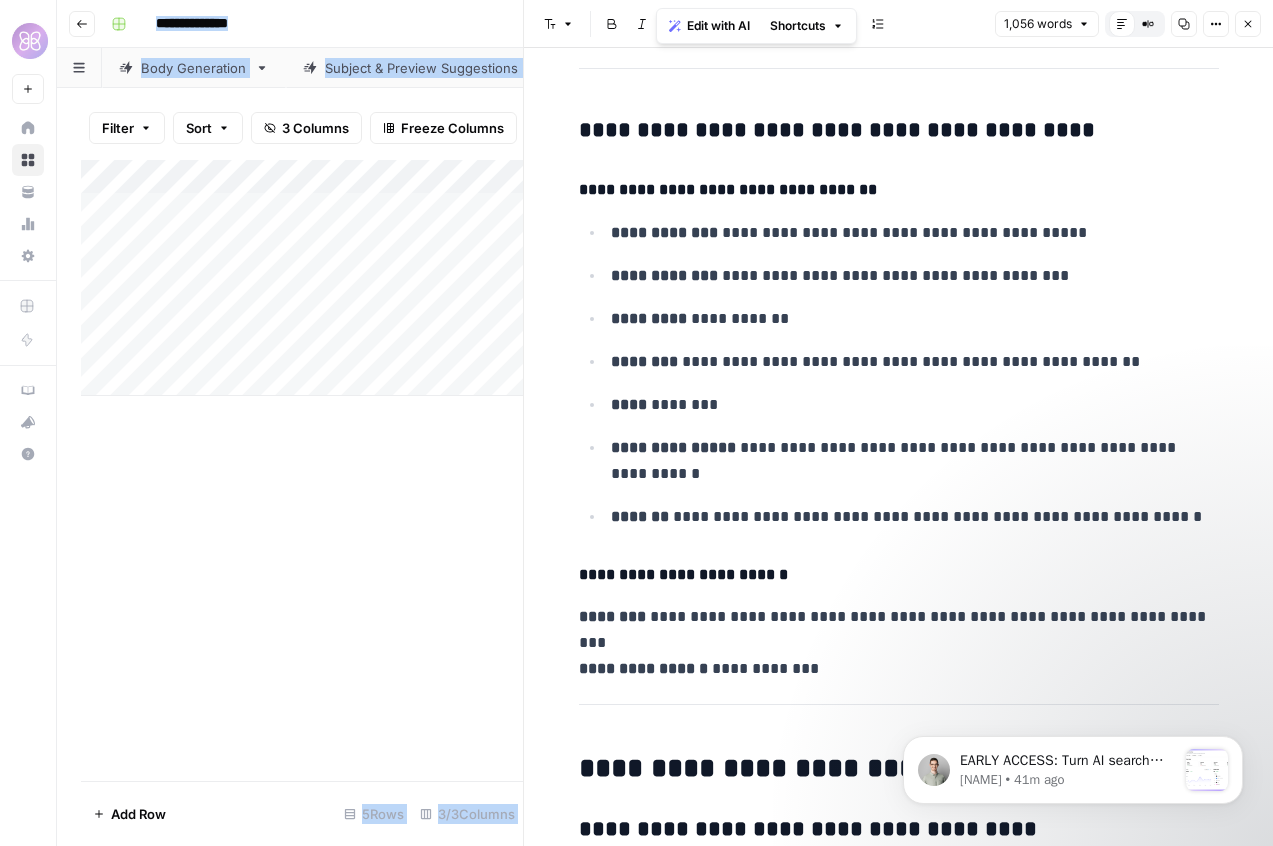 scroll, scrollTop: 841, scrollLeft: 0, axis: vertical 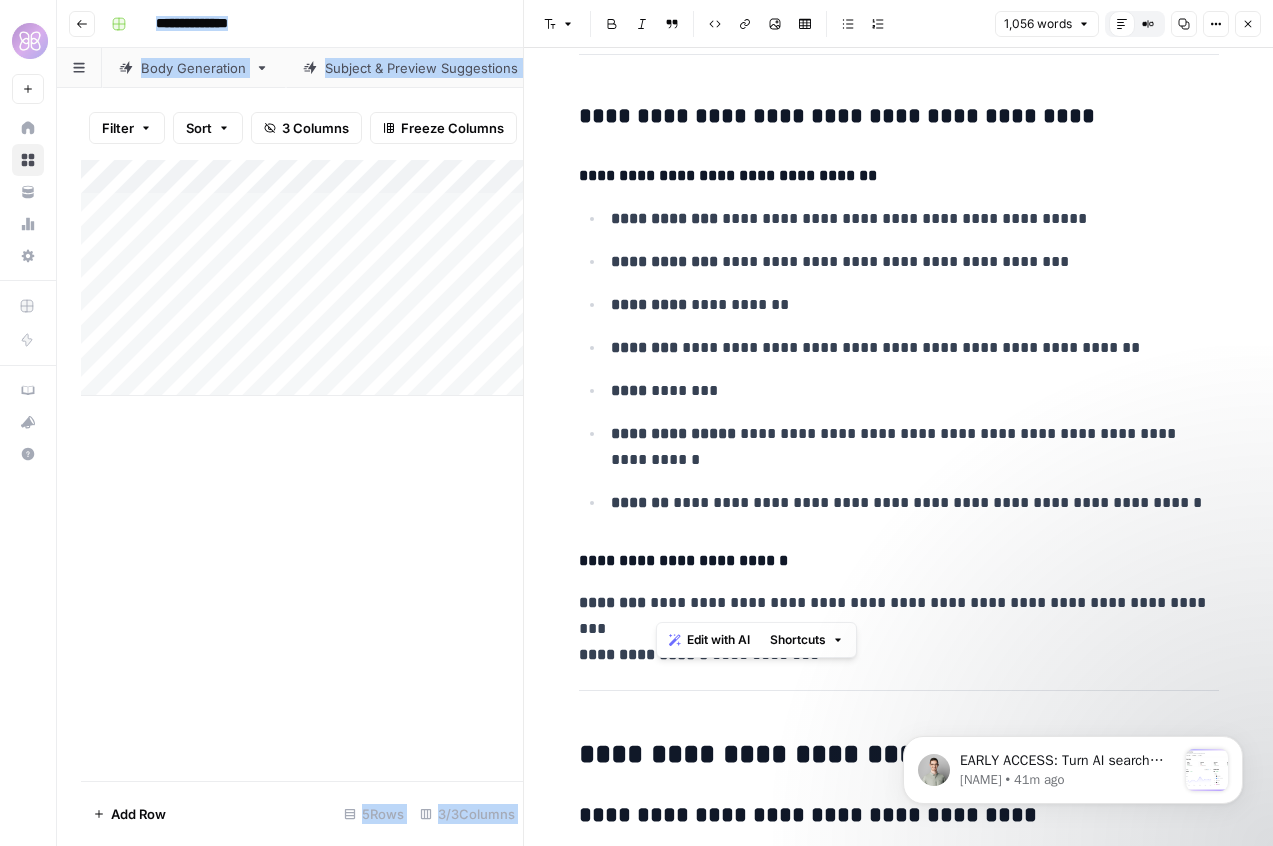 drag, startPoint x: 1146, startPoint y: 606, endPoint x: 659, endPoint y: 608, distance: 487.00412 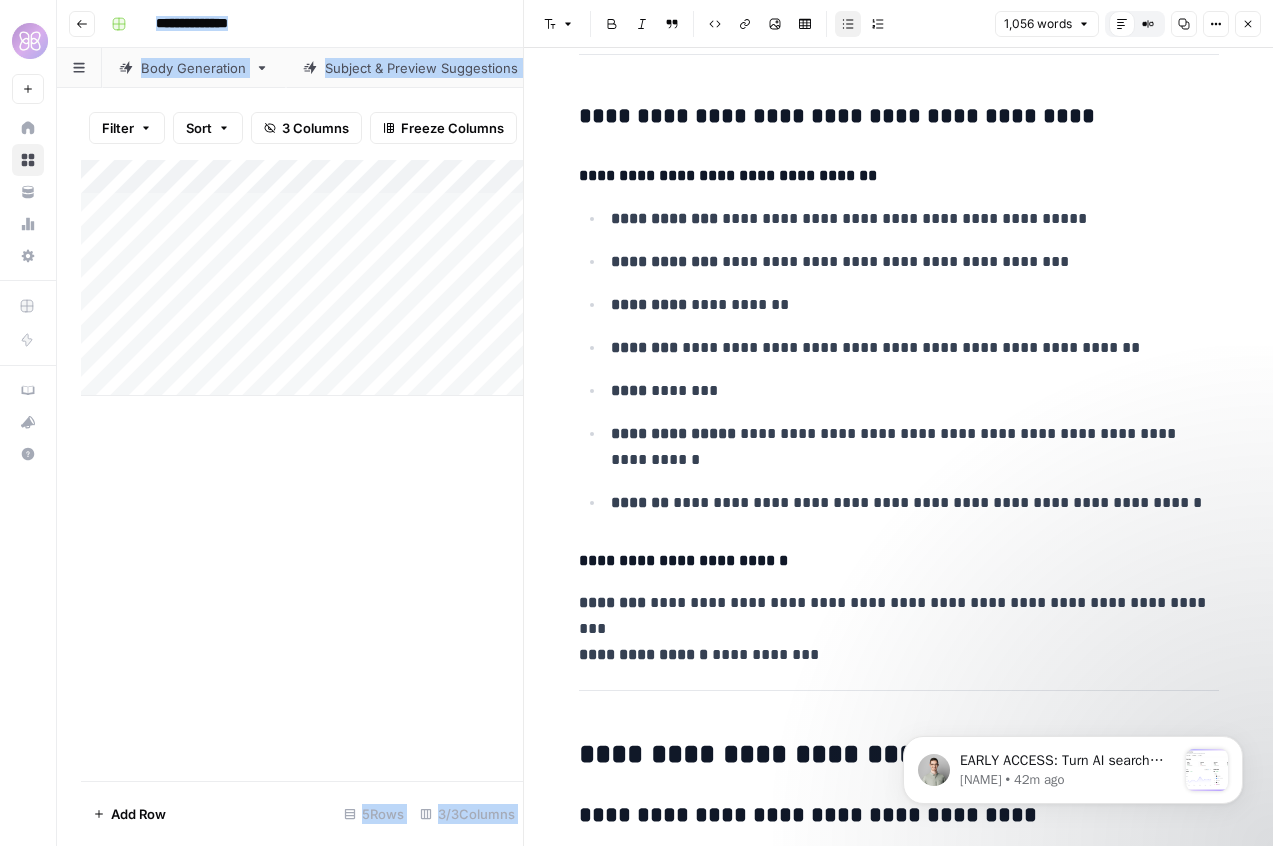 click on "**********" at bounding box center [915, 348] 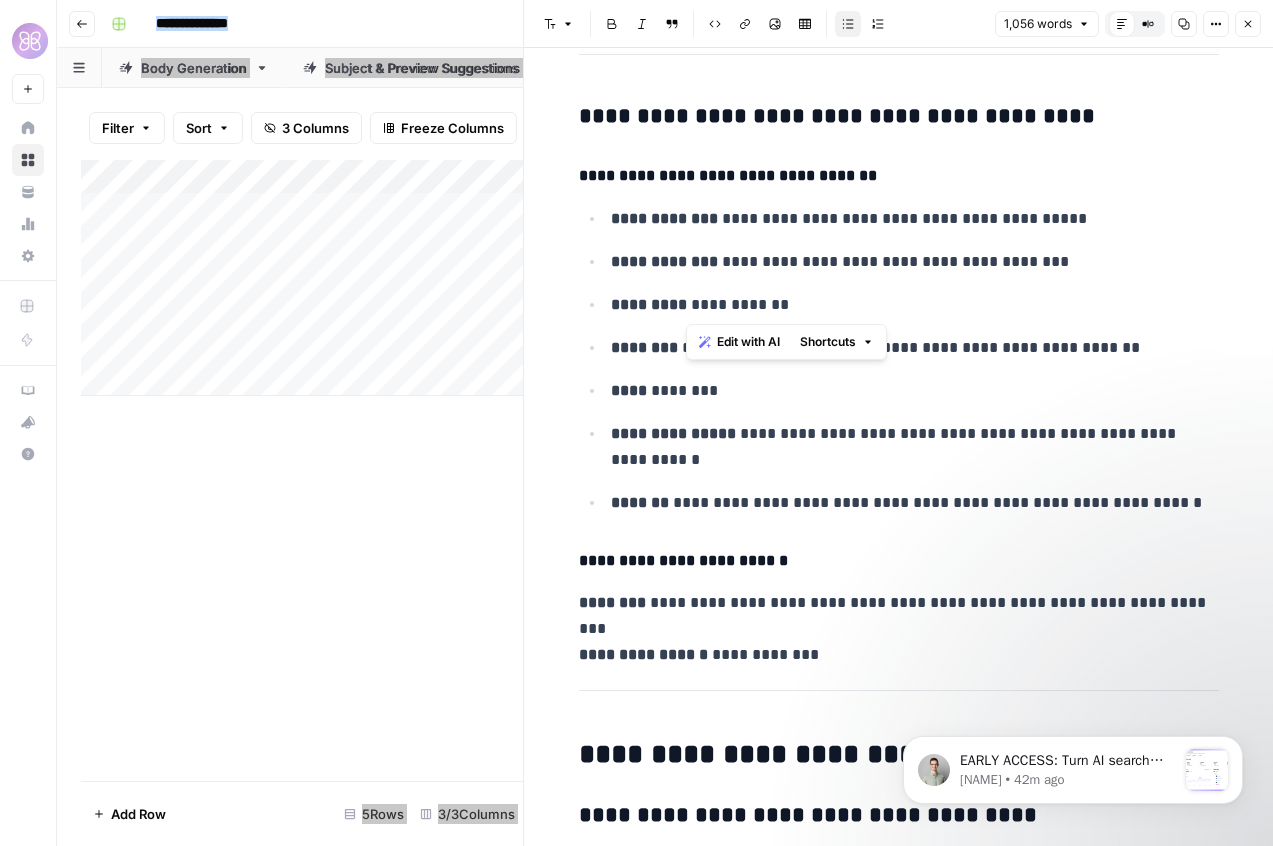 drag, startPoint x: 812, startPoint y: 299, endPoint x: 687, endPoint y: 304, distance: 125.09996 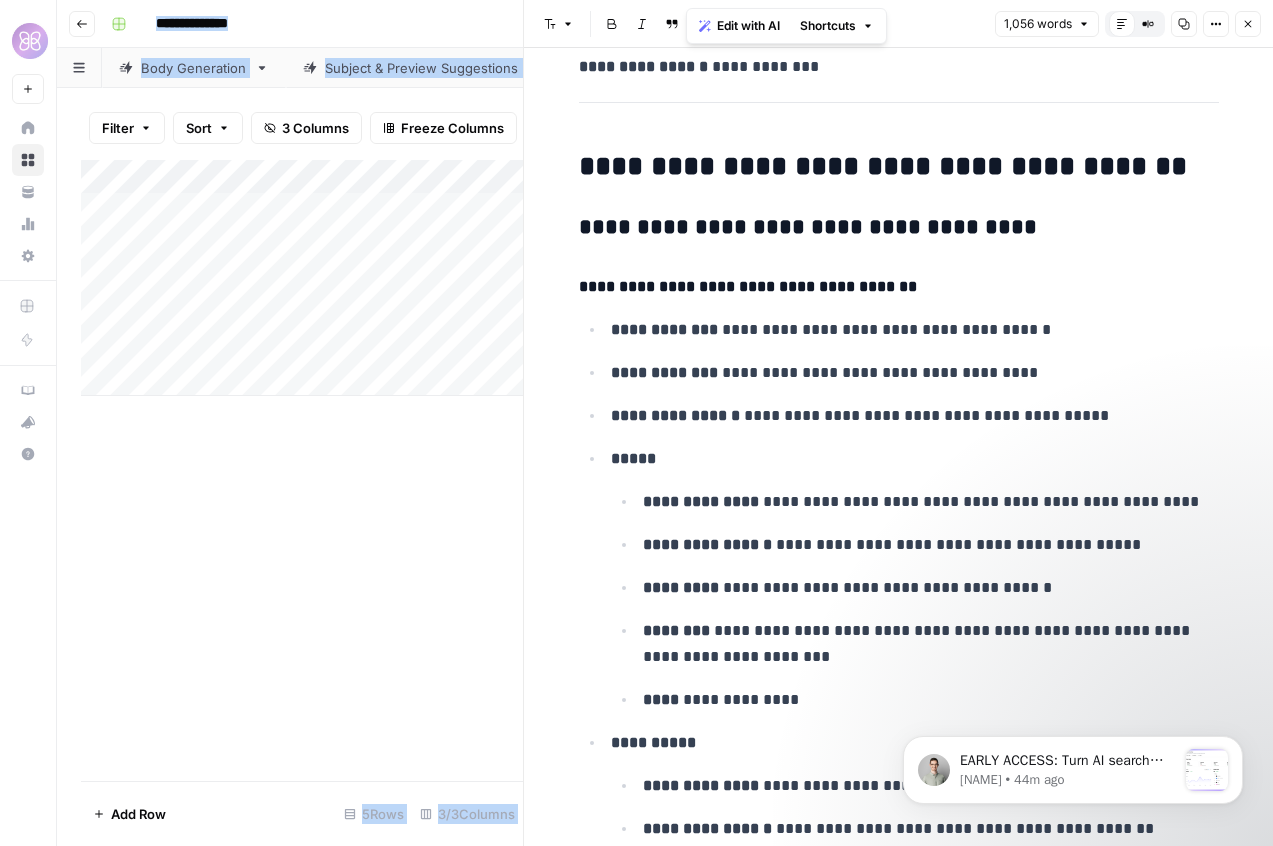 scroll, scrollTop: 1431, scrollLeft: 0, axis: vertical 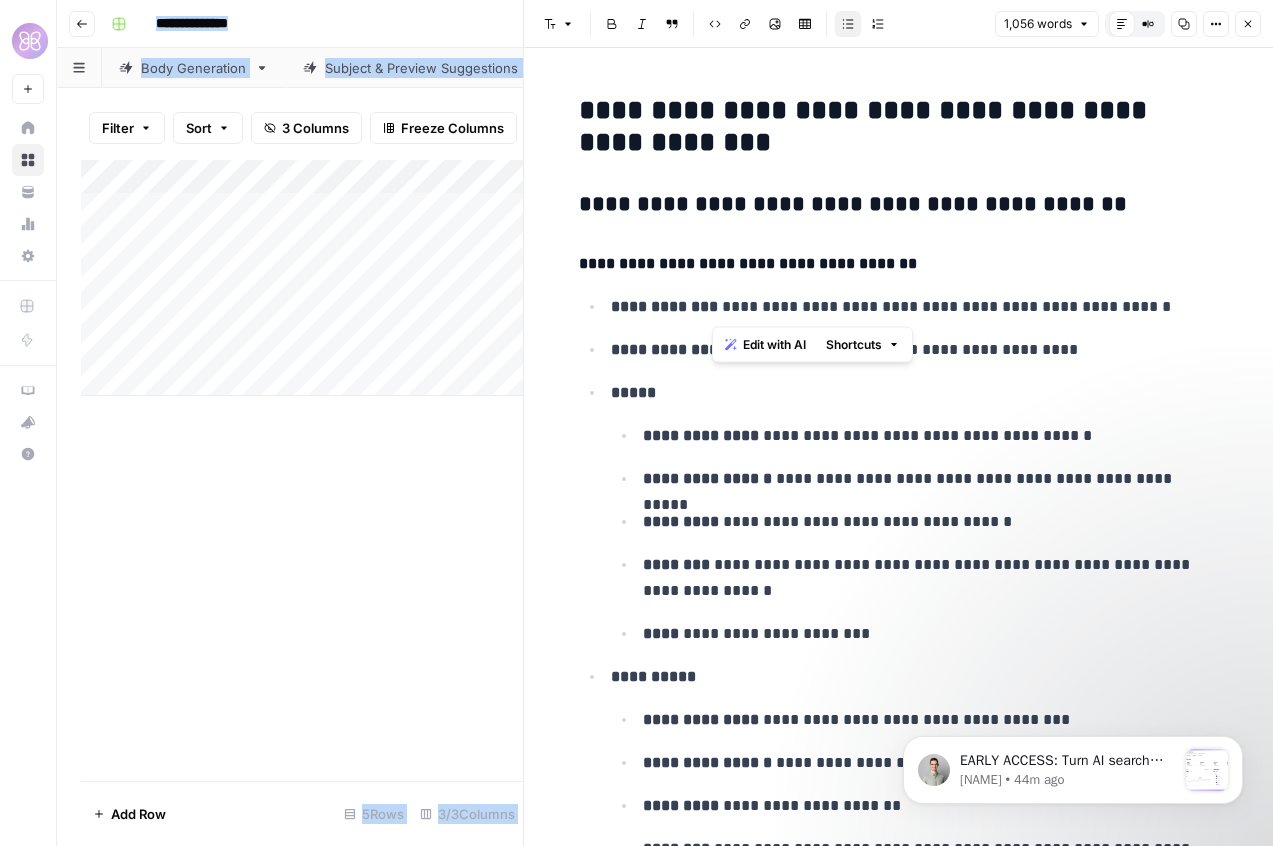 drag, startPoint x: 973, startPoint y: 305, endPoint x: 714, endPoint y: 309, distance: 259.03088 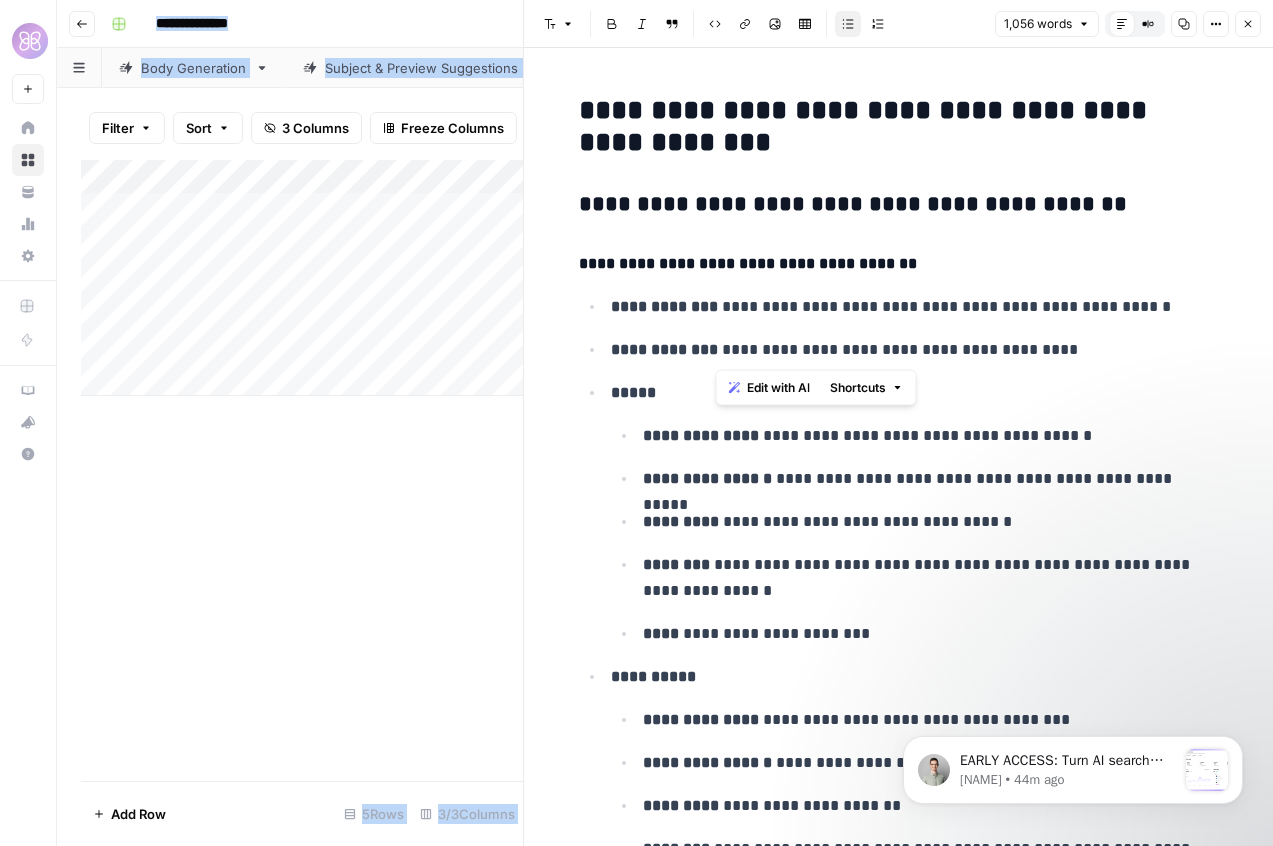 drag, startPoint x: 1071, startPoint y: 343, endPoint x: 721, endPoint y: 345, distance: 350.0057 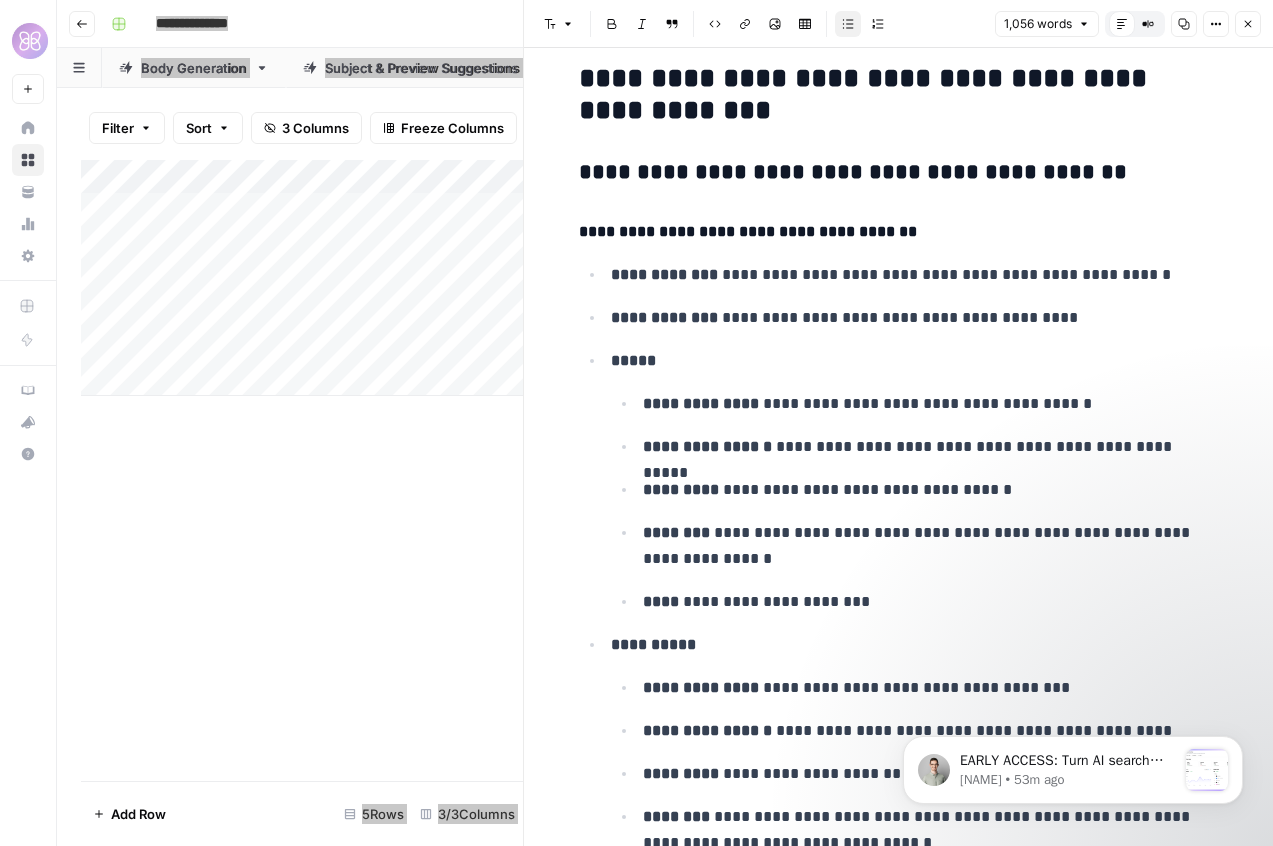 scroll, scrollTop: 2468, scrollLeft: 0, axis: vertical 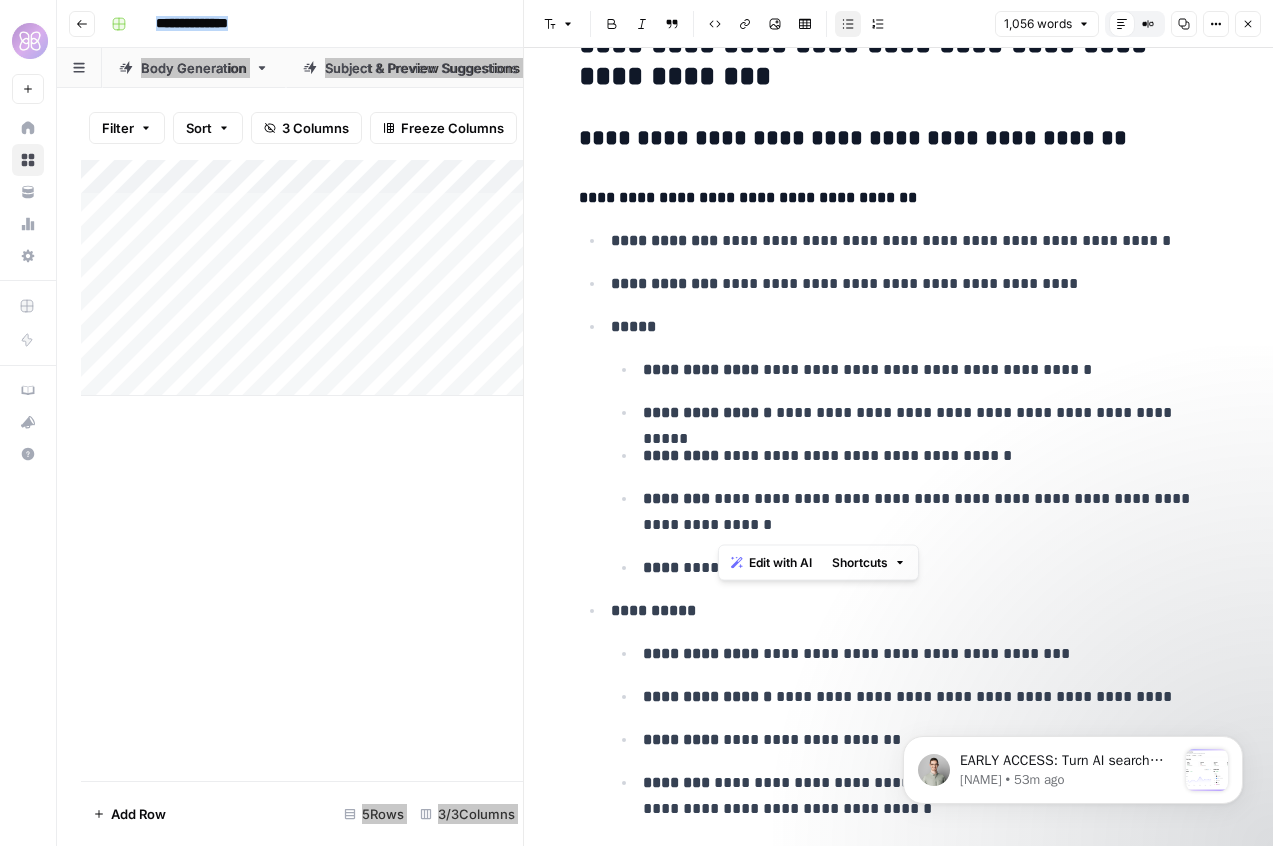 drag, startPoint x: 800, startPoint y: 532, endPoint x: 722, endPoint y: 498, distance: 85.08819 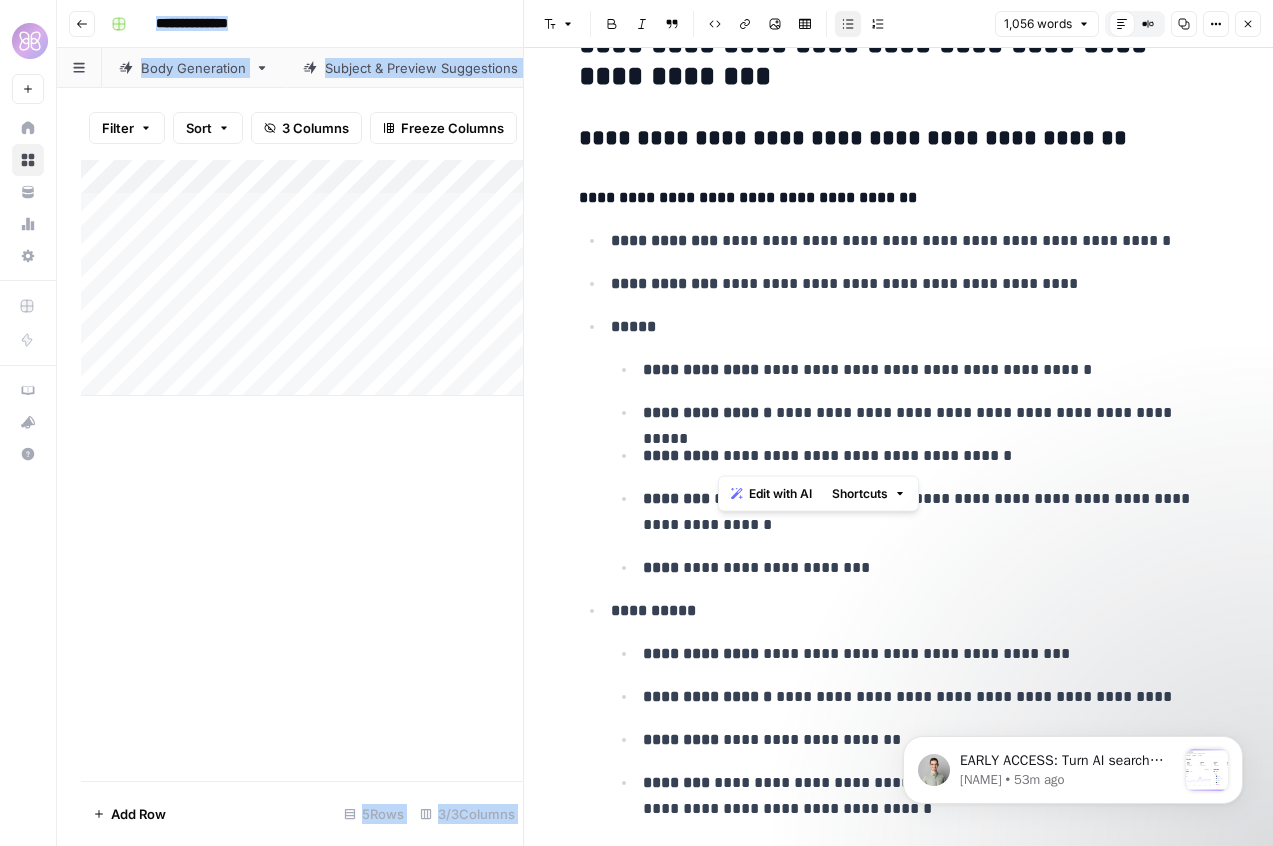 drag, startPoint x: 1060, startPoint y: 458, endPoint x: 720, endPoint y: 457, distance: 340.00146 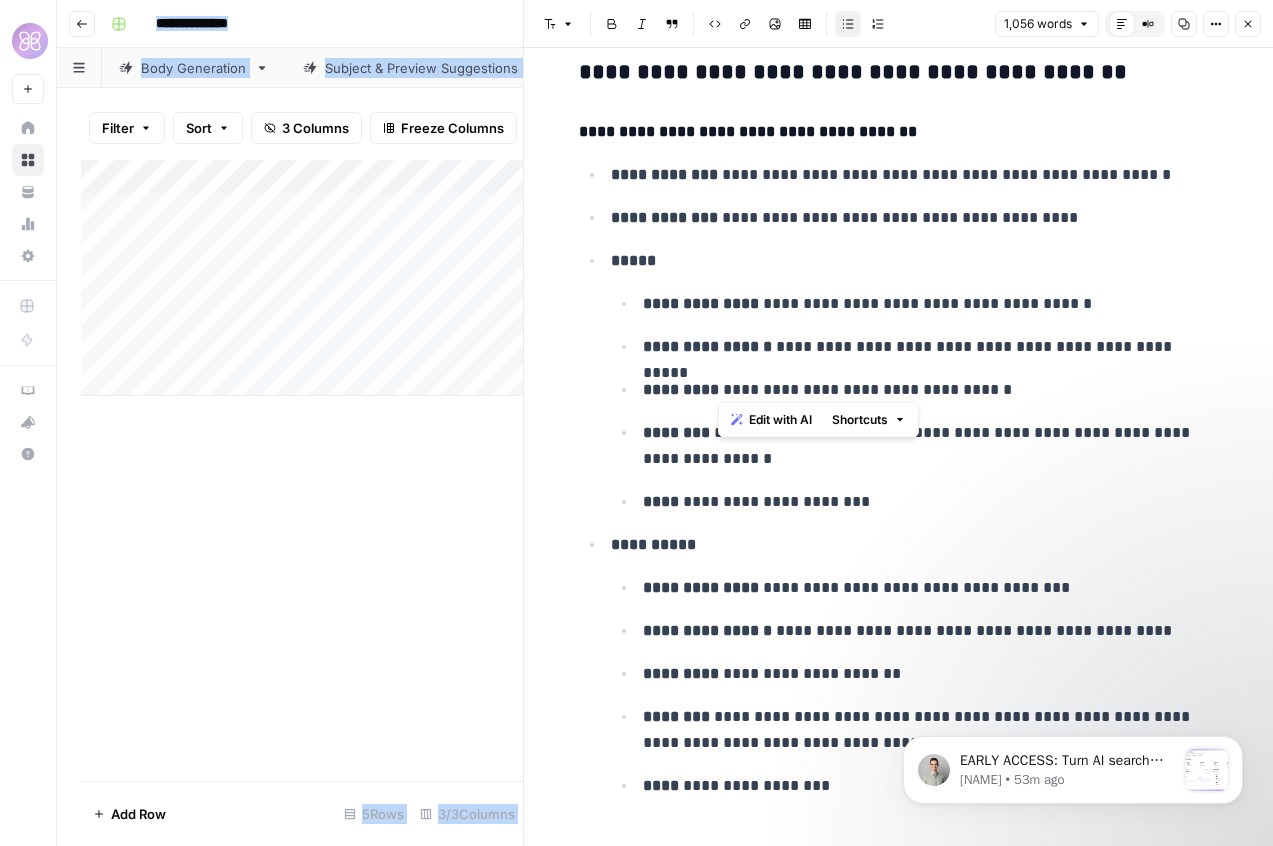 scroll, scrollTop: 2544, scrollLeft: 0, axis: vertical 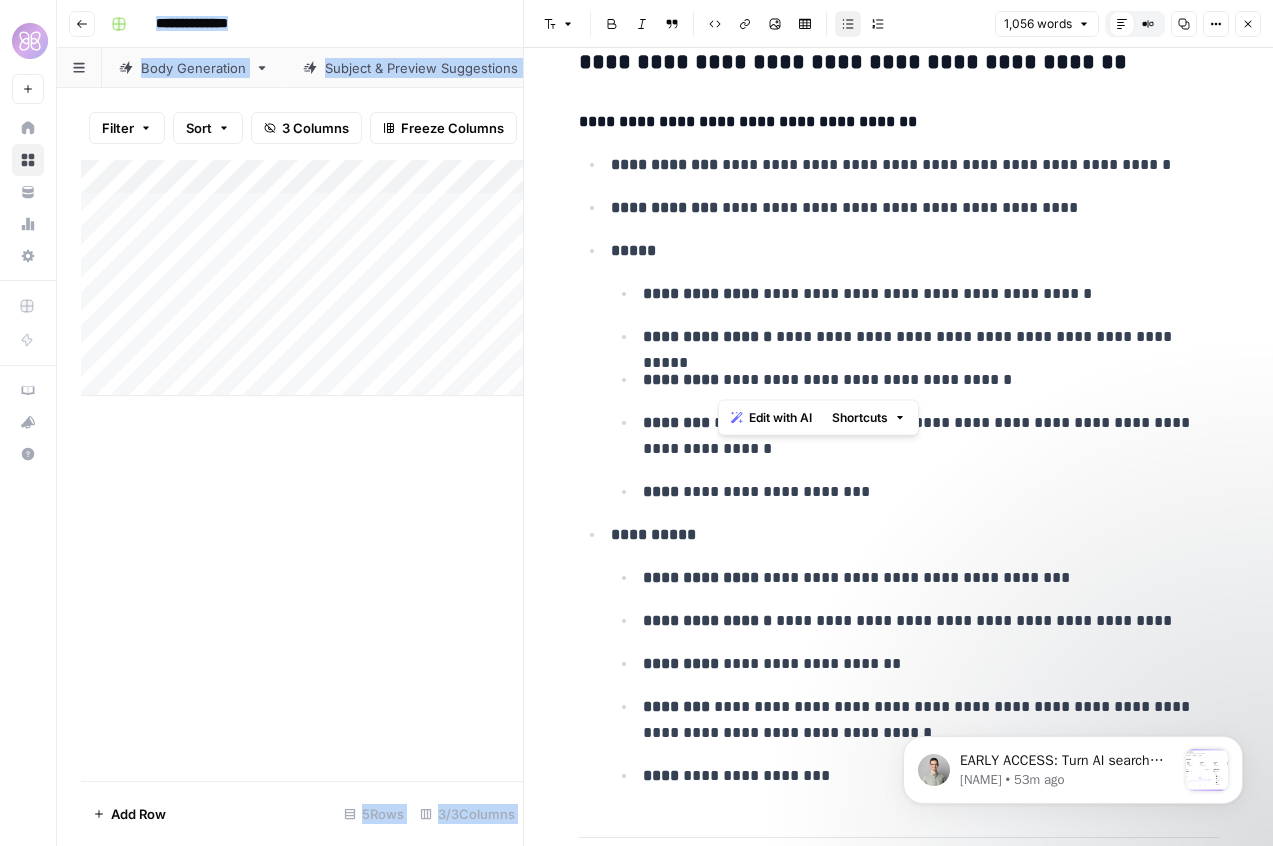 click on "**********" at bounding box center [915, 392] 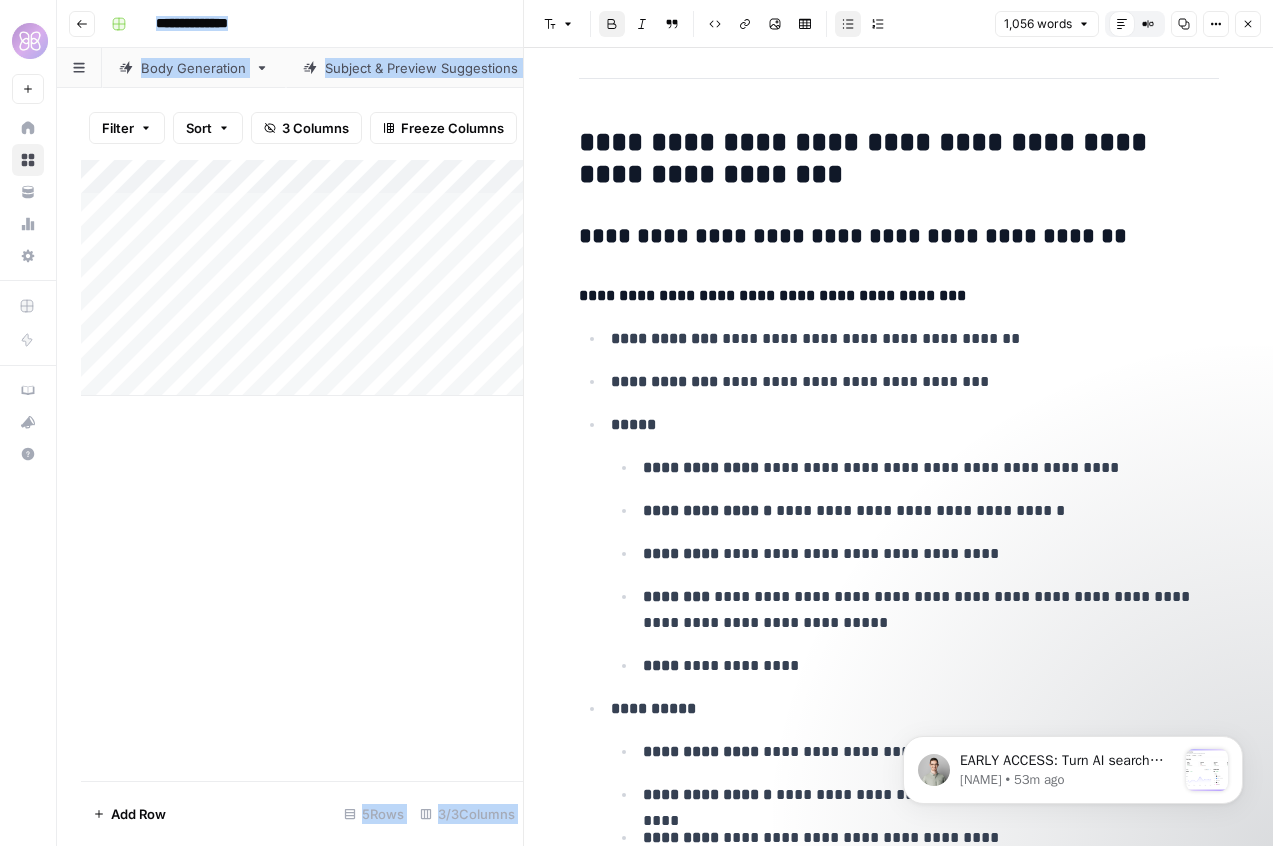 scroll, scrollTop: 3306, scrollLeft: 0, axis: vertical 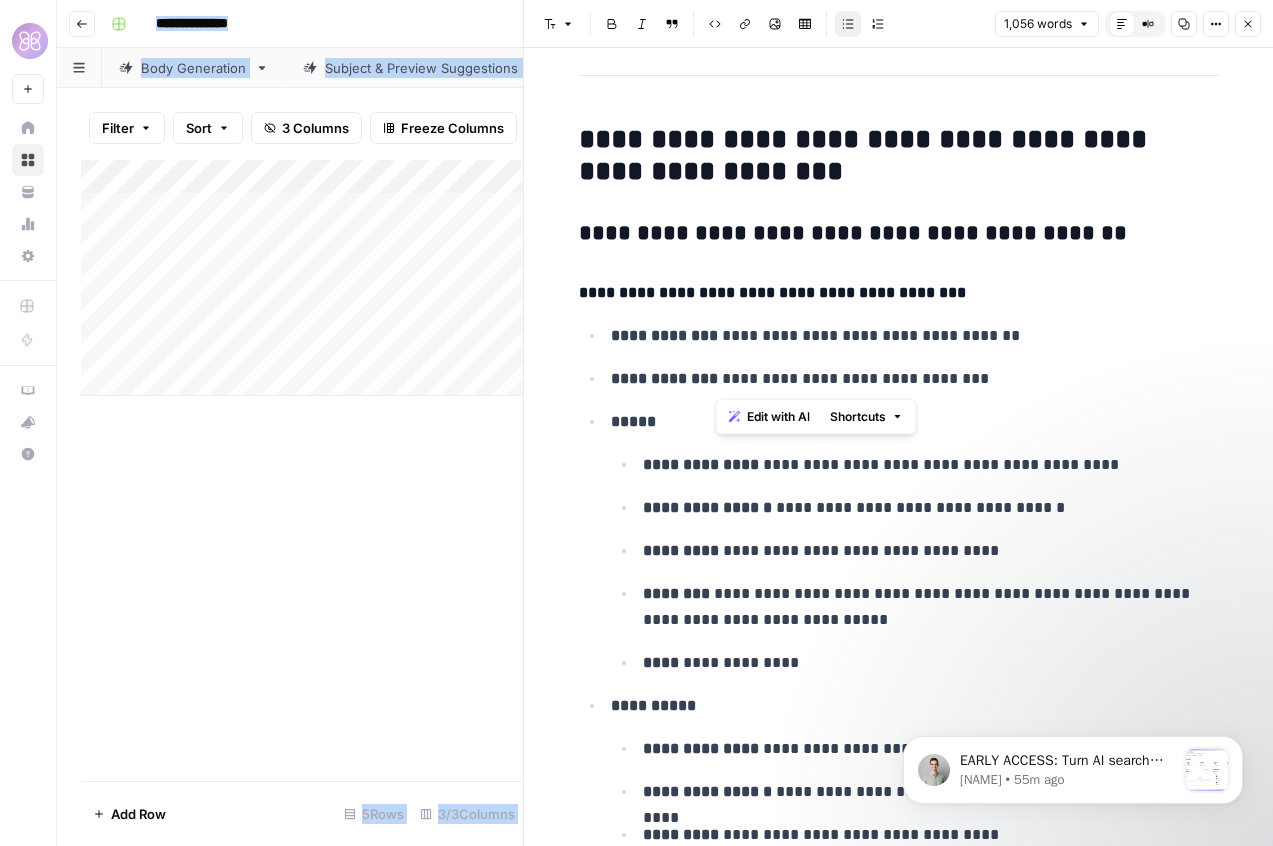 drag, startPoint x: 993, startPoint y: 382, endPoint x: 712, endPoint y: 382, distance: 281 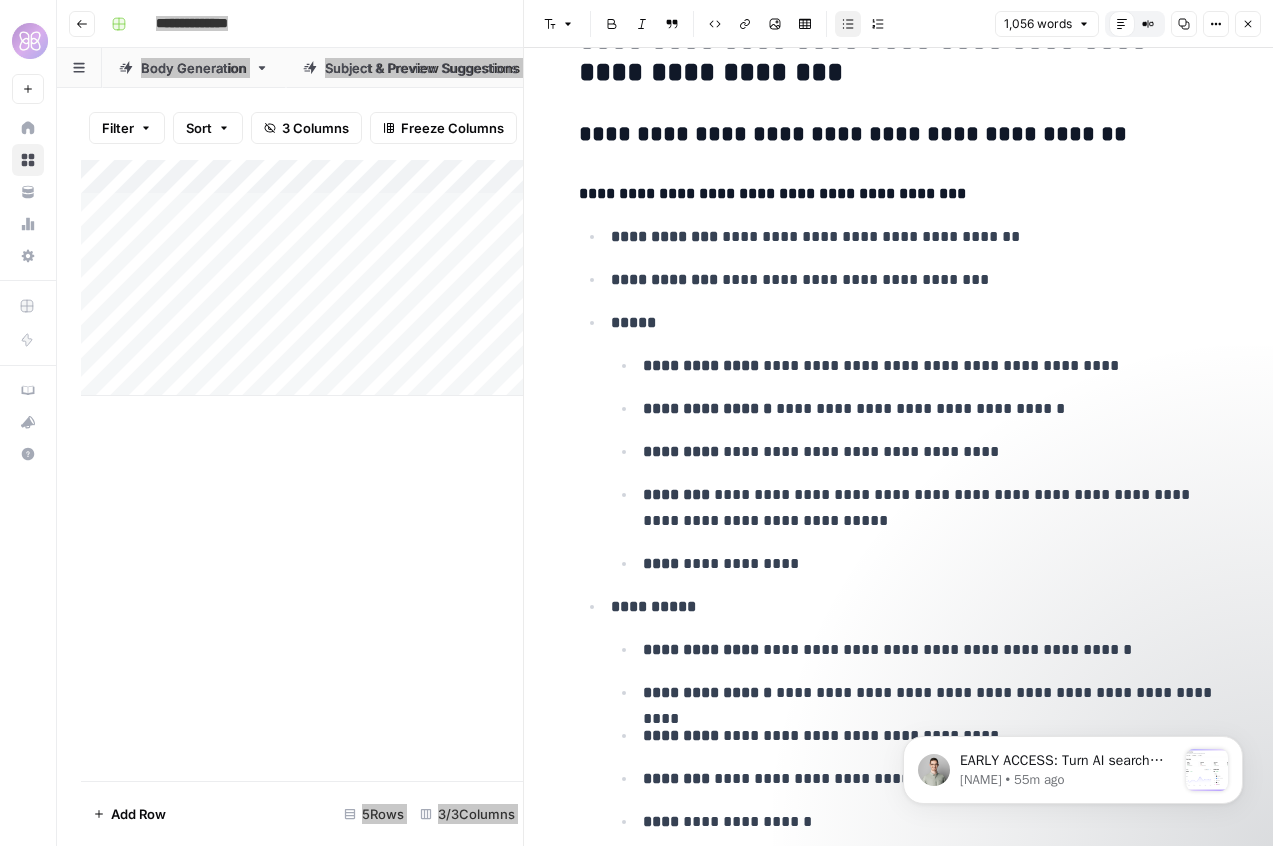 scroll, scrollTop: 3406, scrollLeft: 0, axis: vertical 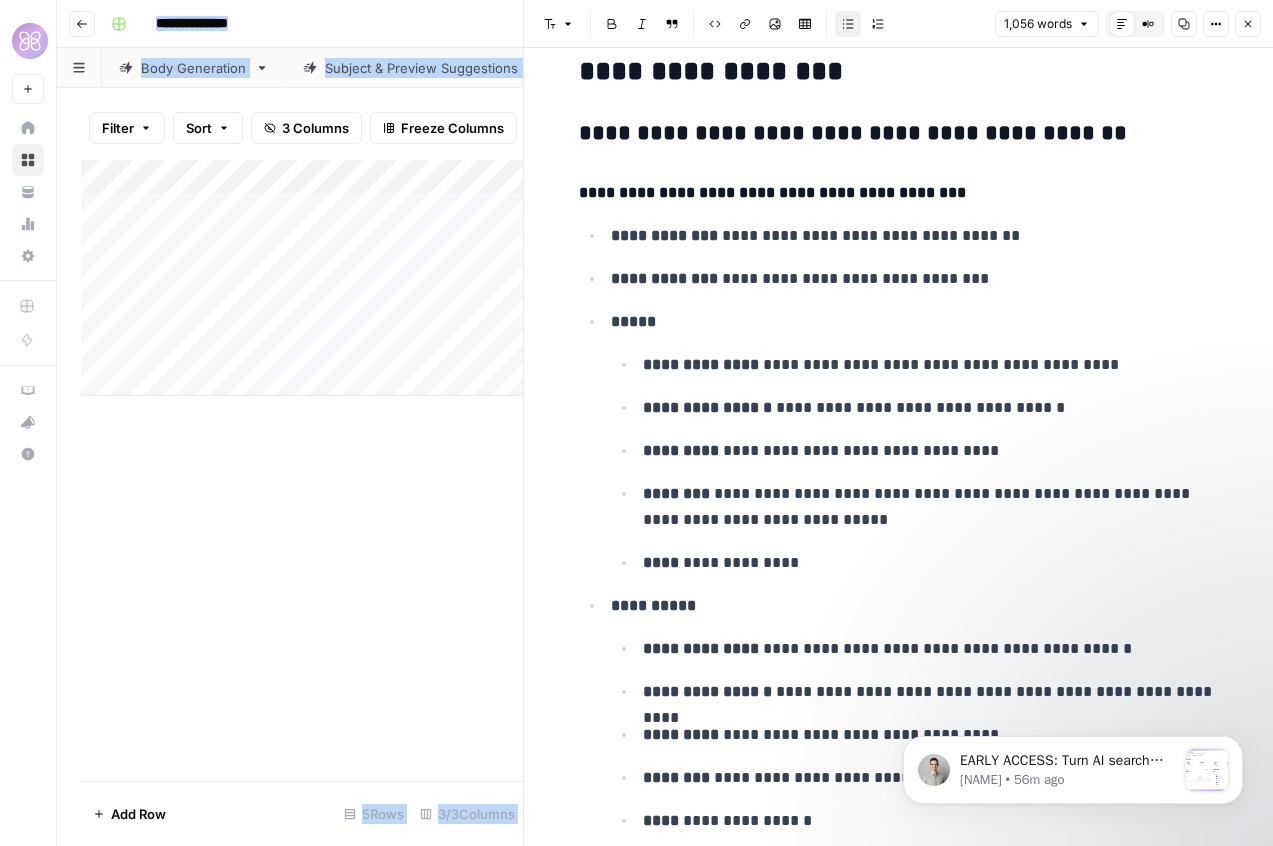 click on "**********" at bounding box center (931, 365) 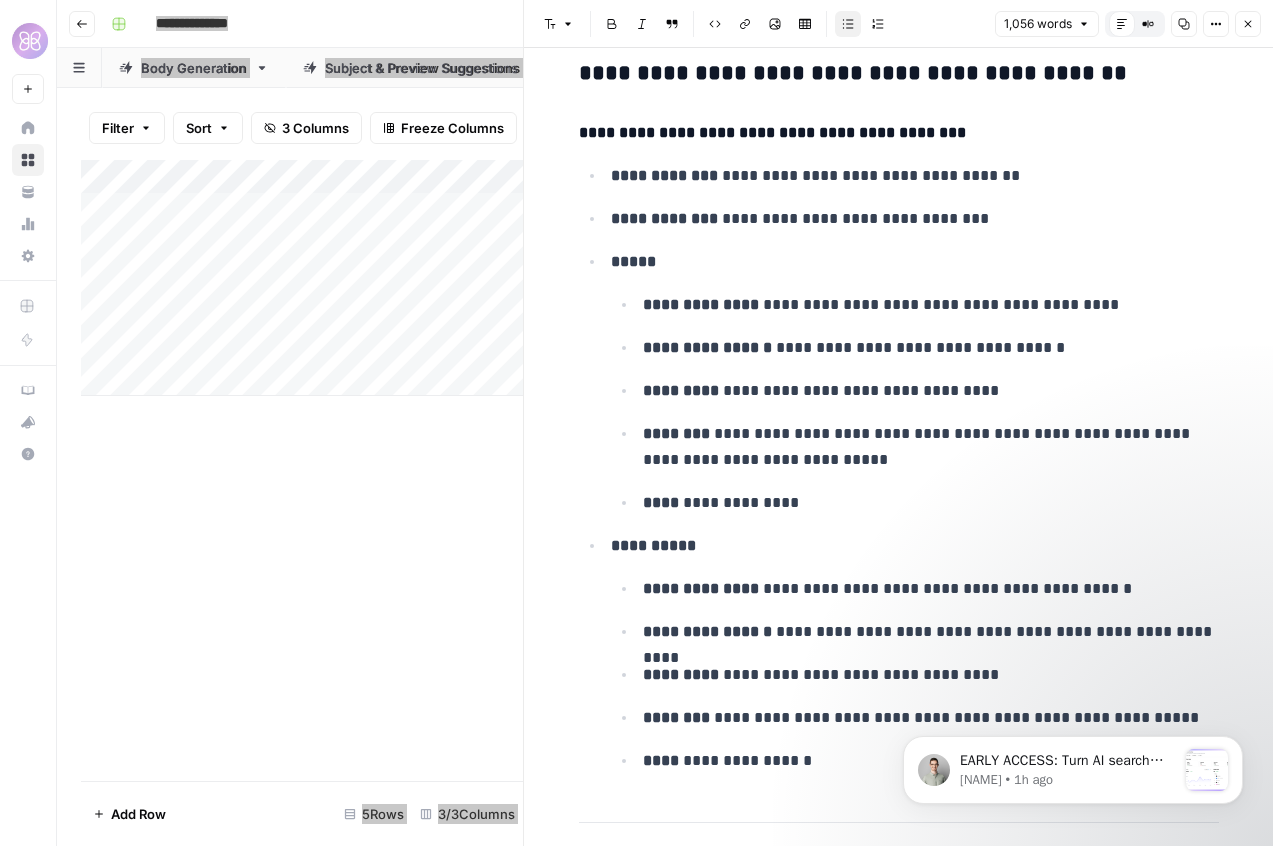 scroll, scrollTop: 3473, scrollLeft: 0, axis: vertical 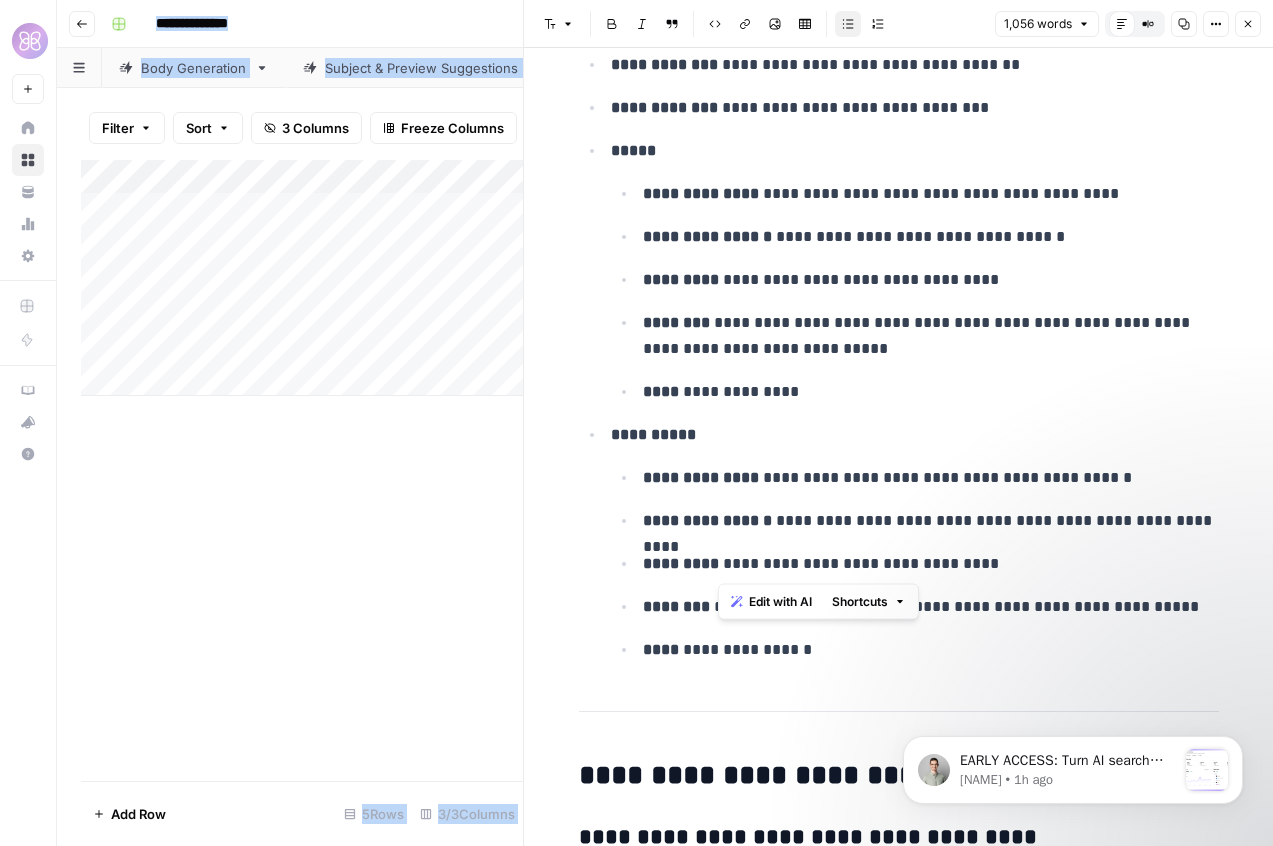 drag, startPoint x: 981, startPoint y: 556, endPoint x: 720, endPoint y: 566, distance: 261.1915 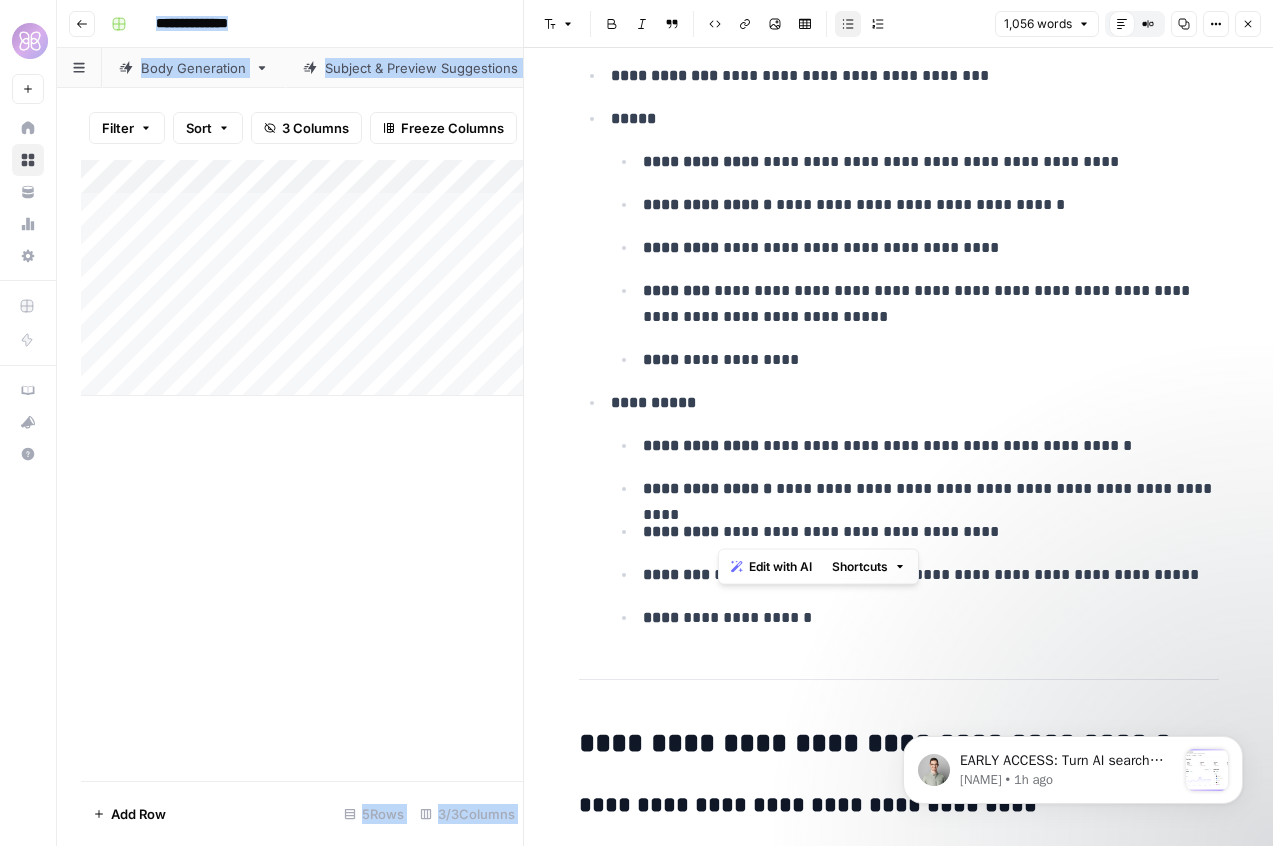 scroll, scrollTop: 3613, scrollLeft: 0, axis: vertical 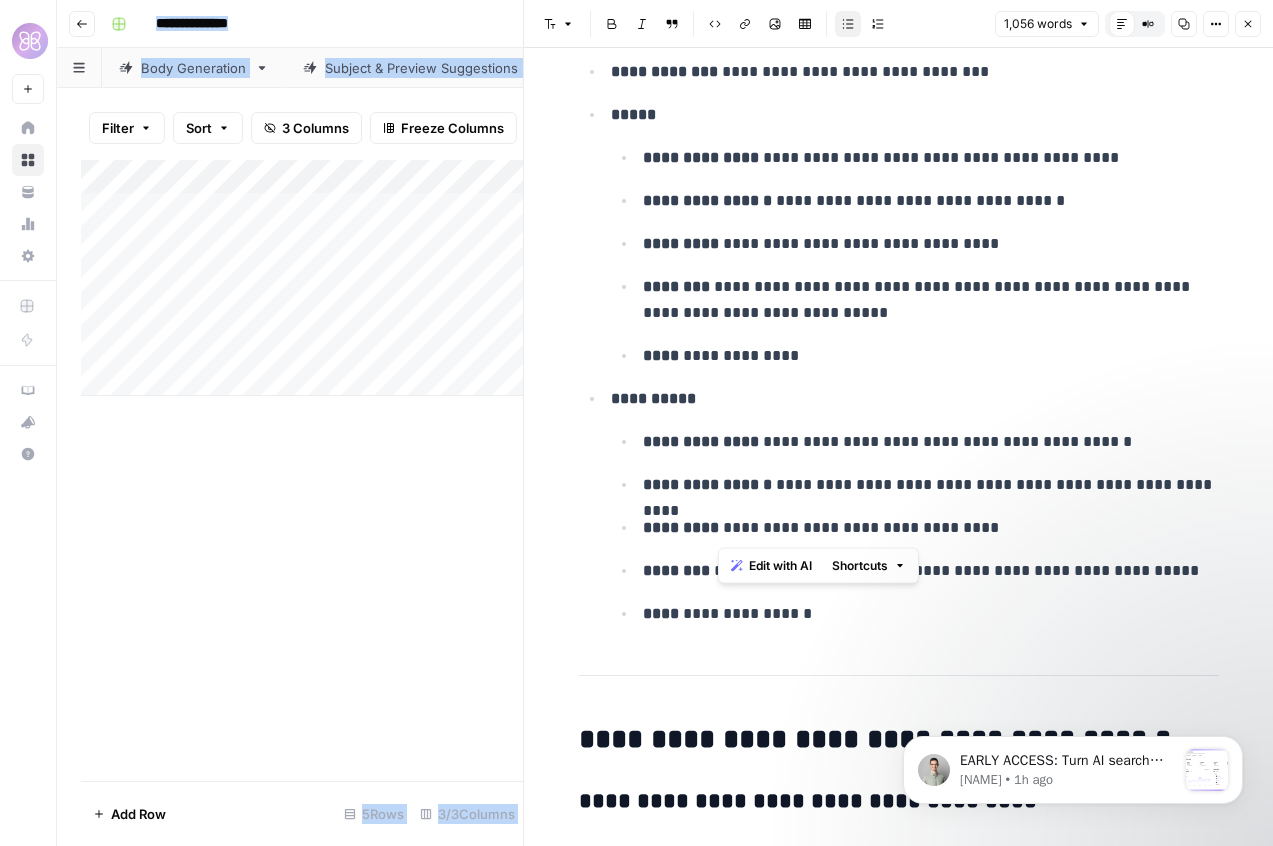 click on "**********" at bounding box center (915, 527) 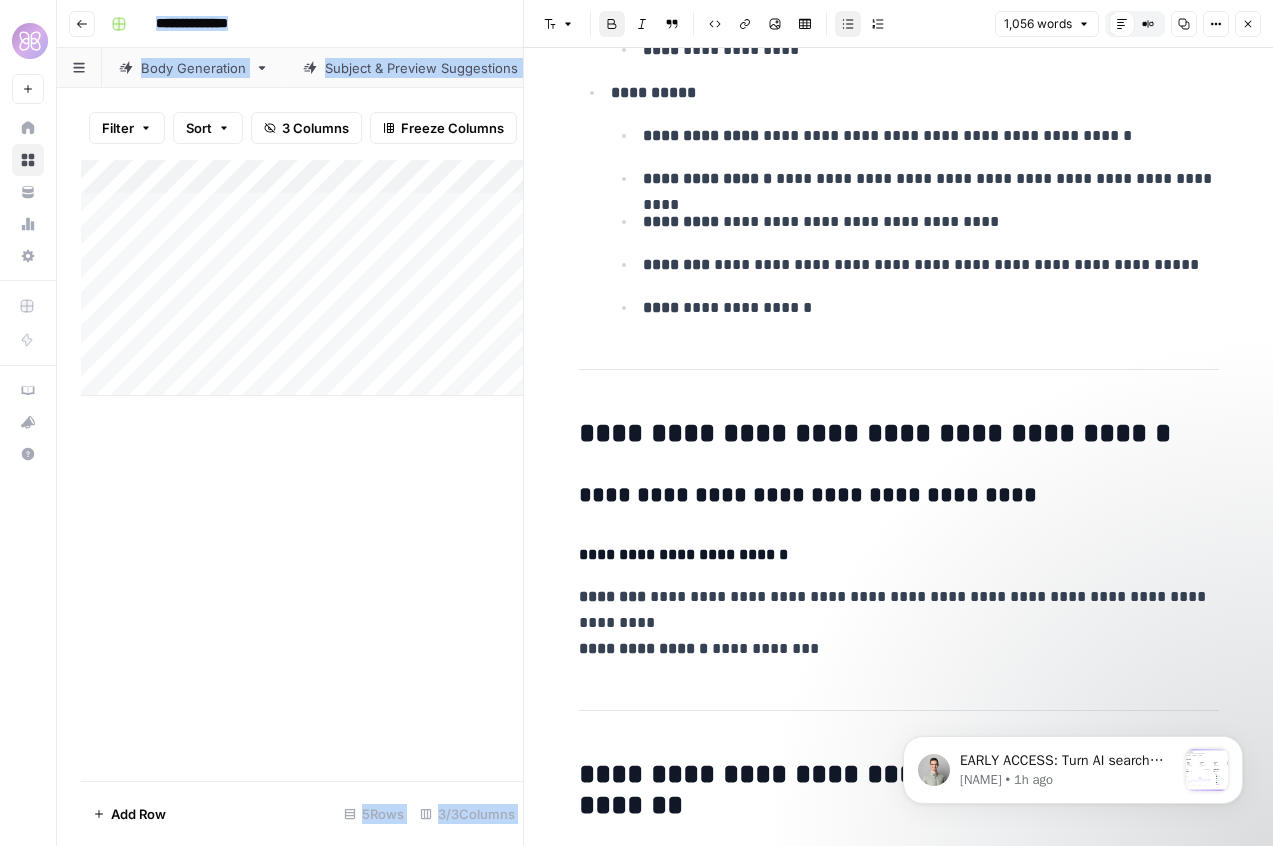 scroll, scrollTop: 3922, scrollLeft: 0, axis: vertical 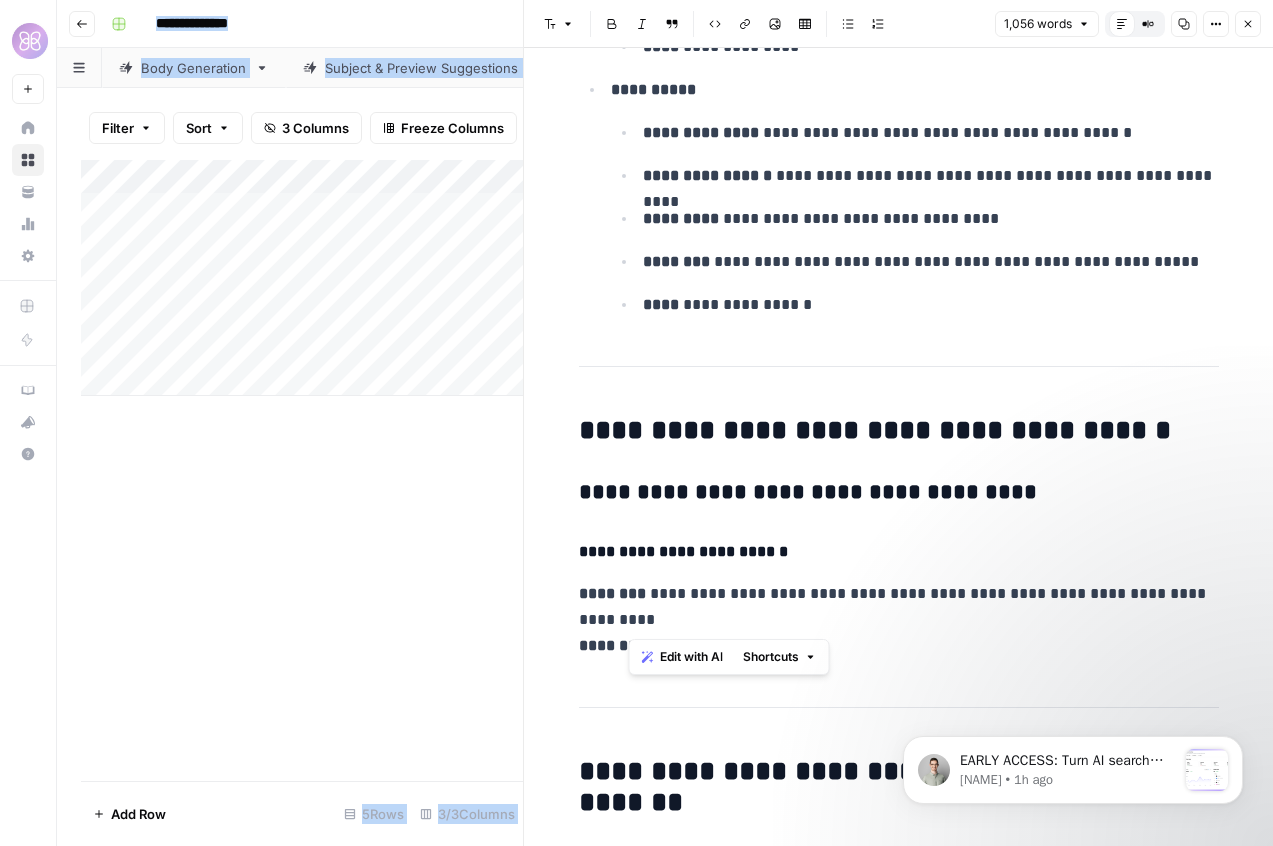drag, startPoint x: 629, startPoint y: 621, endPoint x: 679, endPoint y: 599, distance: 54.626 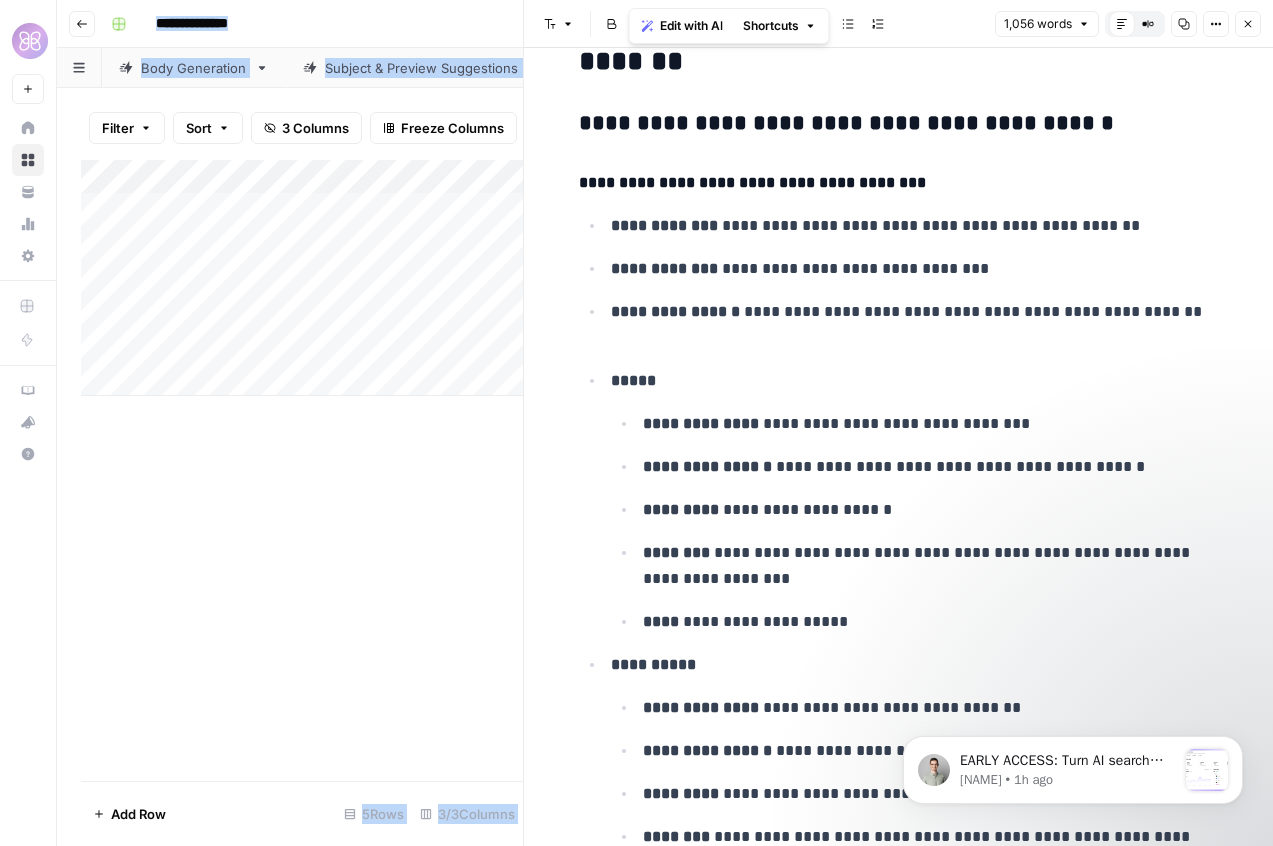 scroll, scrollTop: 4679, scrollLeft: 0, axis: vertical 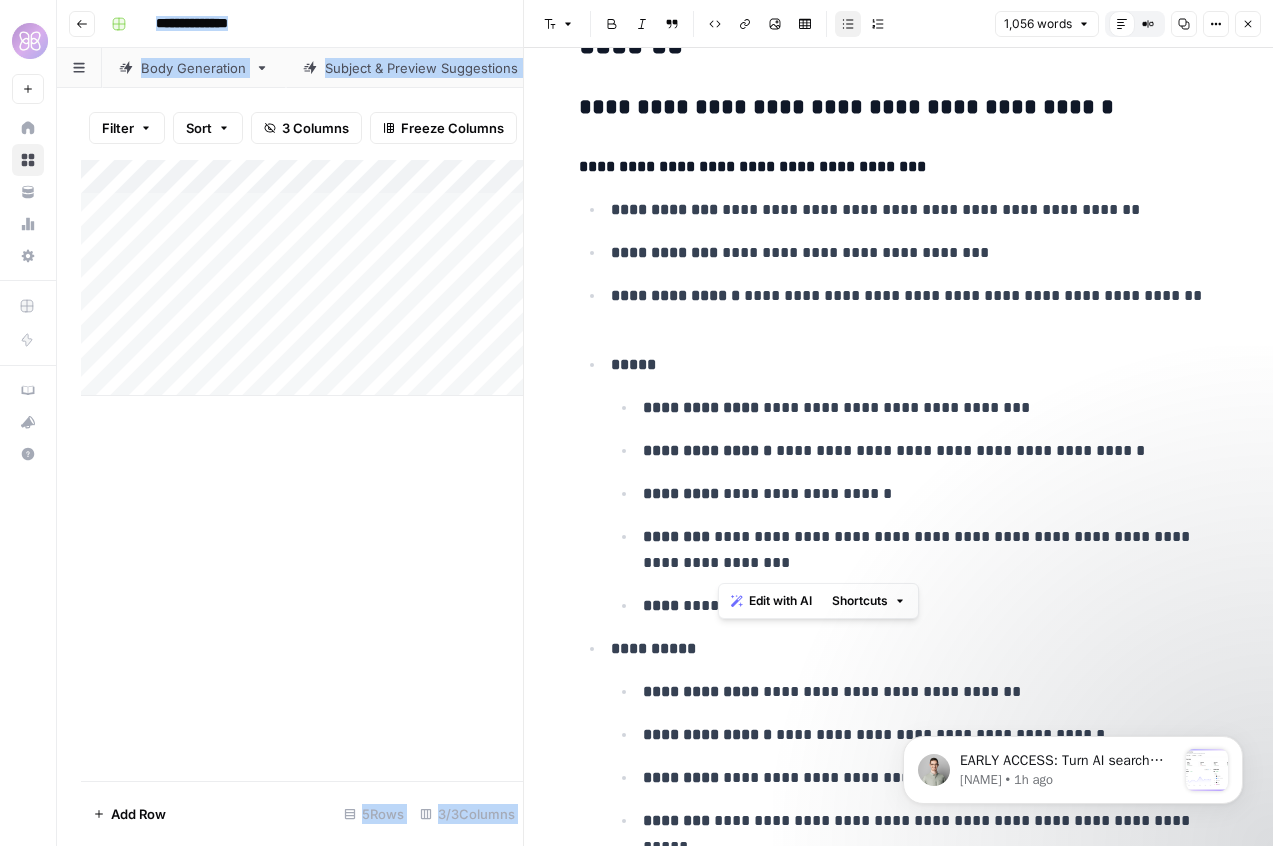 drag, startPoint x: 842, startPoint y: 562, endPoint x: 722, endPoint y: 543, distance: 121.49486 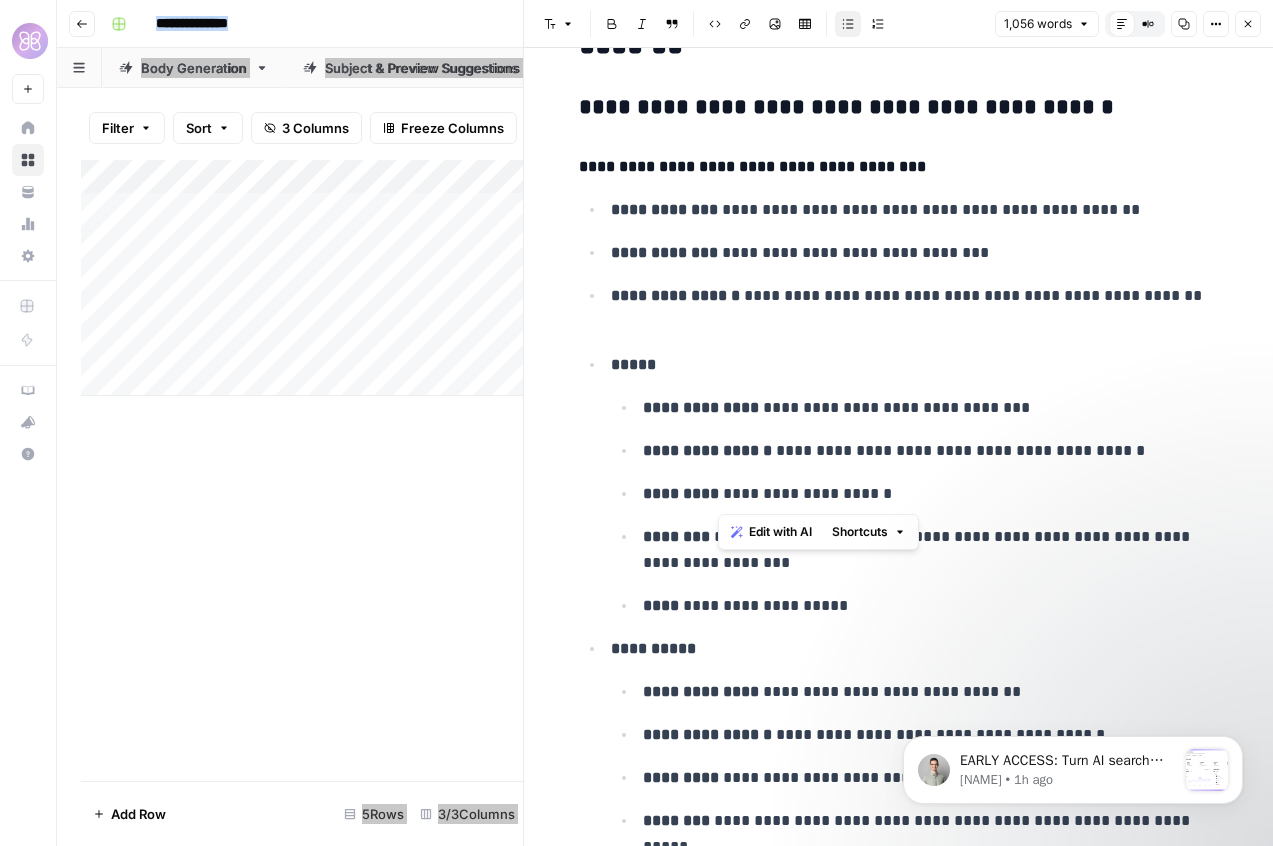 drag, startPoint x: 932, startPoint y: 494, endPoint x: 721, endPoint y: 495, distance: 211.00237 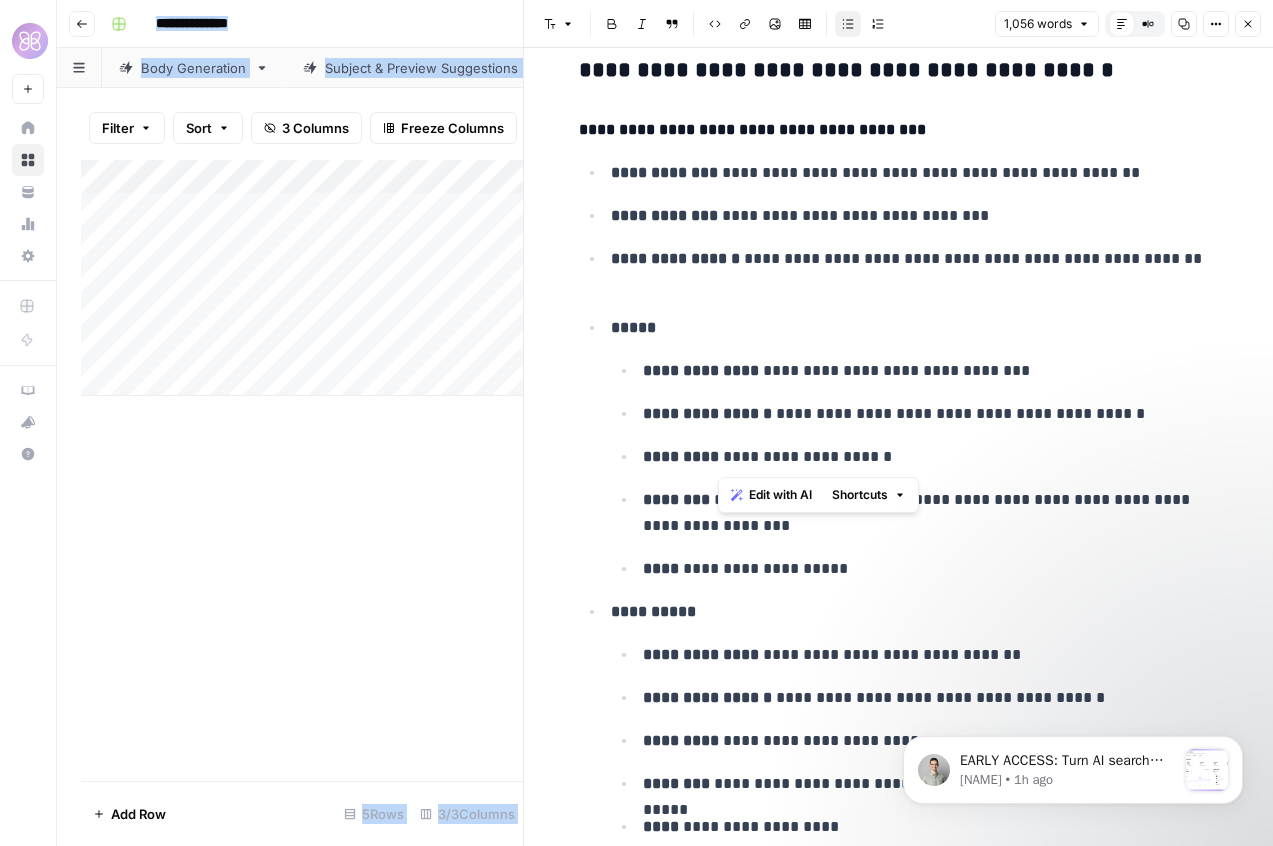 click on "**********" at bounding box center [915, 612] 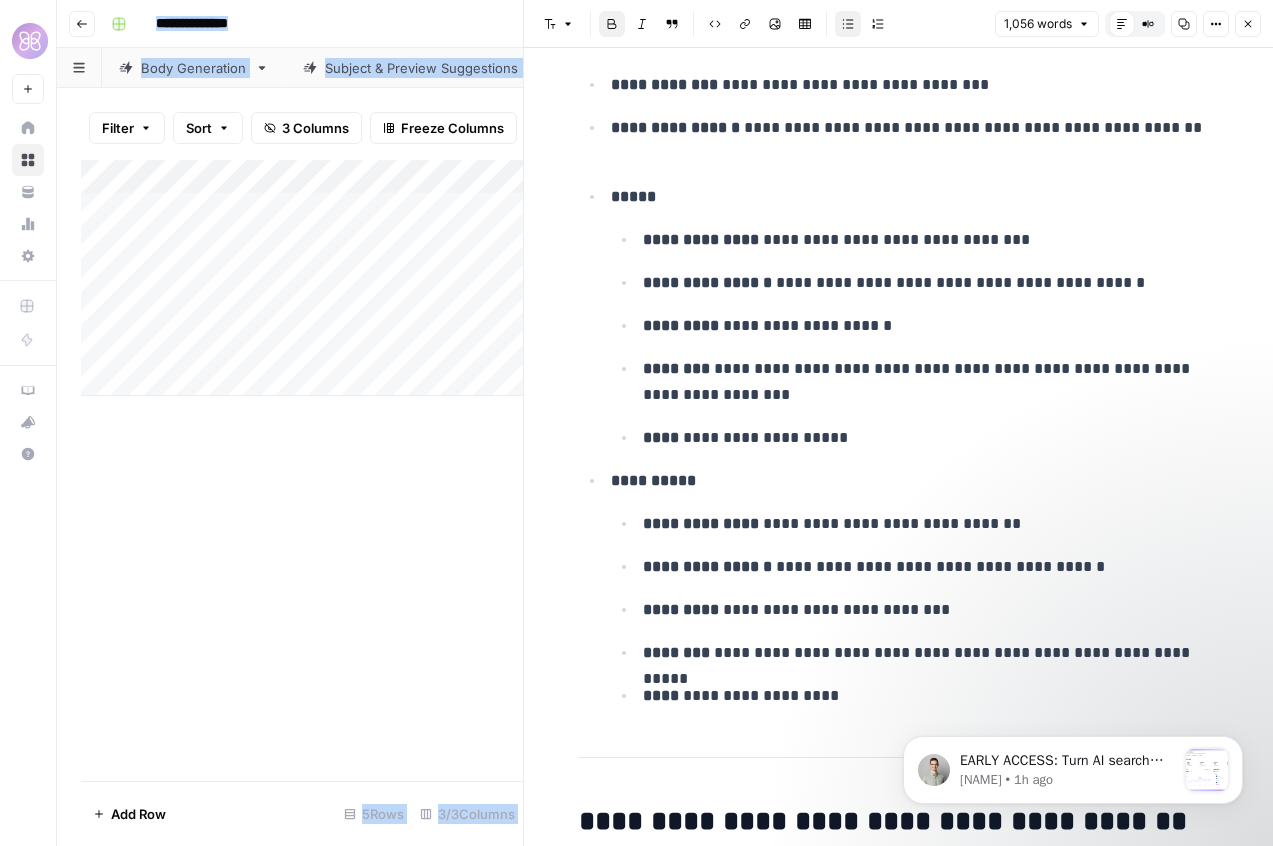 scroll, scrollTop: 4848, scrollLeft: 0, axis: vertical 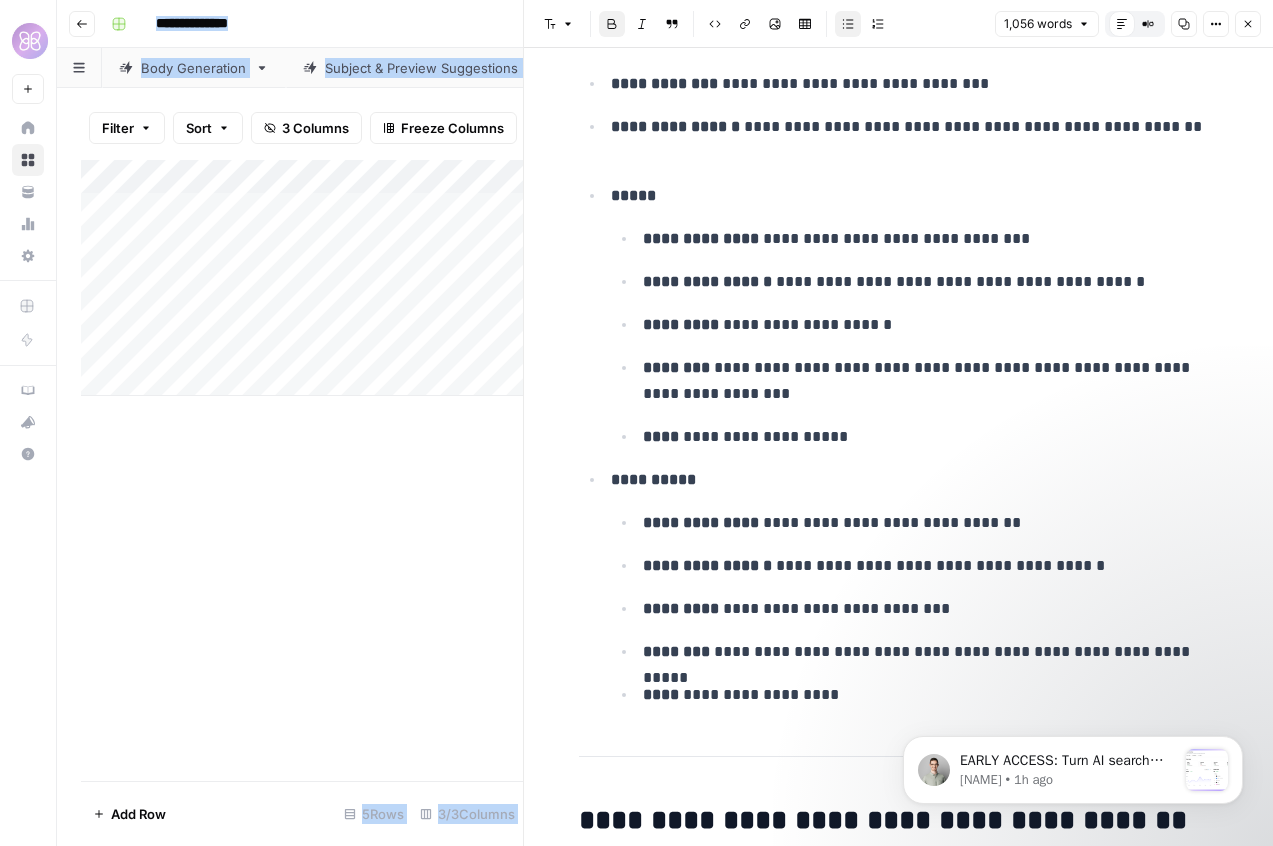 click on "**********" at bounding box center [898, -771] 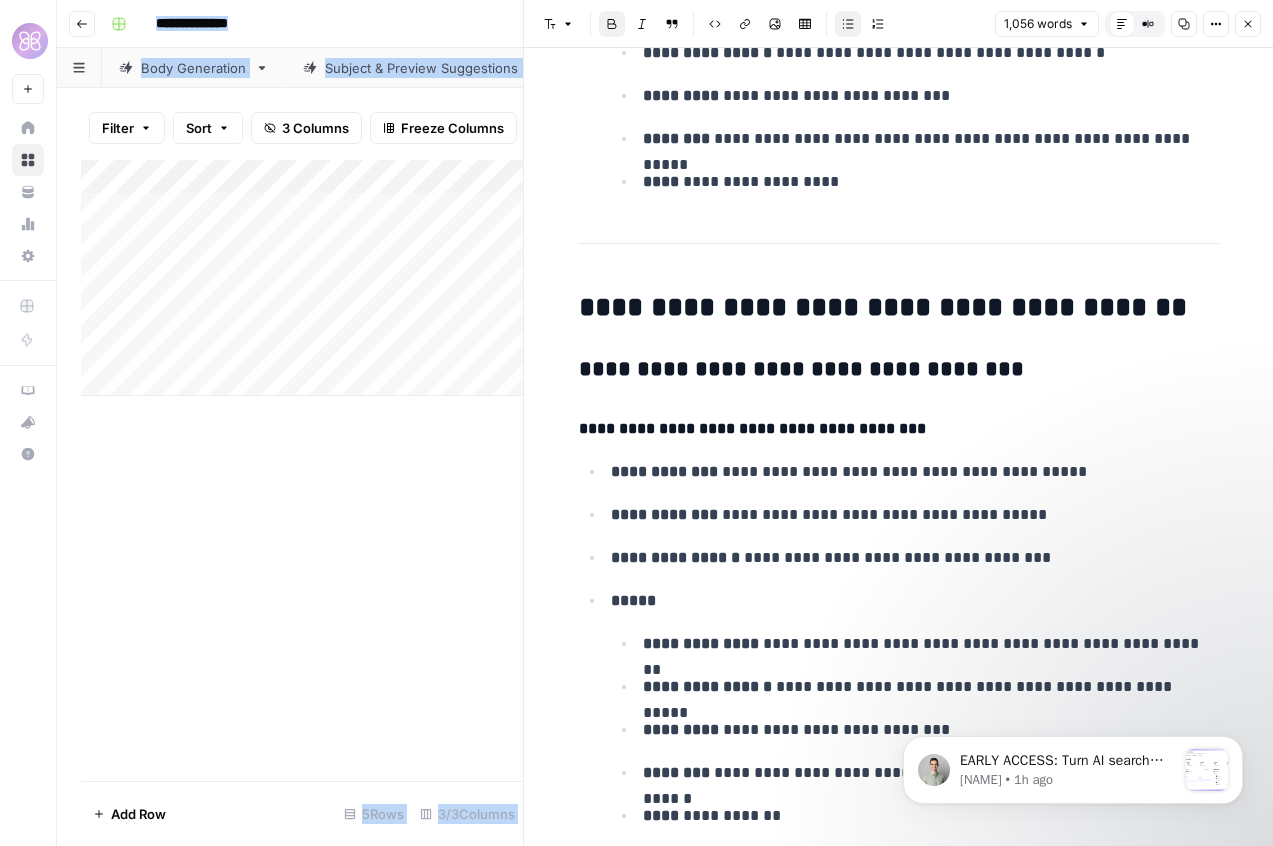 scroll, scrollTop: 5375, scrollLeft: 0, axis: vertical 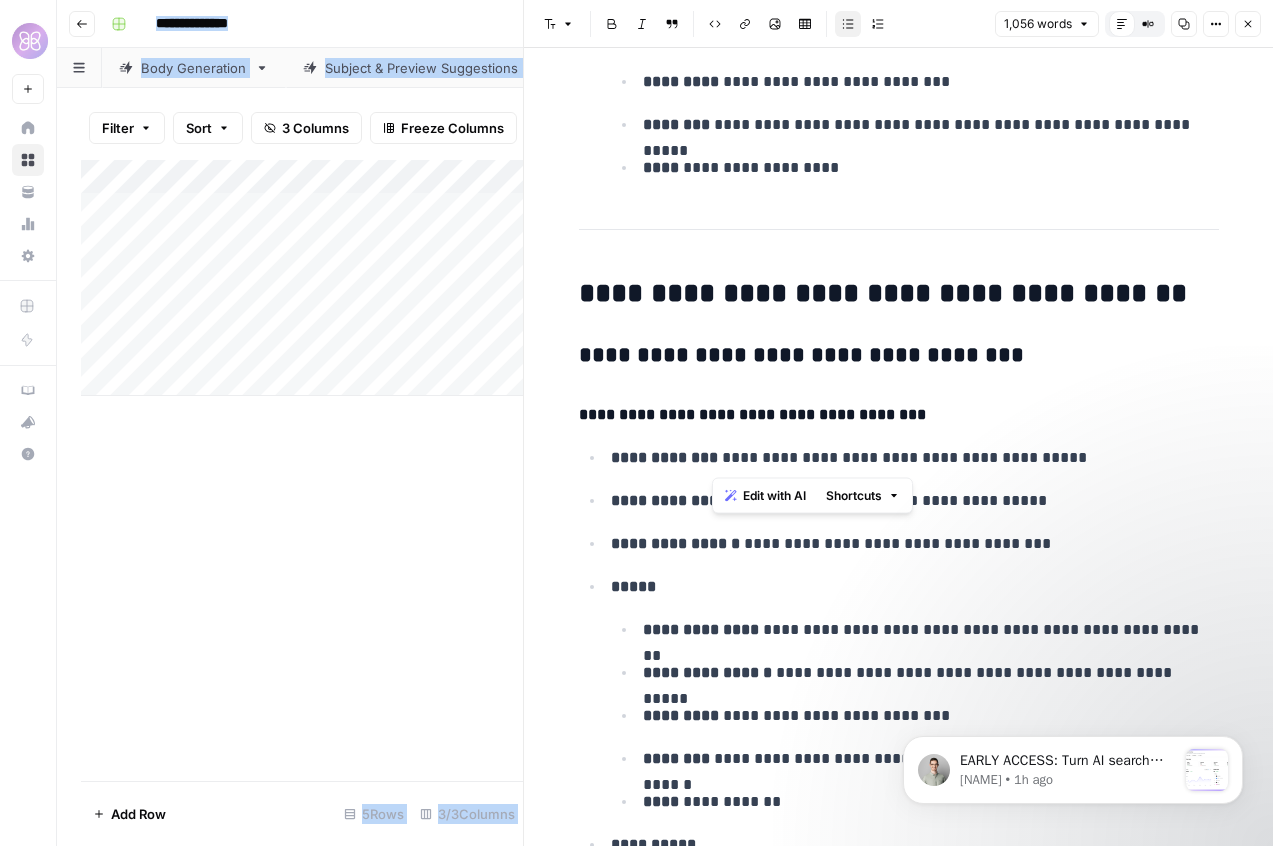 drag, startPoint x: 1088, startPoint y: 455, endPoint x: 716, endPoint y: 458, distance: 372.0121 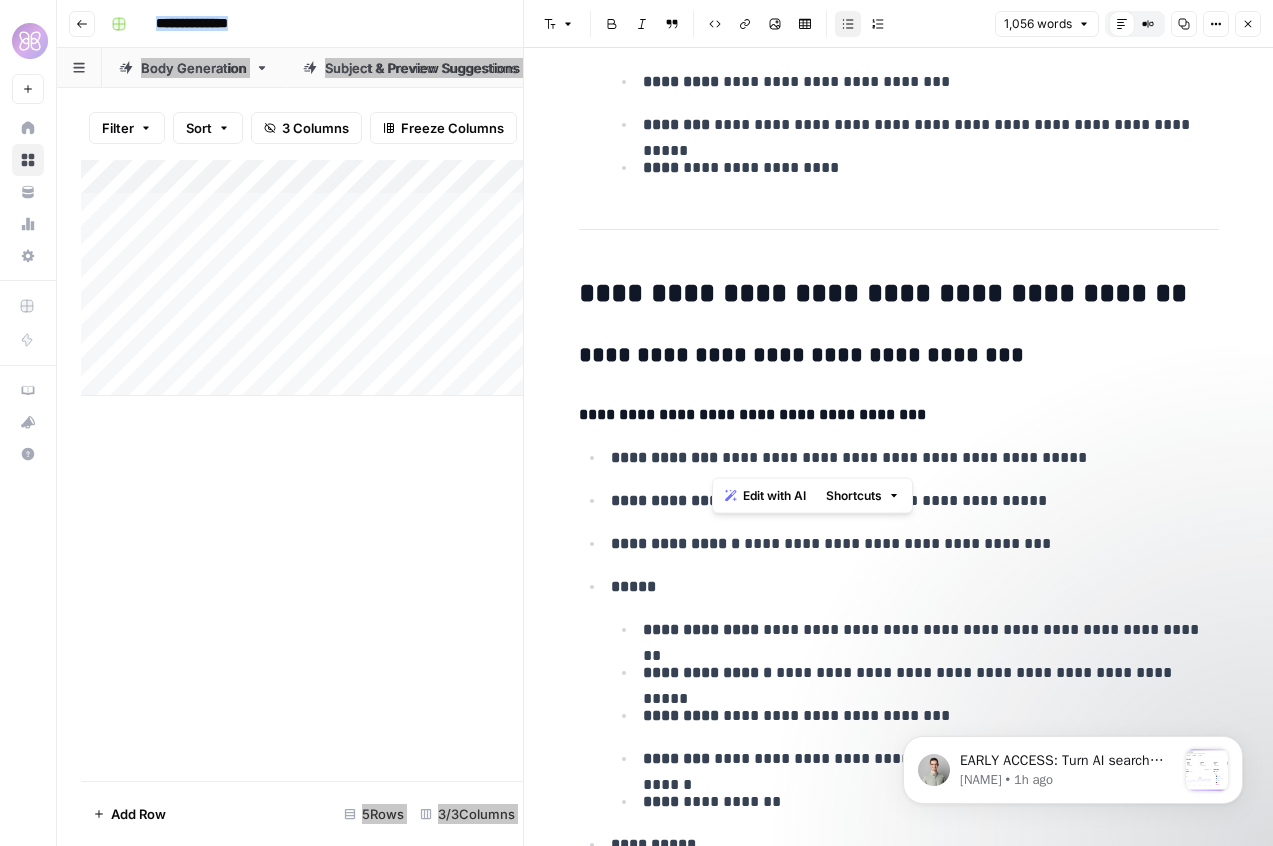 click on "**********" at bounding box center [915, 501] 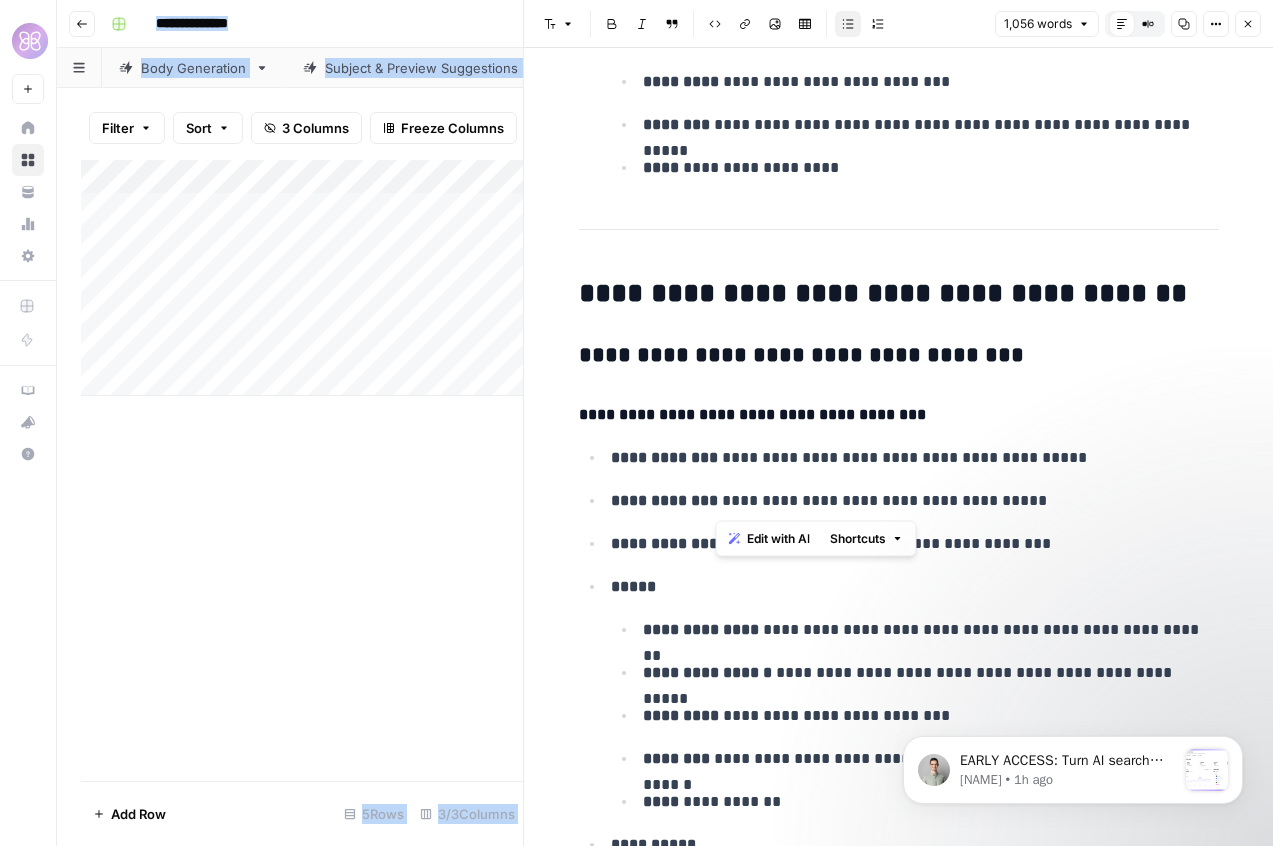 drag, startPoint x: 1040, startPoint y: 502, endPoint x: 718, endPoint y: 503, distance: 322.00156 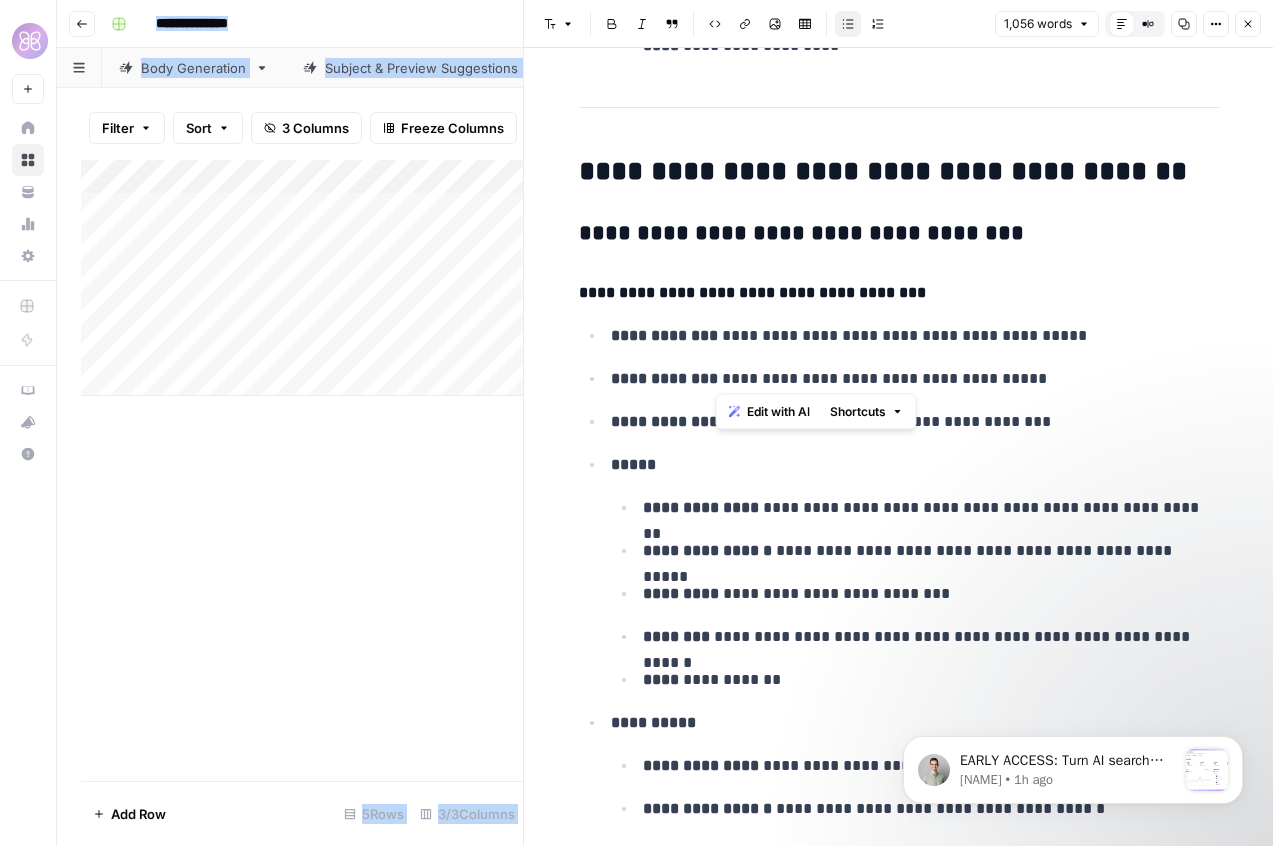scroll, scrollTop: 5503, scrollLeft: 0, axis: vertical 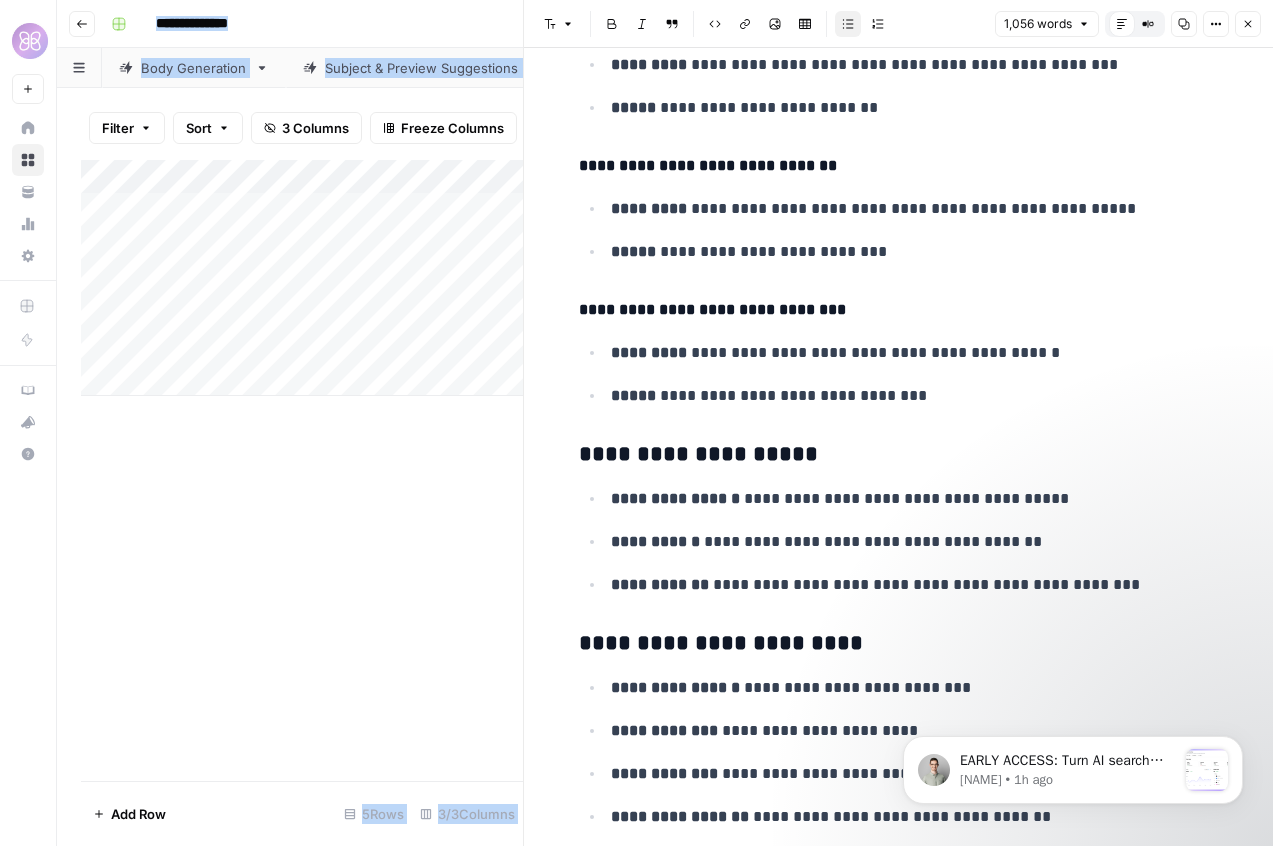click on "Go back" at bounding box center [82, 24] 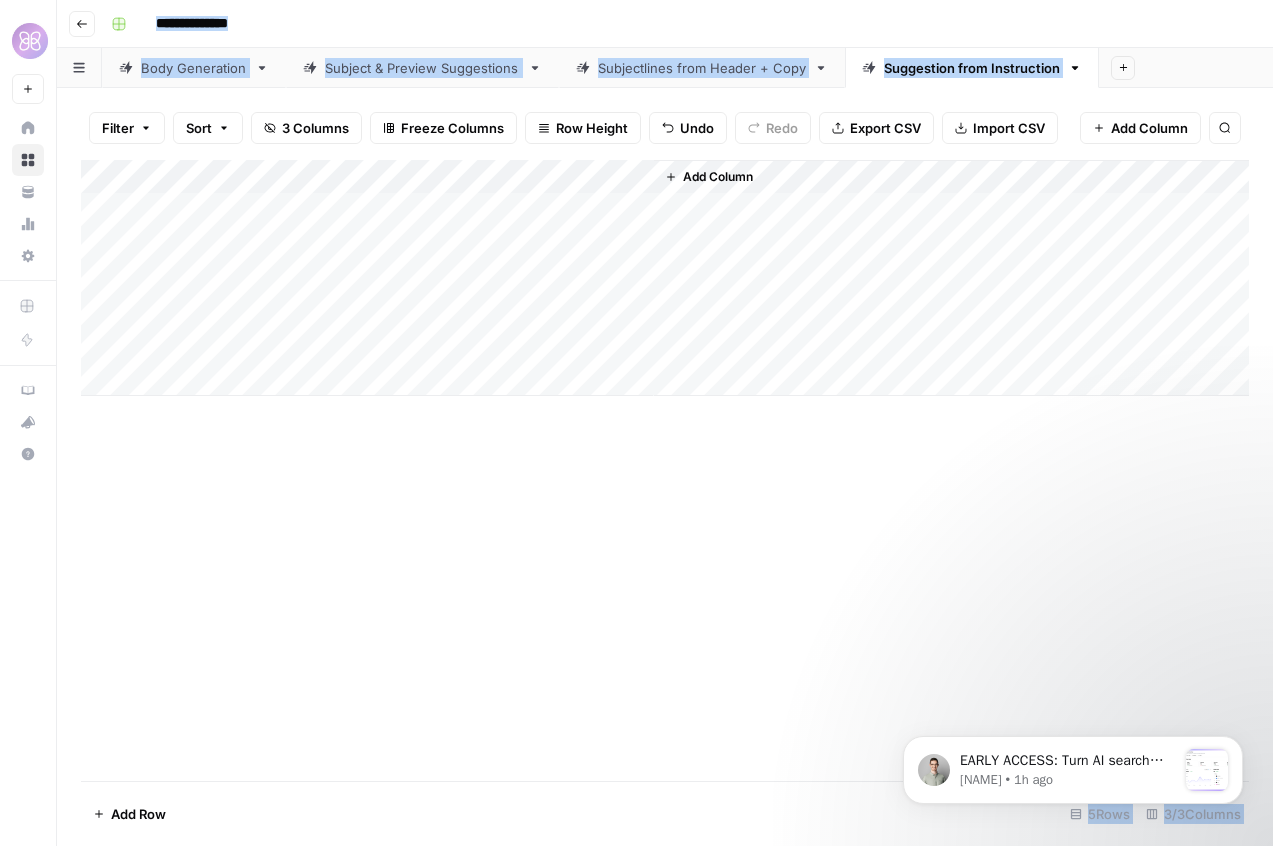 click on "Body Generation" at bounding box center (194, 68) 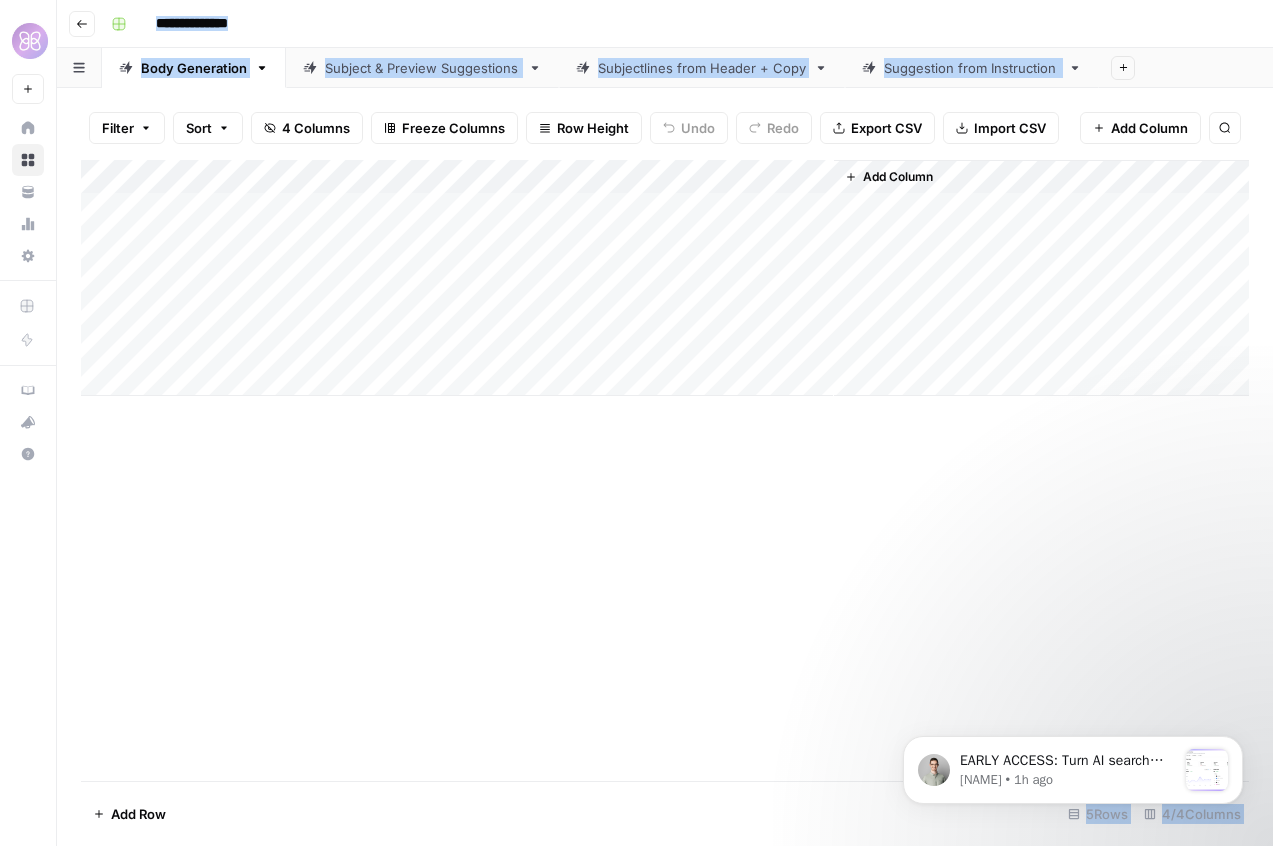 click on "Add Column" at bounding box center [665, 278] 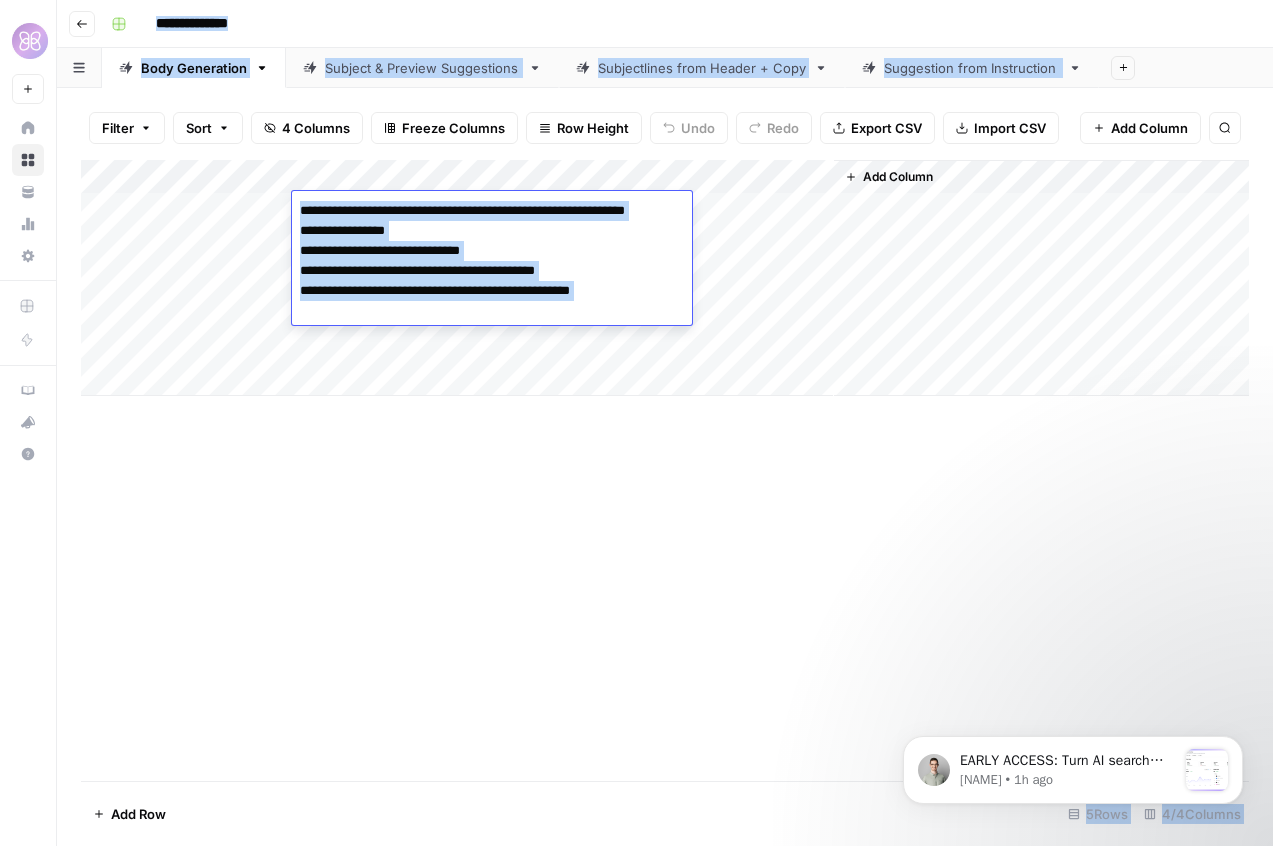 click on "**********" at bounding box center (492, 261) 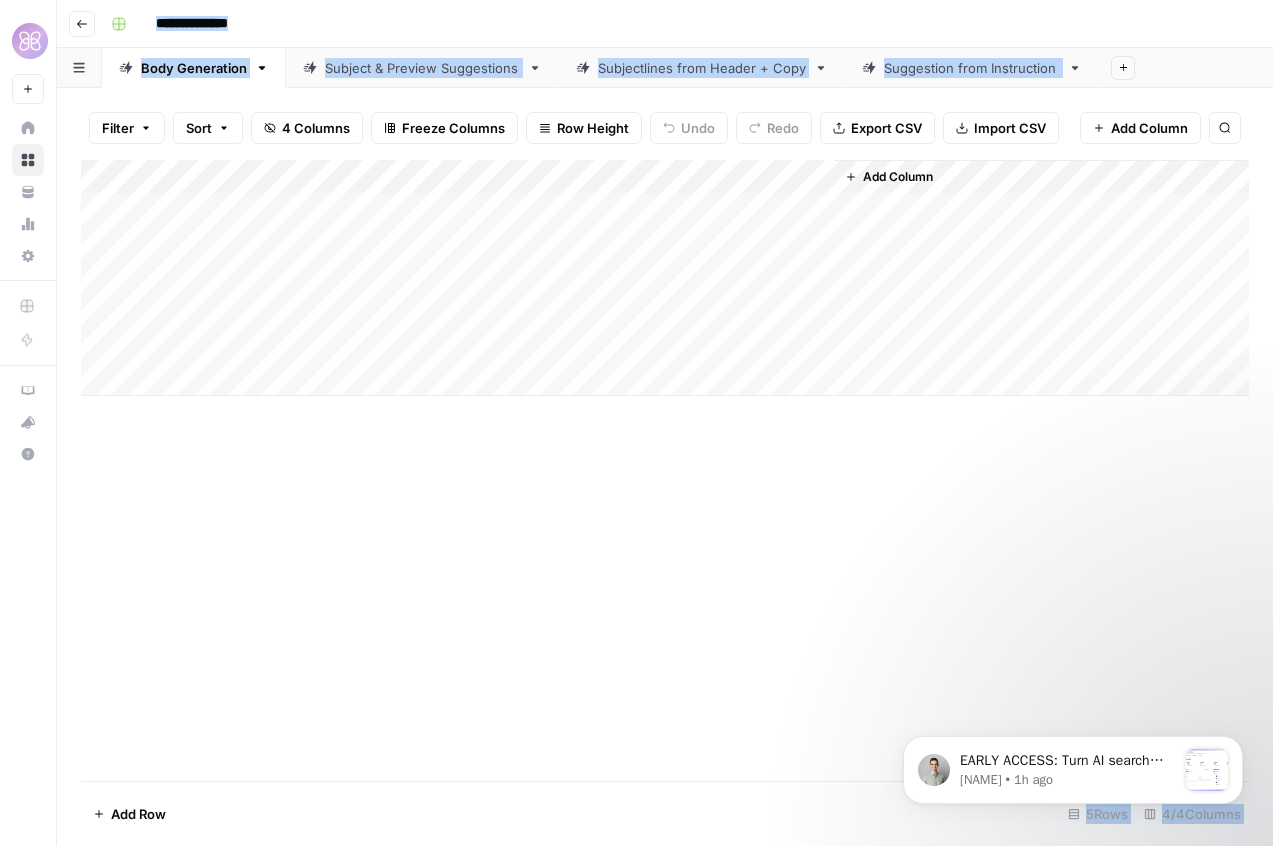 click on "Add Column" at bounding box center [665, 278] 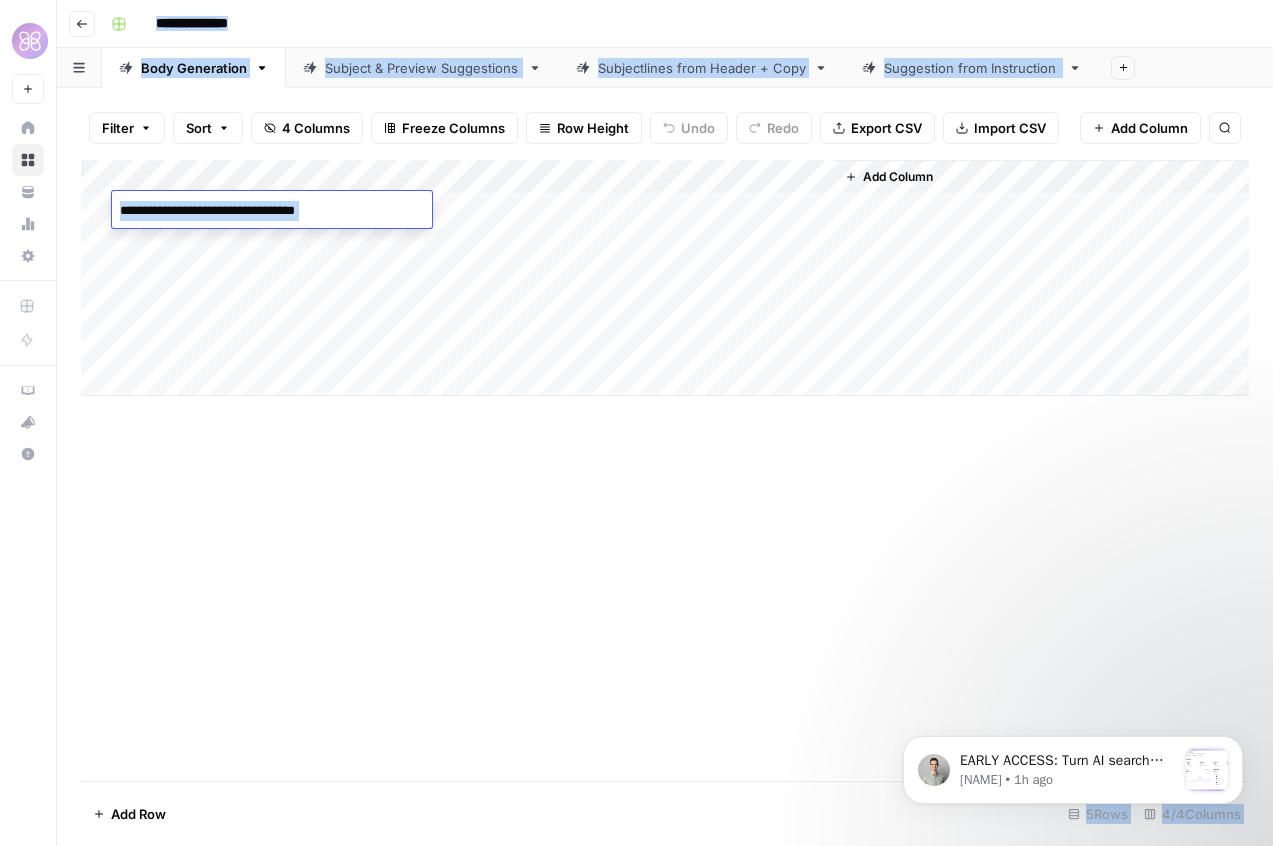 click on "Add Column" at bounding box center (665, 278) 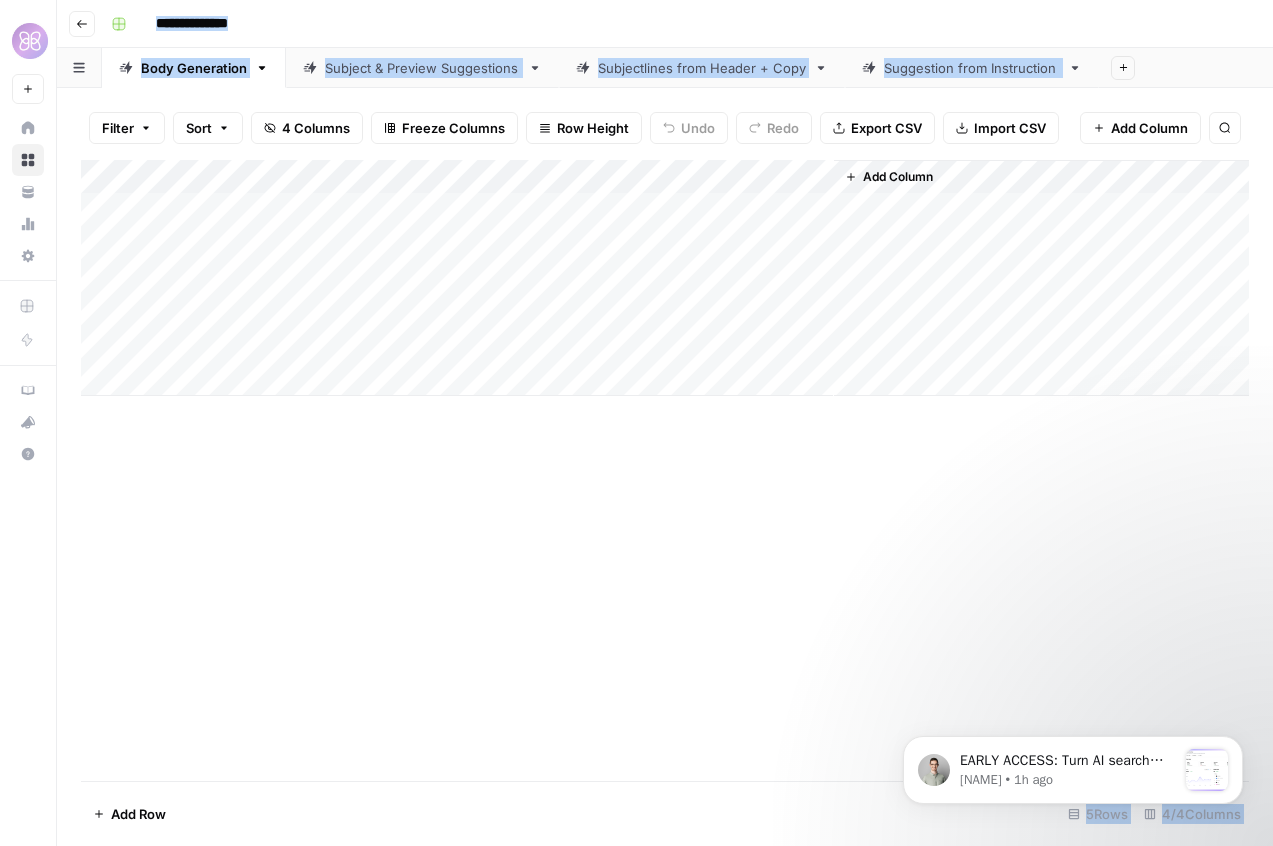 click on "Add Column" at bounding box center [665, 278] 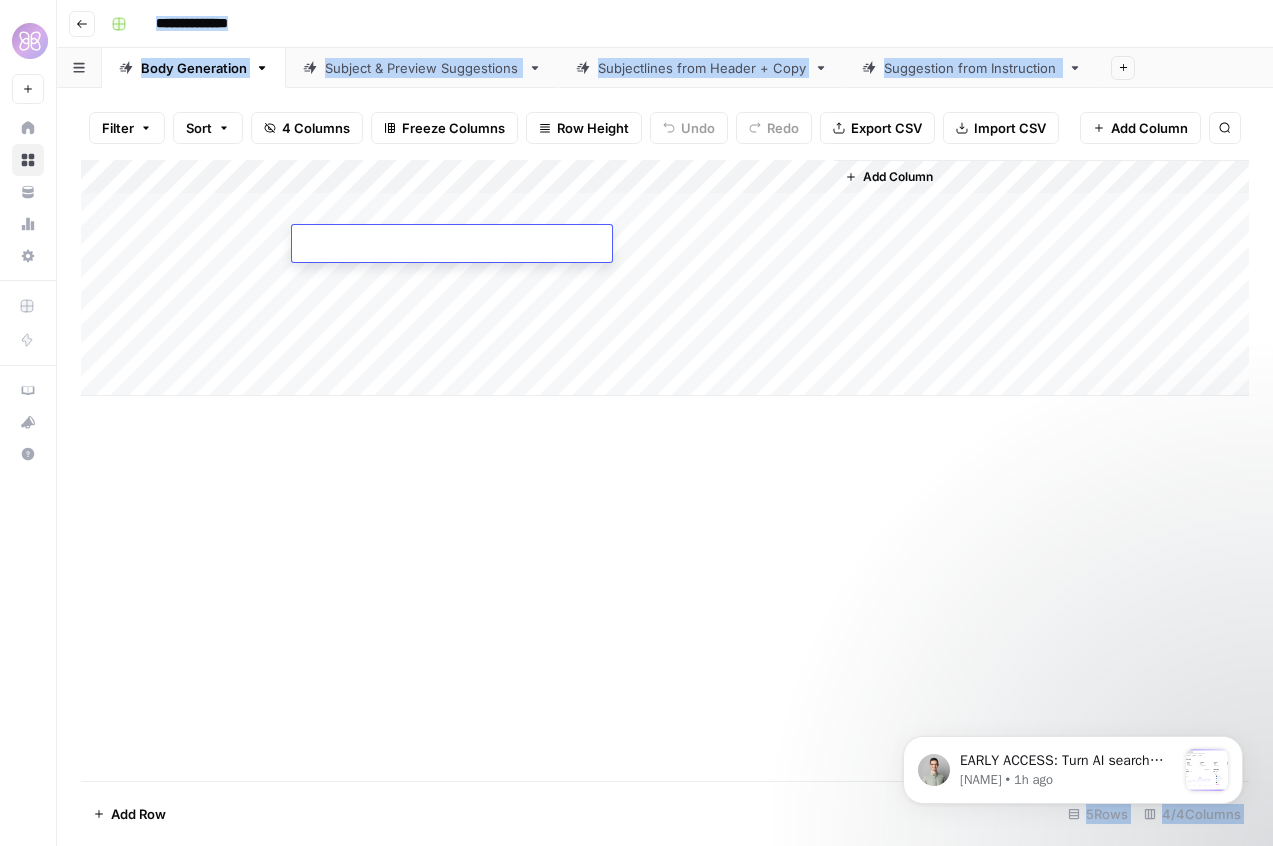 type on "**********" 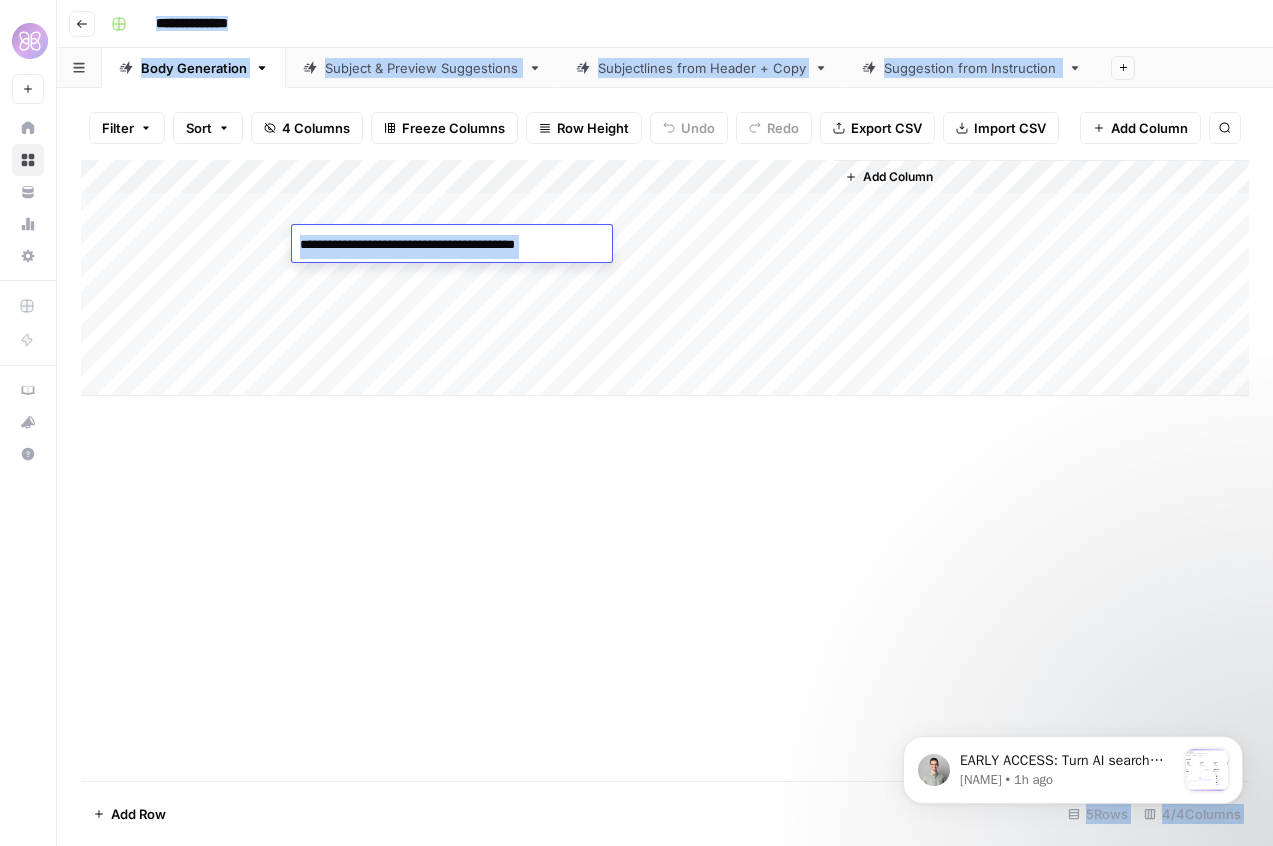 scroll, scrollTop: 196, scrollLeft: 0, axis: vertical 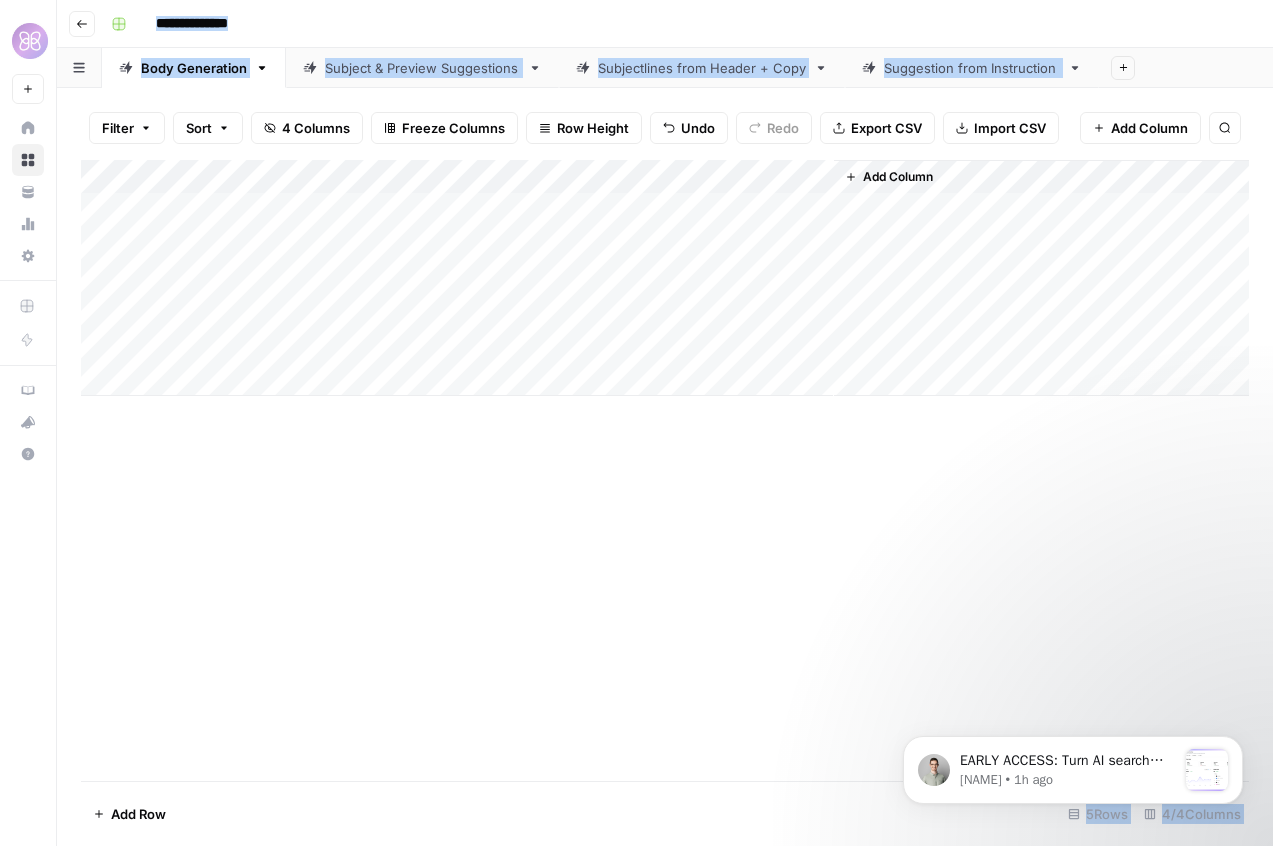 click on "Add Column" at bounding box center [665, 278] 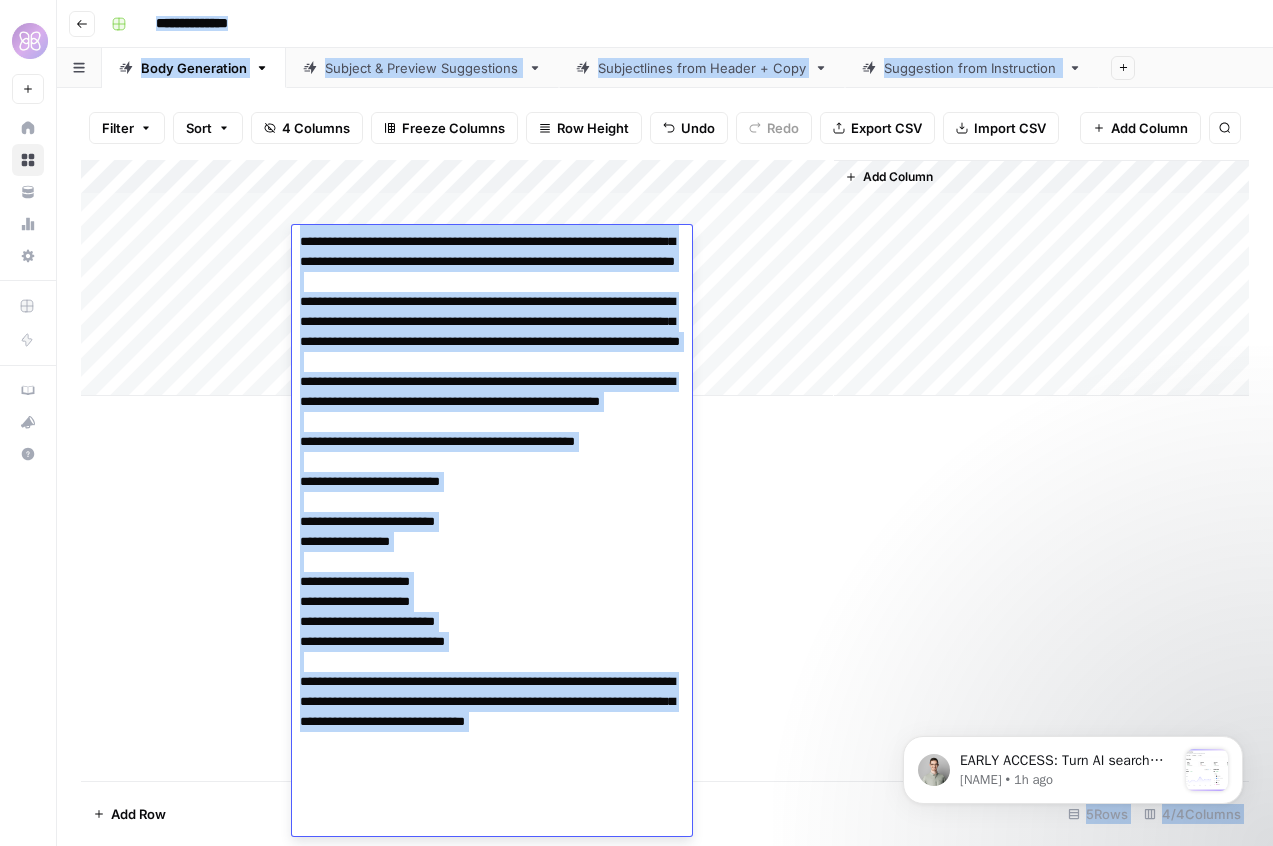 scroll, scrollTop: 0, scrollLeft: 0, axis: both 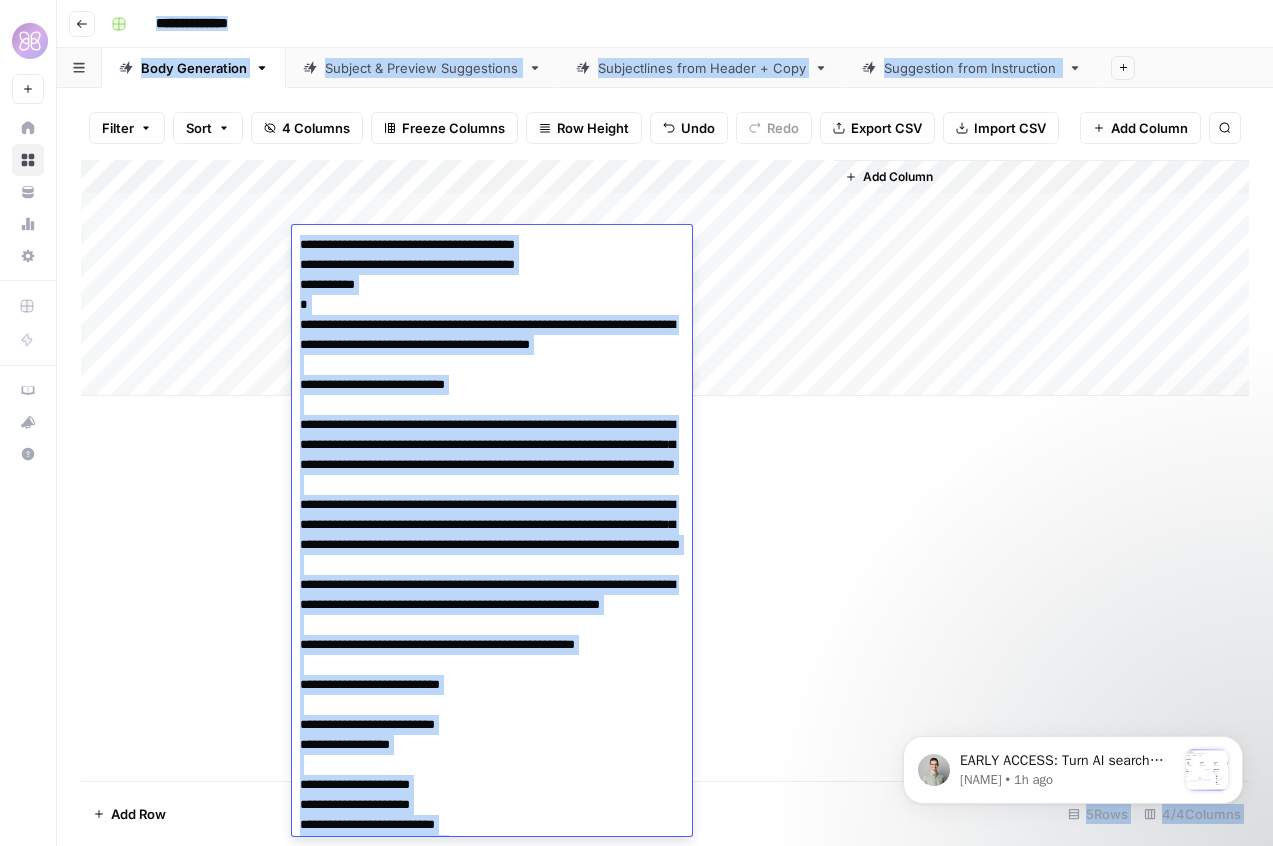 drag, startPoint x: 585, startPoint y: 268, endPoint x: 297, endPoint y: 246, distance: 288.83905 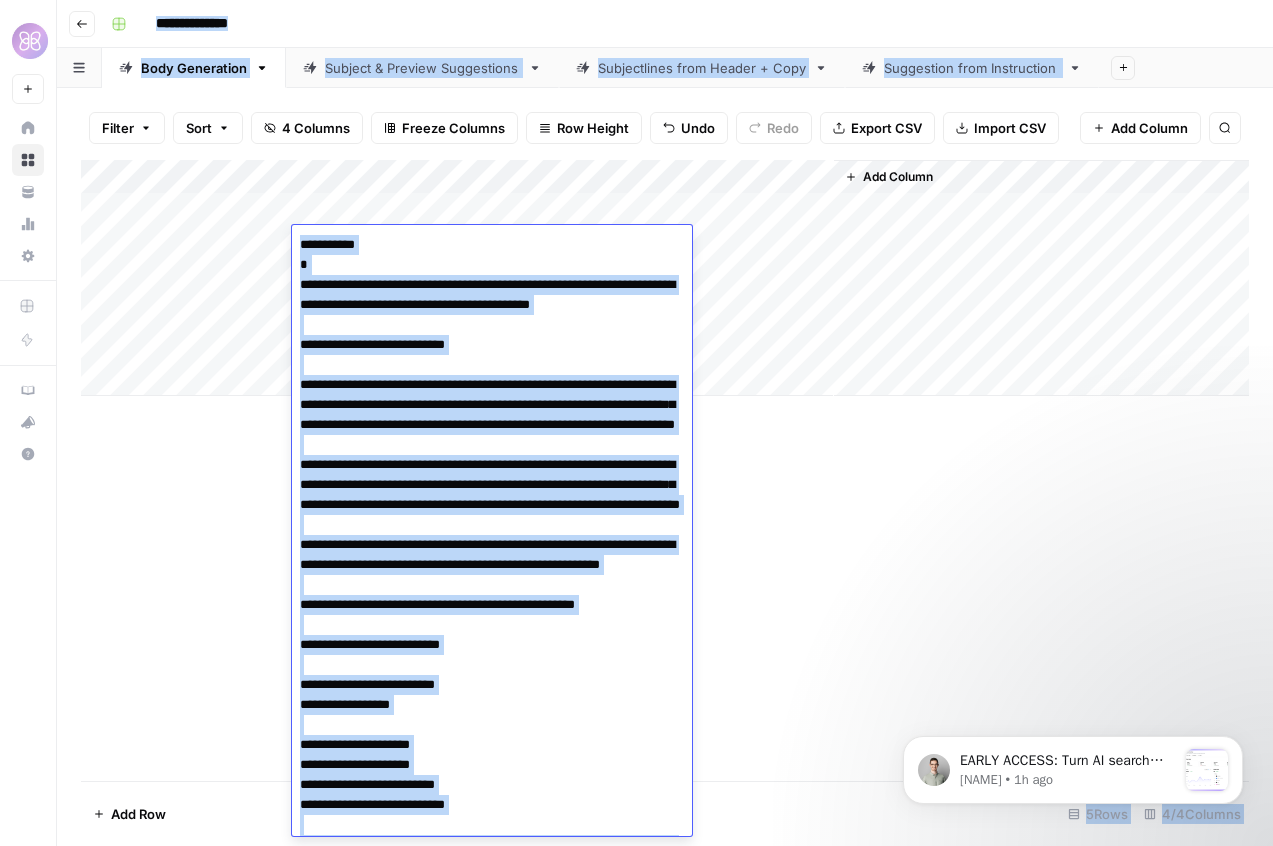 click at bounding box center [492, 615] 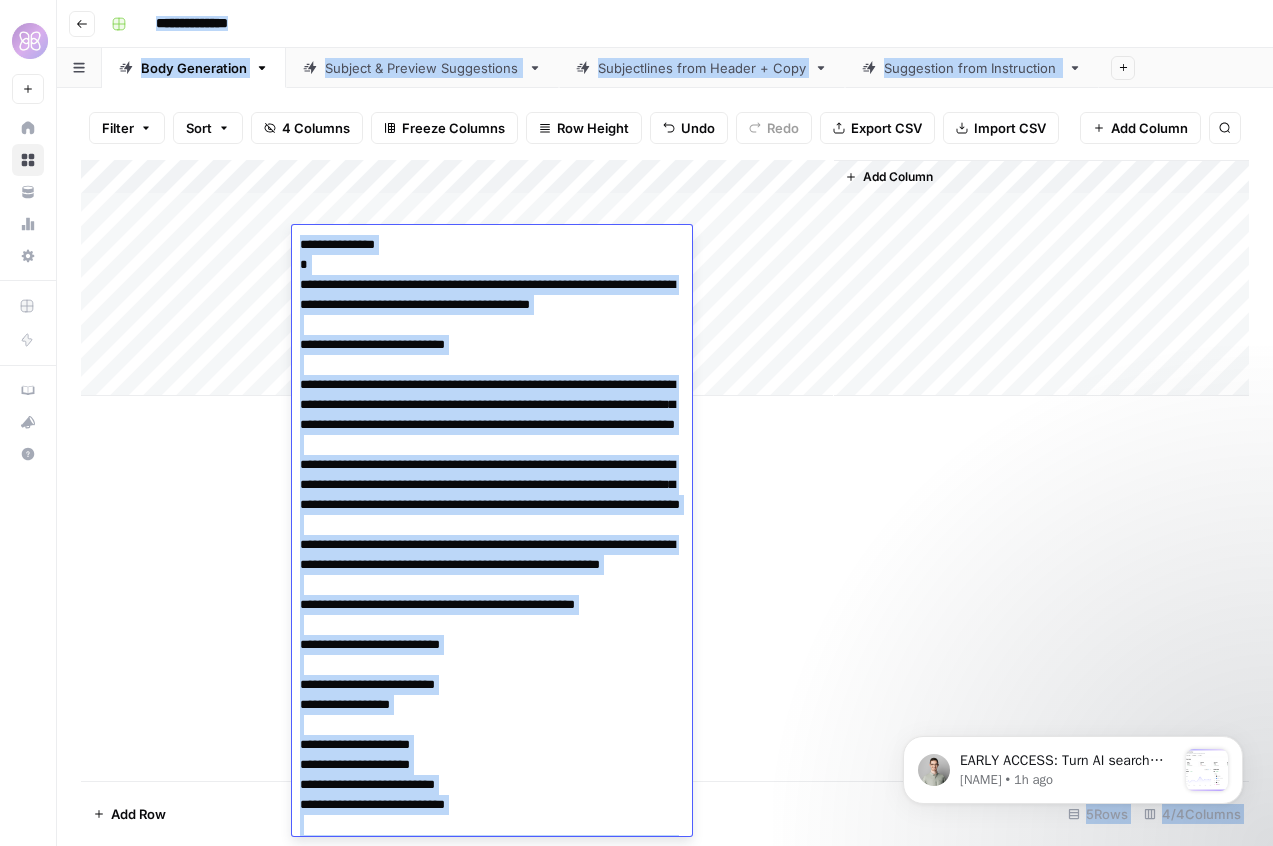 type on "**********" 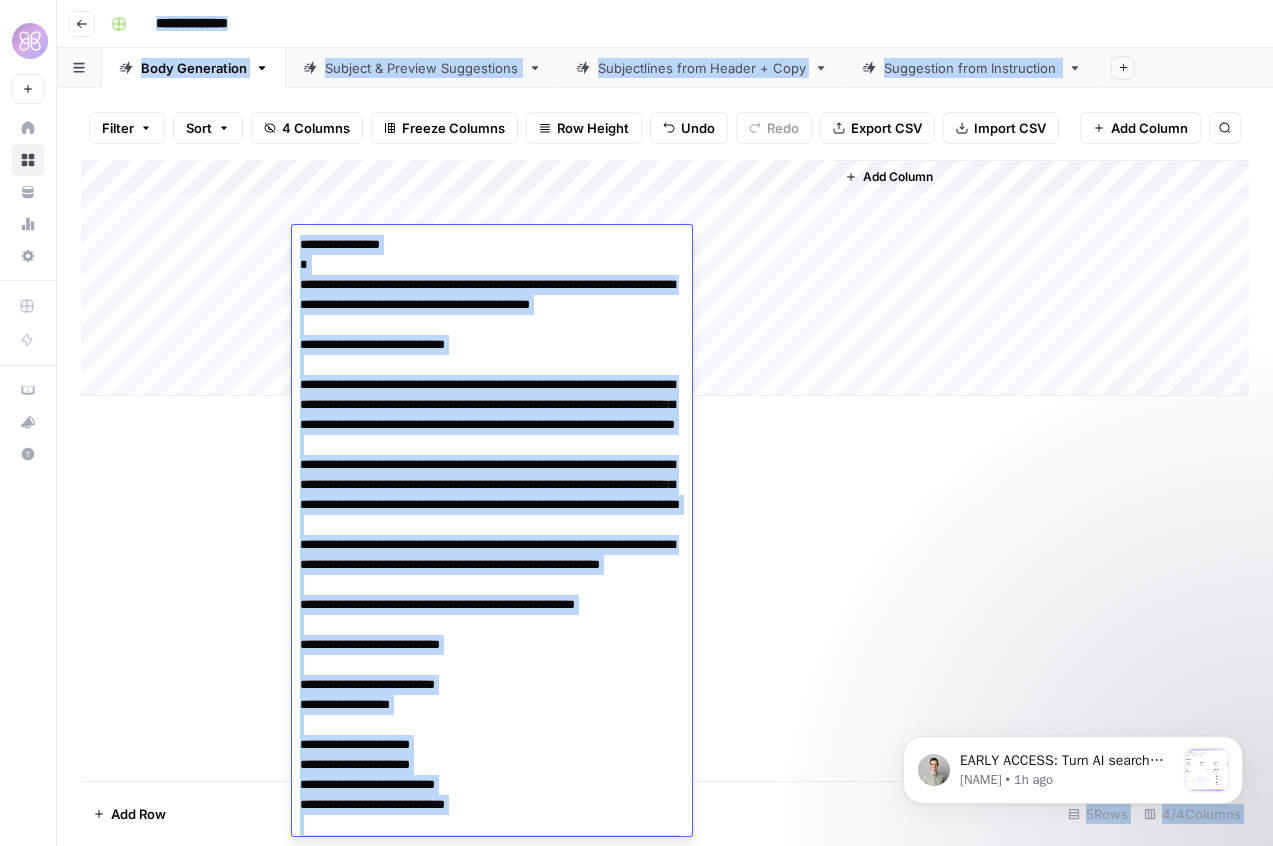 click on "Add Column" at bounding box center [665, 278] 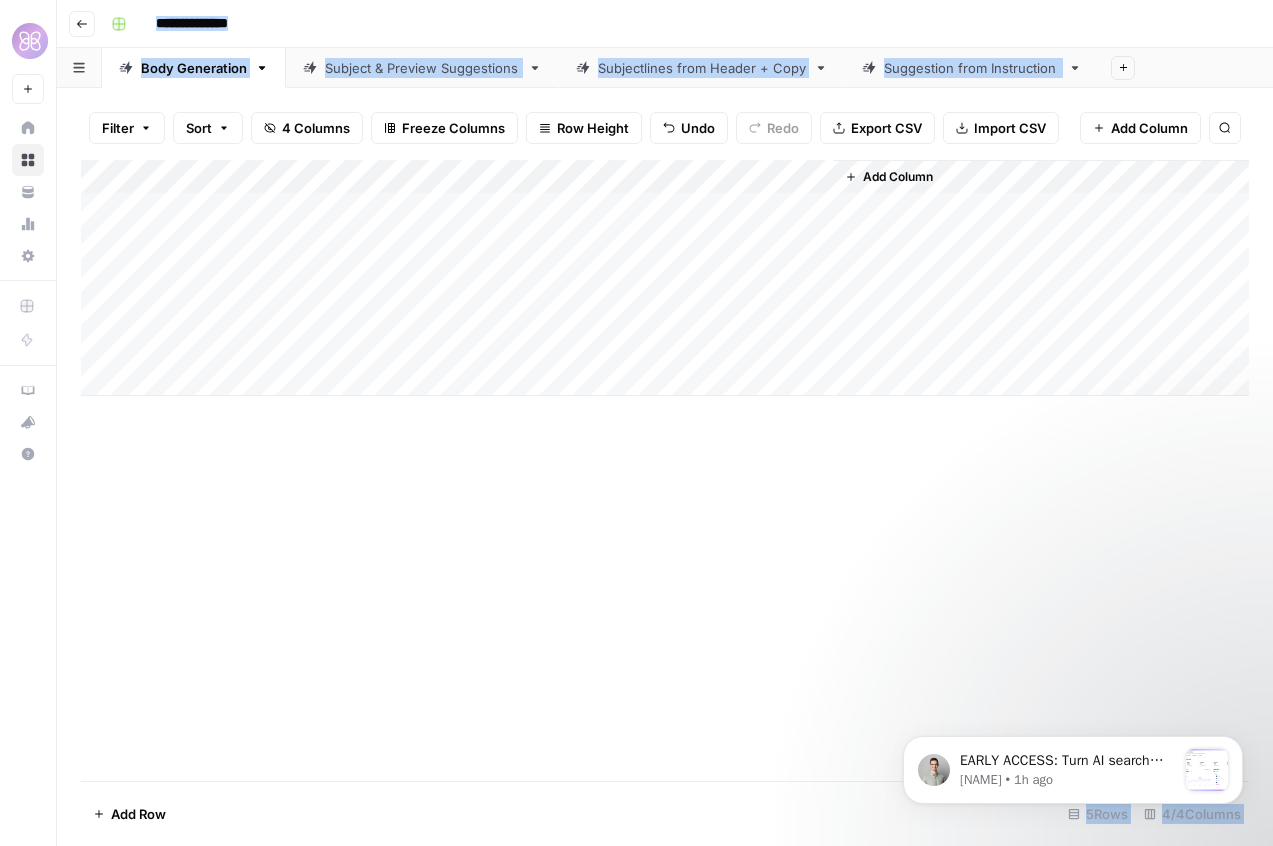 click on "Add Column" at bounding box center (665, 278) 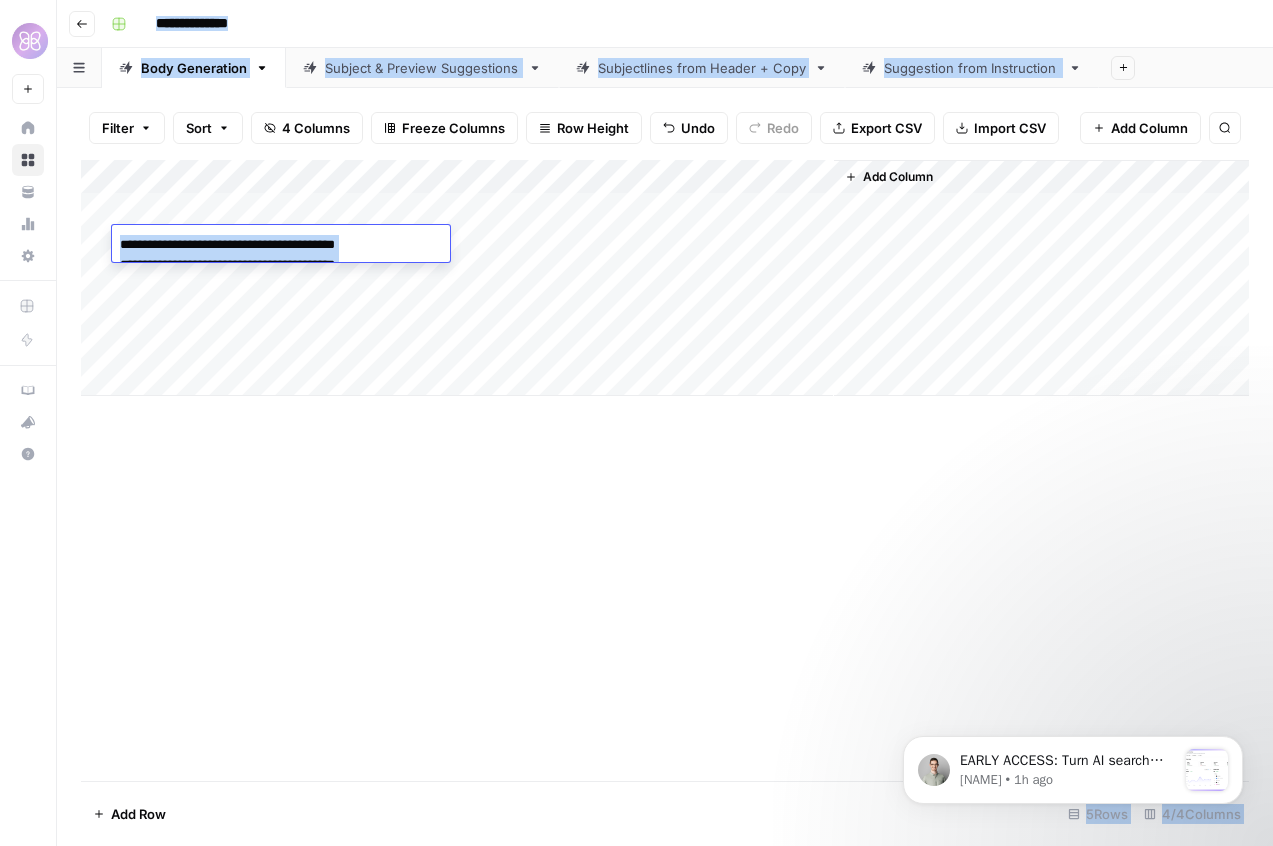 drag, startPoint x: 208, startPoint y: 267, endPoint x: 113, endPoint y: 226, distance: 103.4698 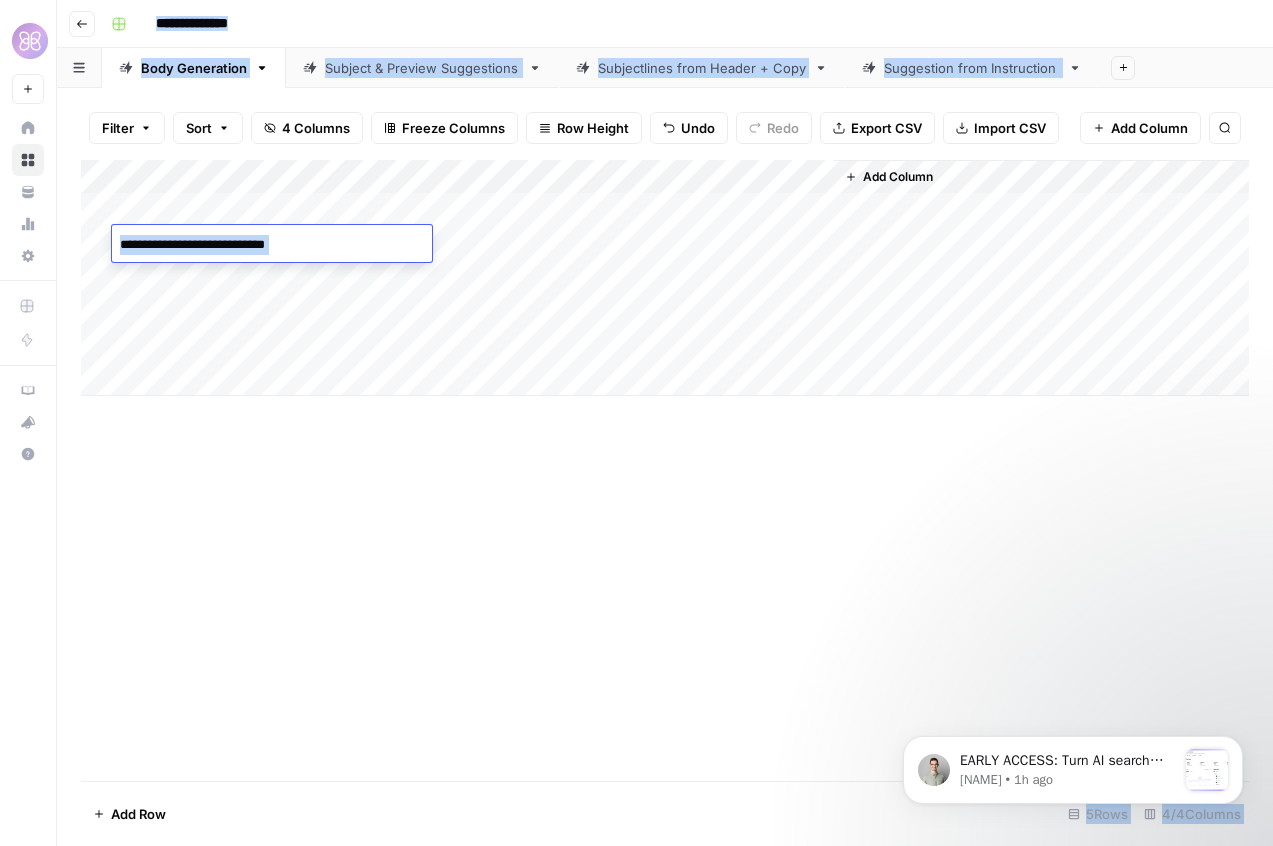 click on "Add Column" at bounding box center (665, 470) 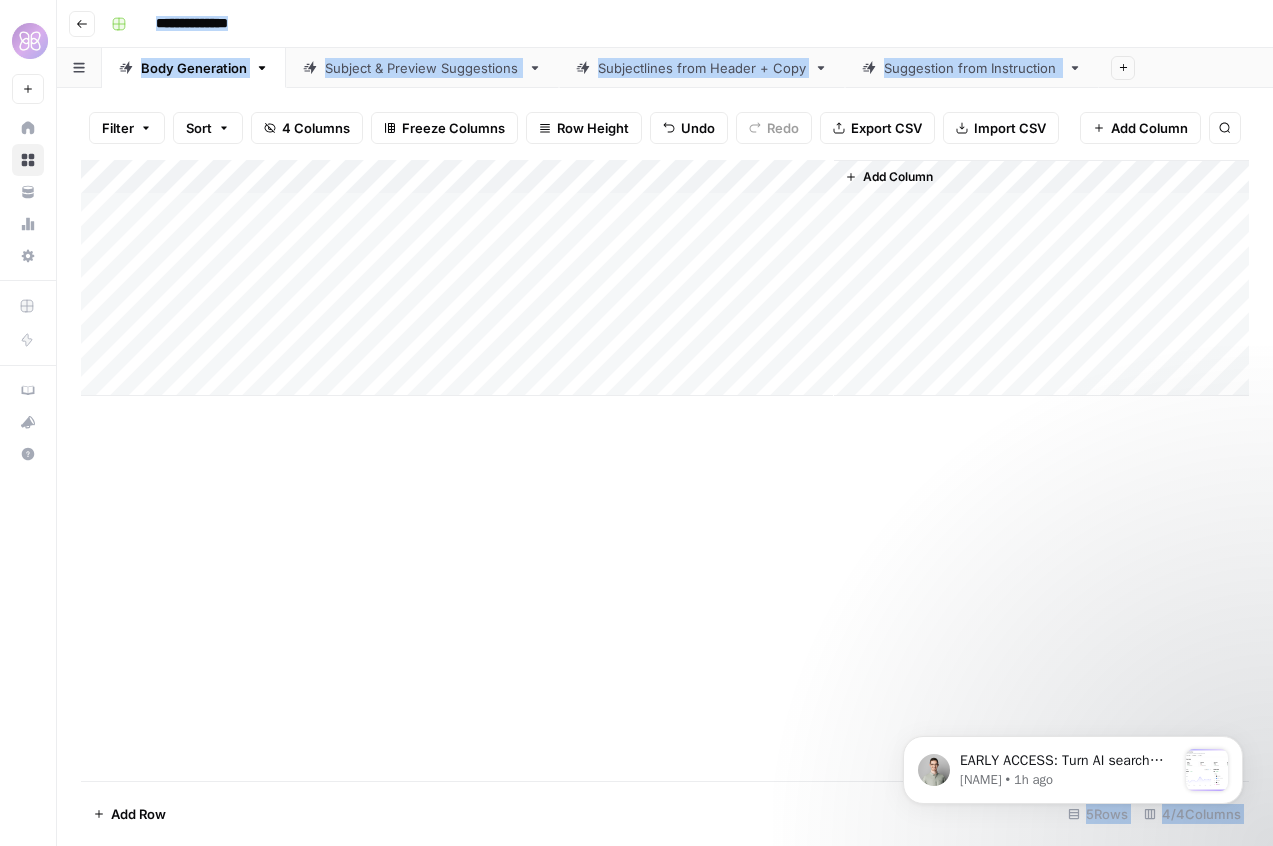 click on "Add Column" at bounding box center (665, 278) 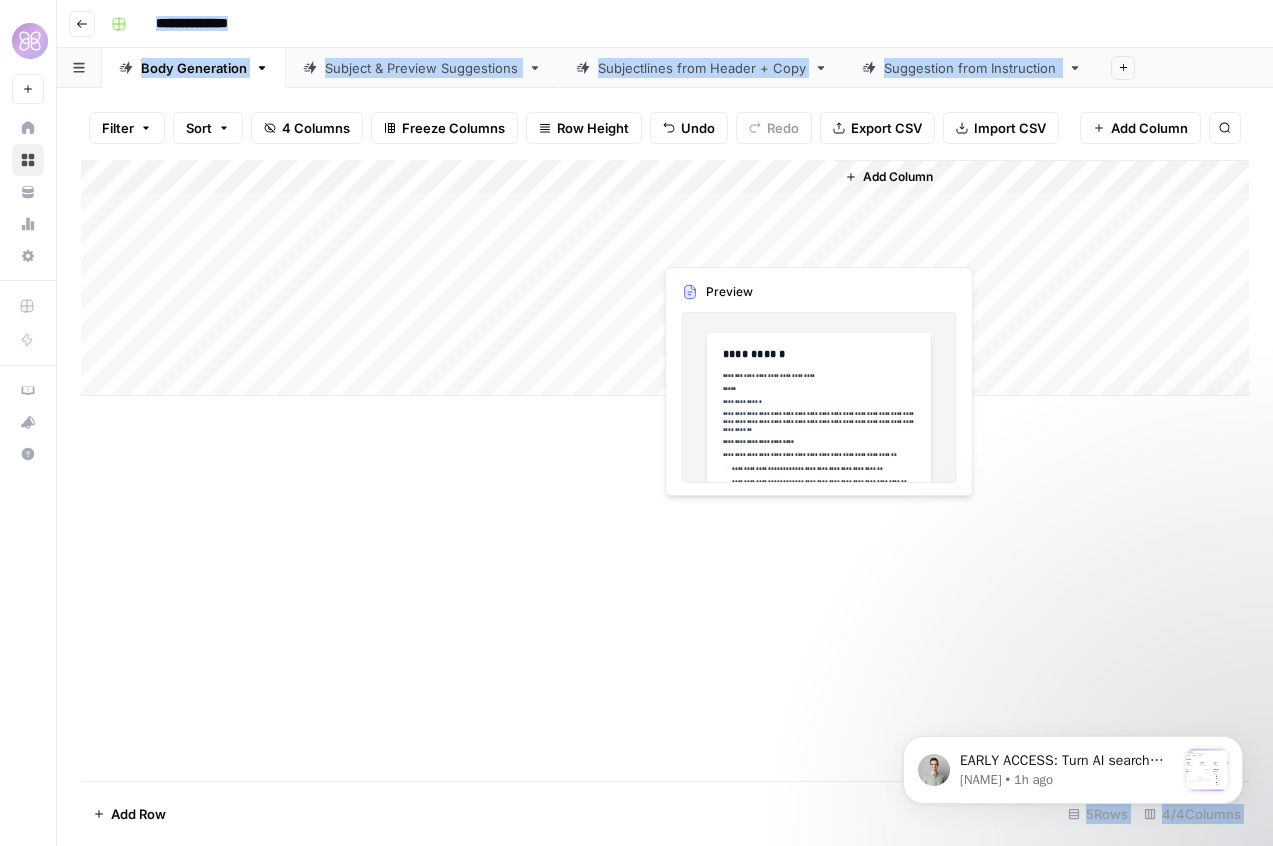 click on "Add Column" at bounding box center (665, 278) 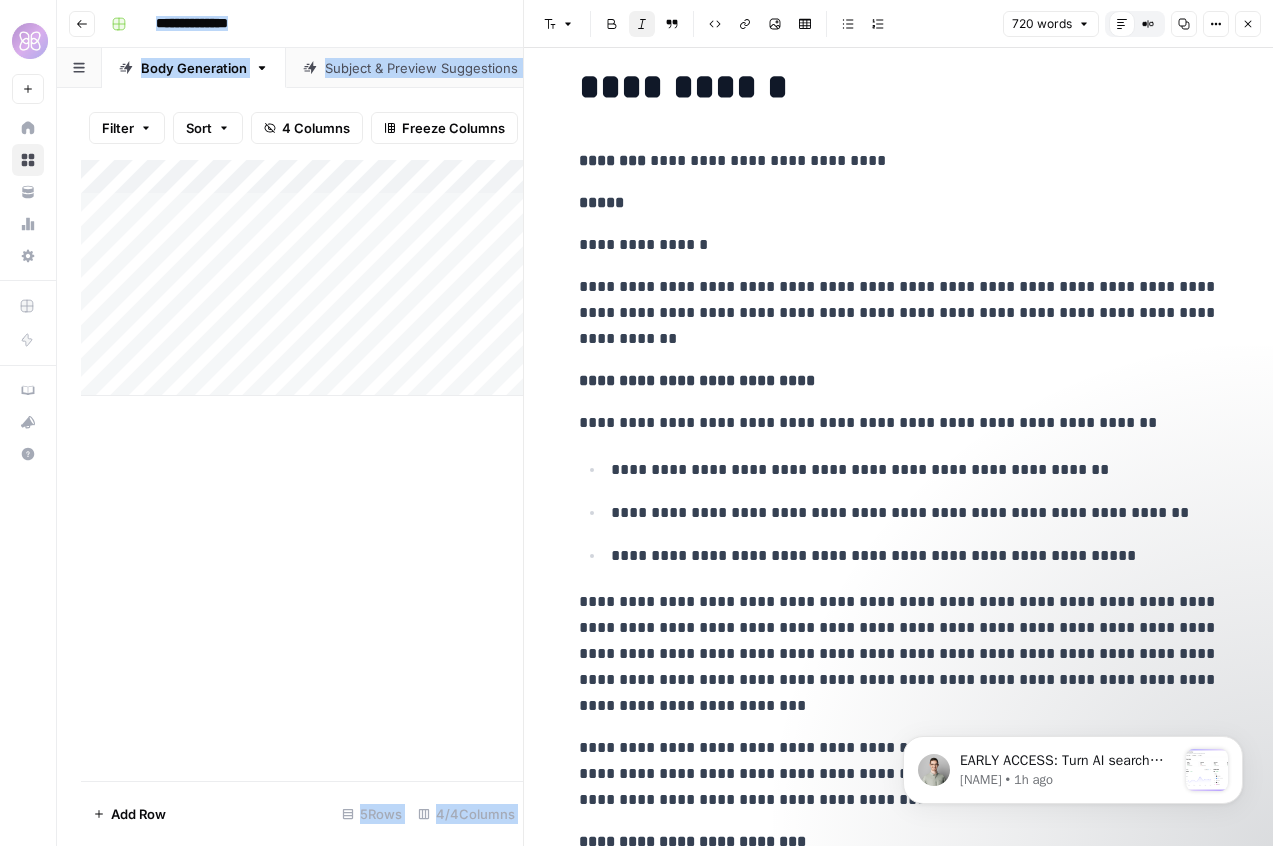 scroll, scrollTop: 39, scrollLeft: 0, axis: vertical 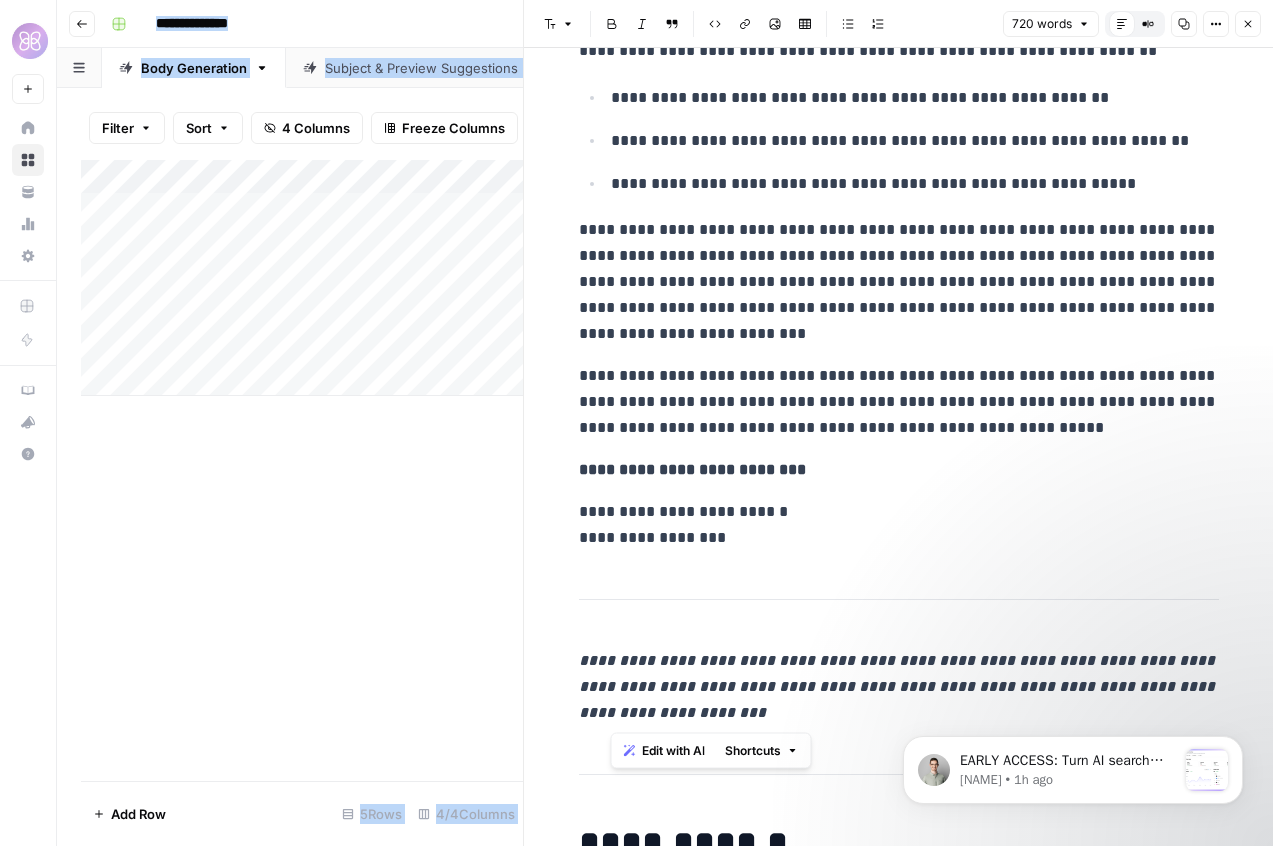 drag, startPoint x: 705, startPoint y: 713, endPoint x: 562, endPoint y: 48, distance: 680.2014 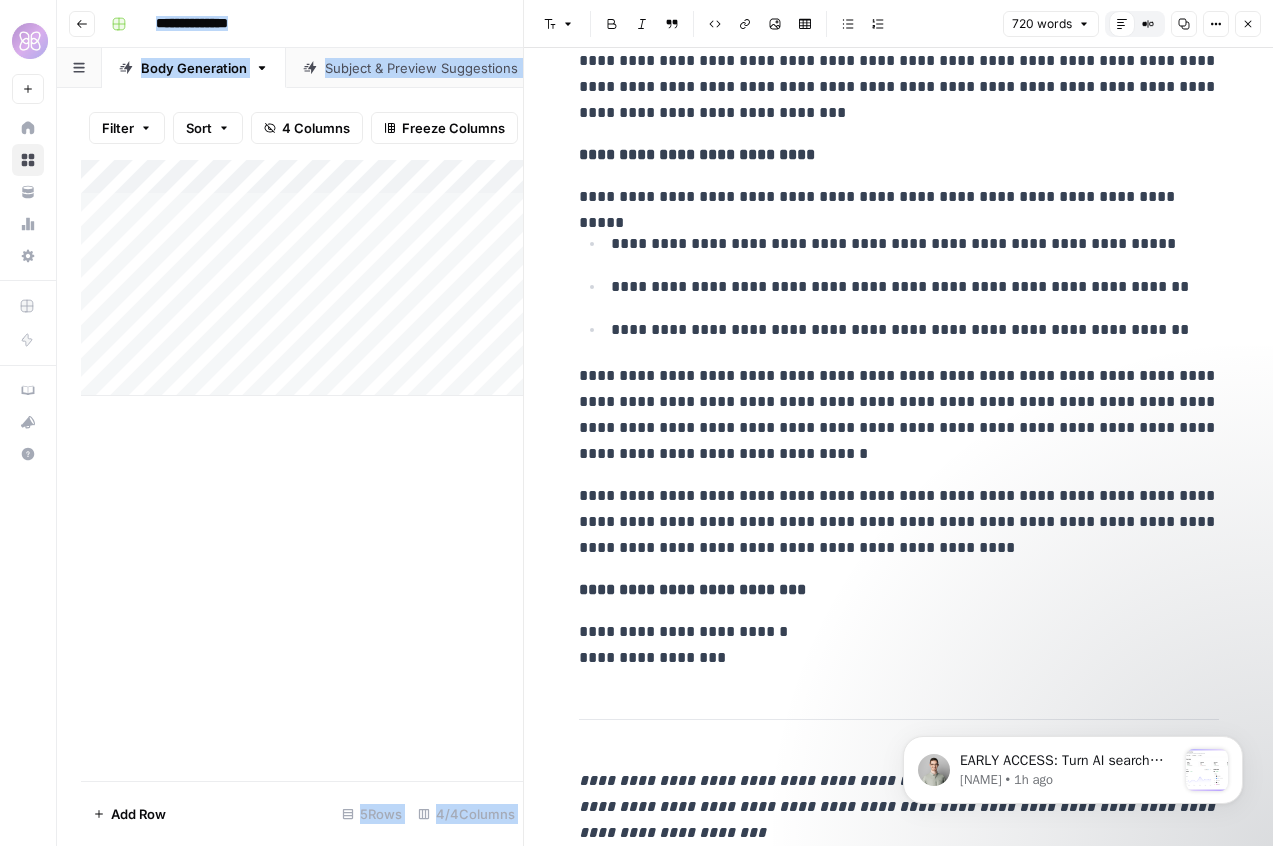 scroll, scrollTop: 2447, scrollLeft: 0, axis: vertical 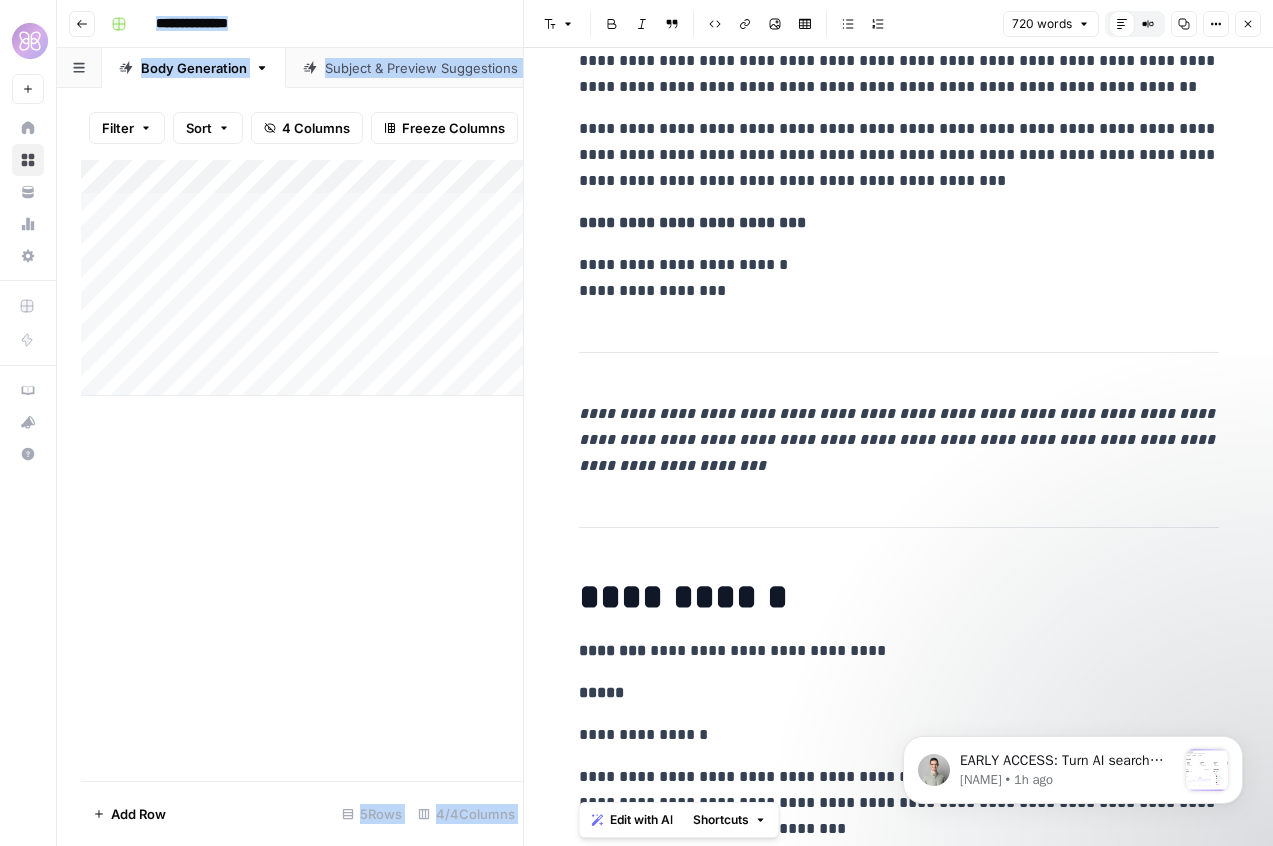 drag, startPoint x: 757, startPoint y: 653, endPoint x: 568, endPoint y: 647, distance: 189.09521 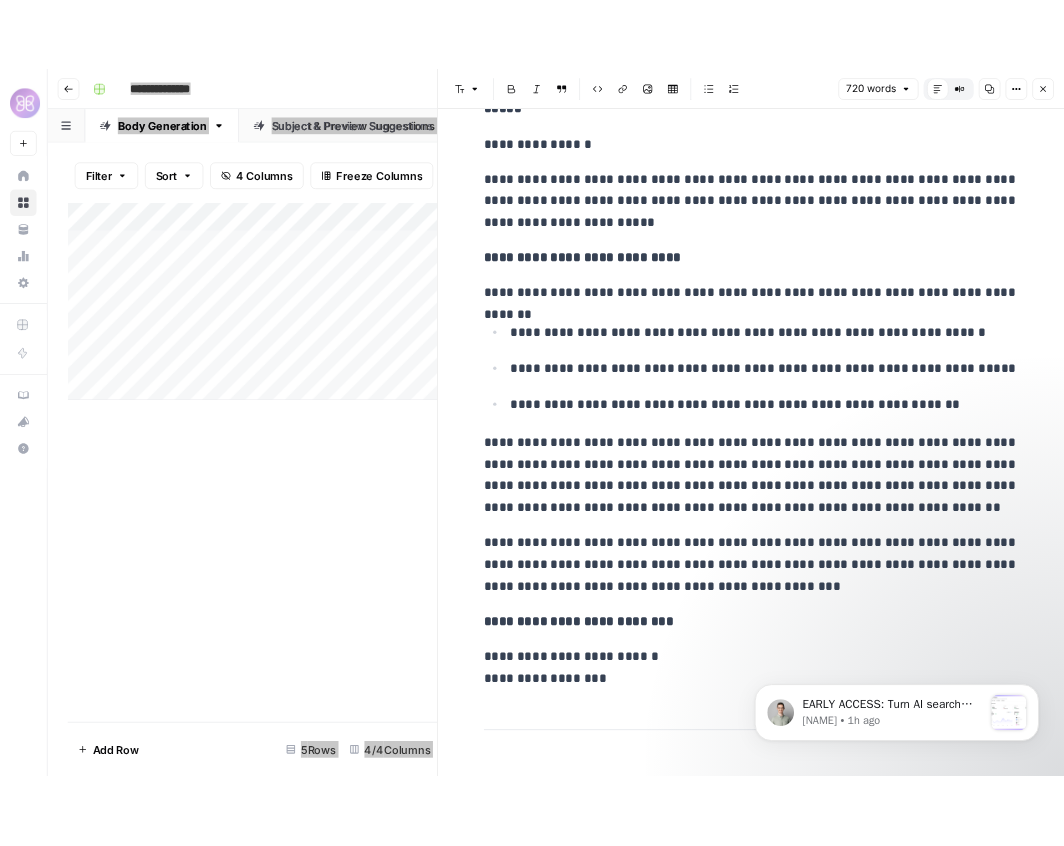 scroll, scrollTop: 1285, scrollLeft: 0, axis: vertical 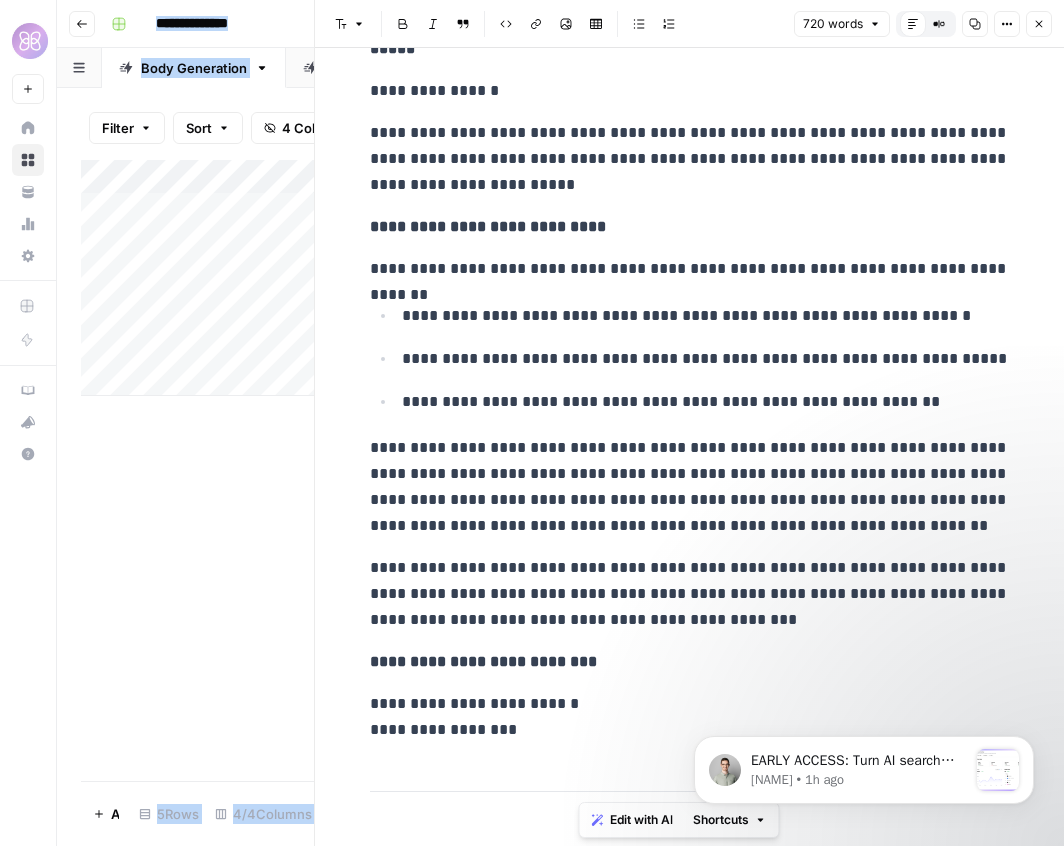 click on "Go back" at bounding box center [82, 24] 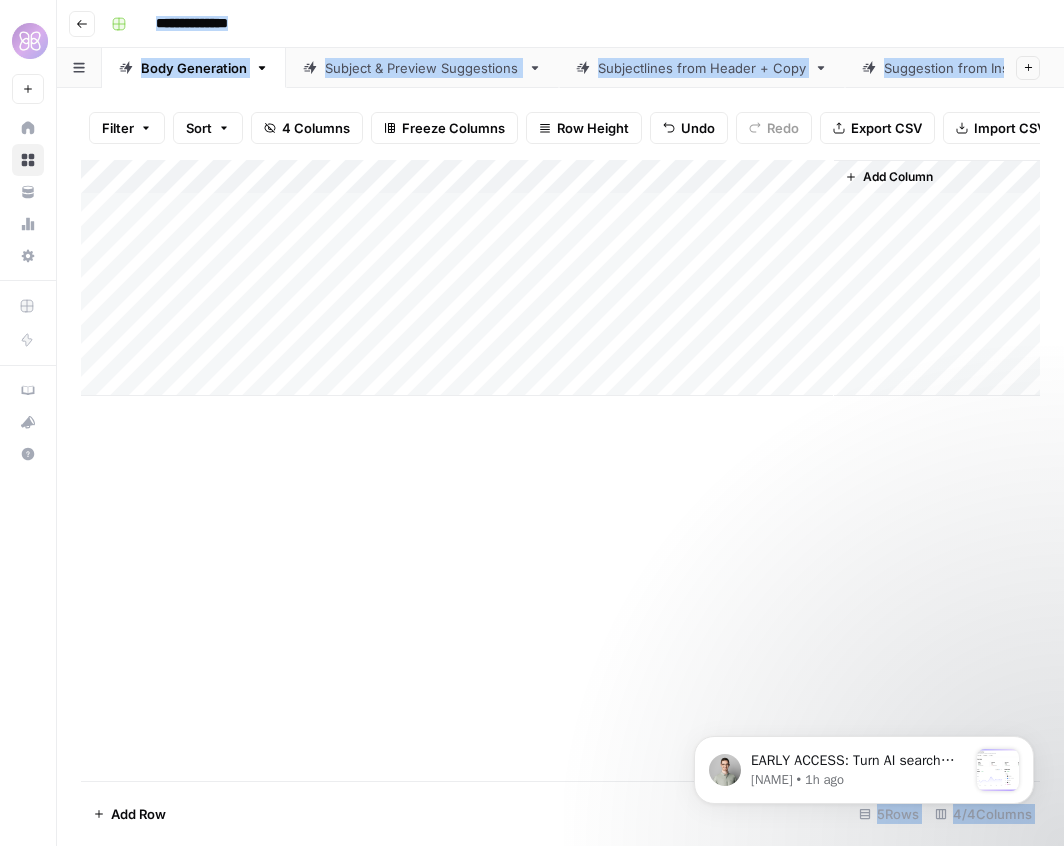 click on "Subjectlines from Header + Copy" at bounding box center [702, 68] 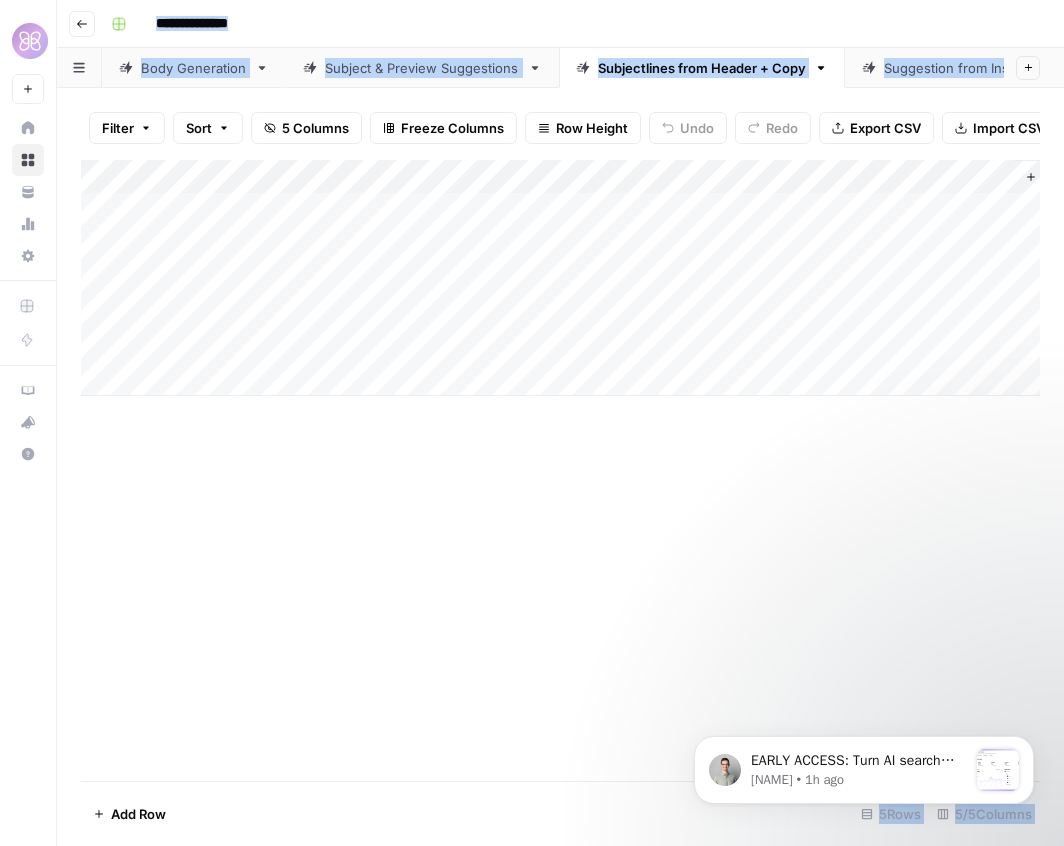 click on "Add Column" at bounding box center (560, 278) 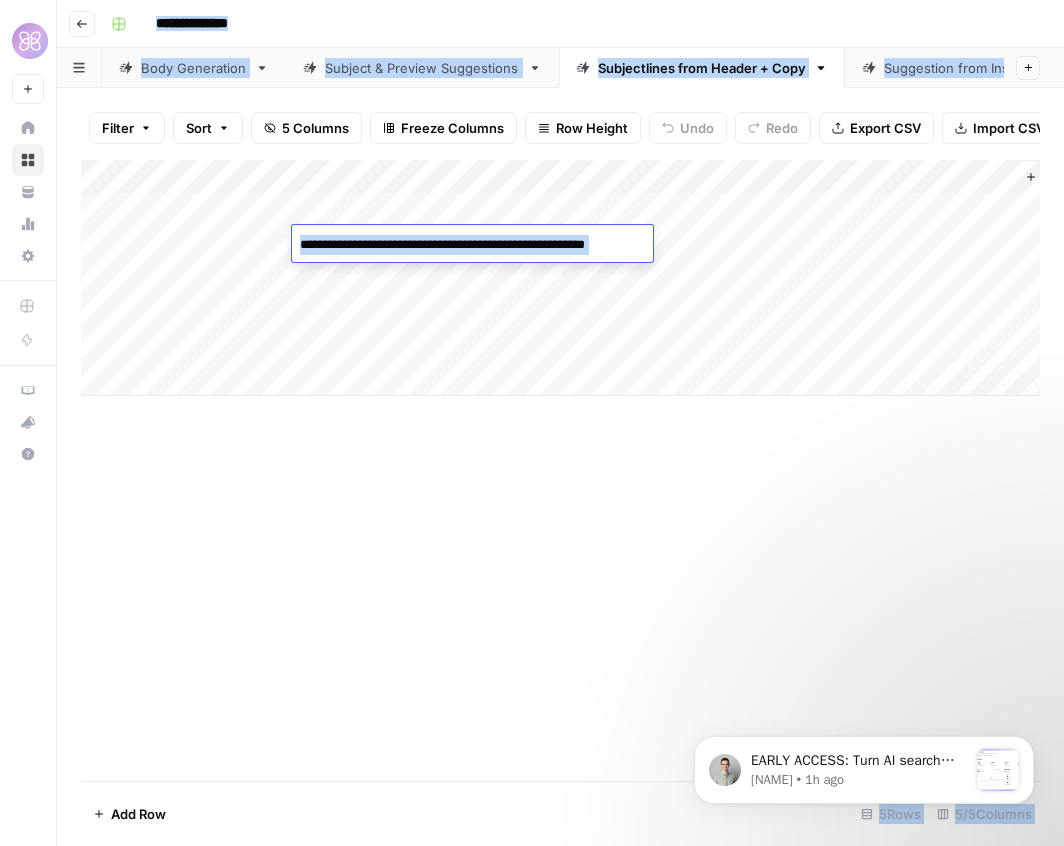 drag, startPoint x: 402, startPoint y: 245, endPoint x: 263, endPoint y: 245, distance: 139 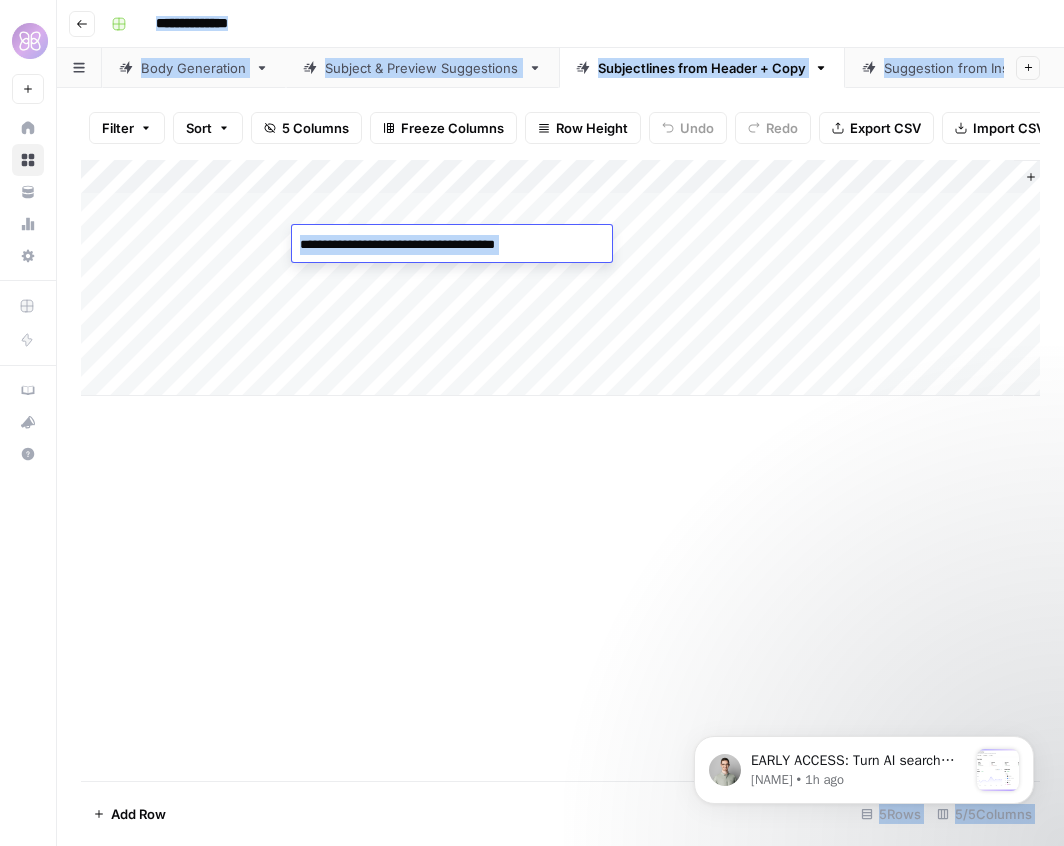 click on "Add Column" at bounding box center (560, 278) 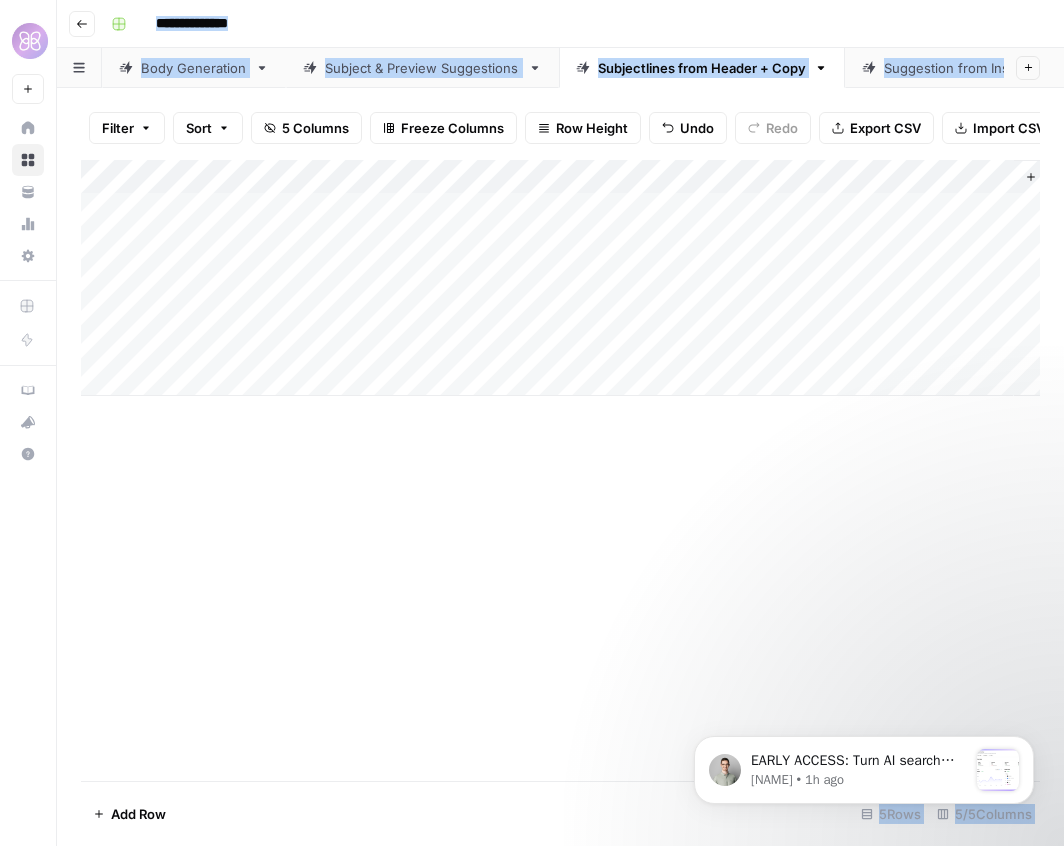 click on "Add Column" at bounding box center [560, 278] 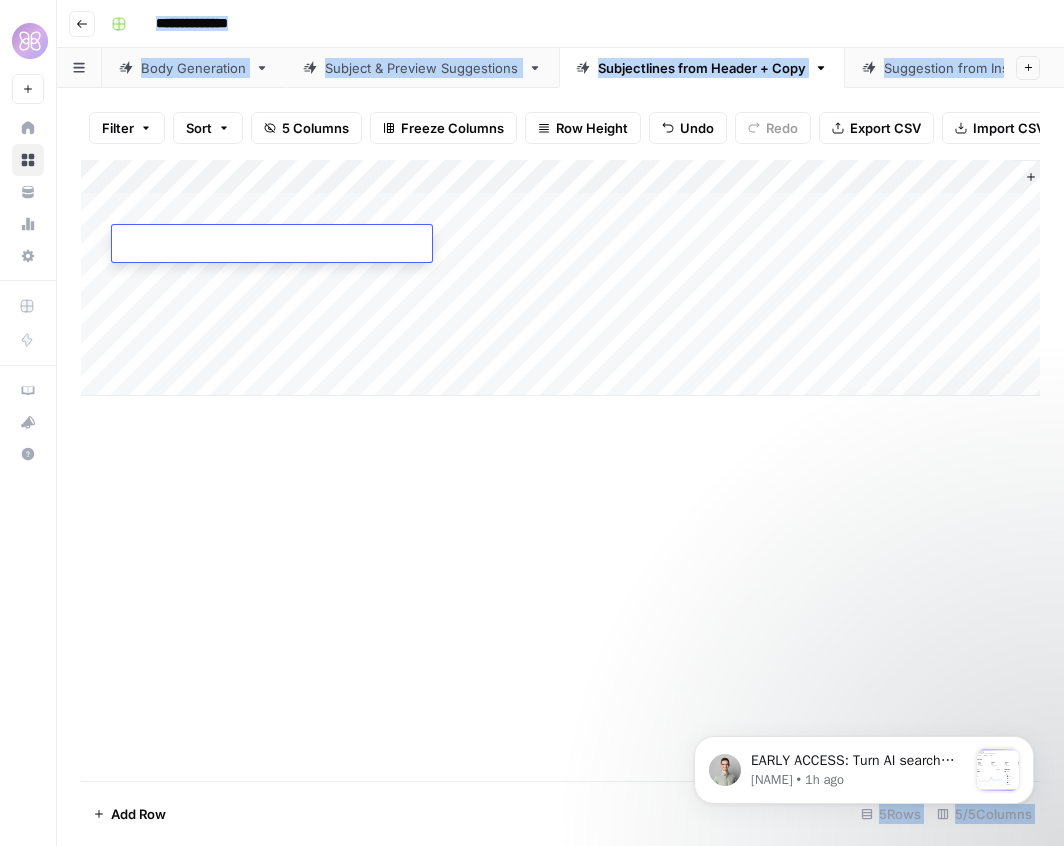 click at bounding box center (272, 245) 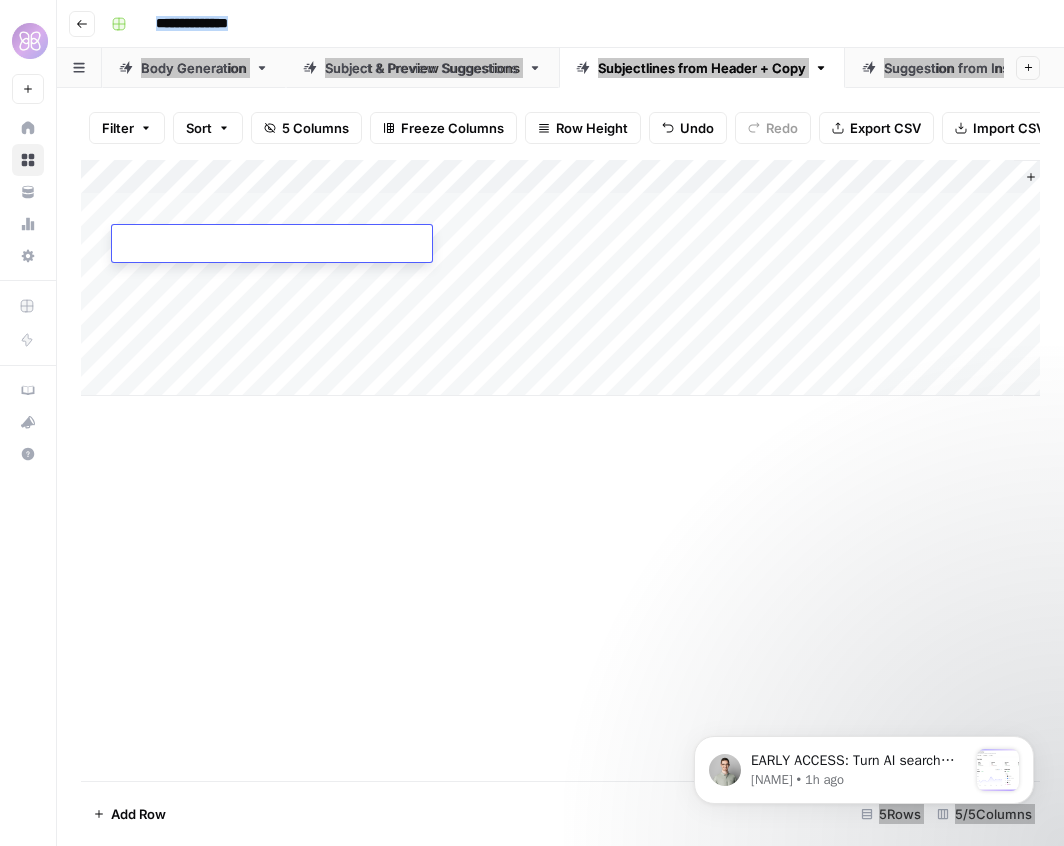paste on "**********" 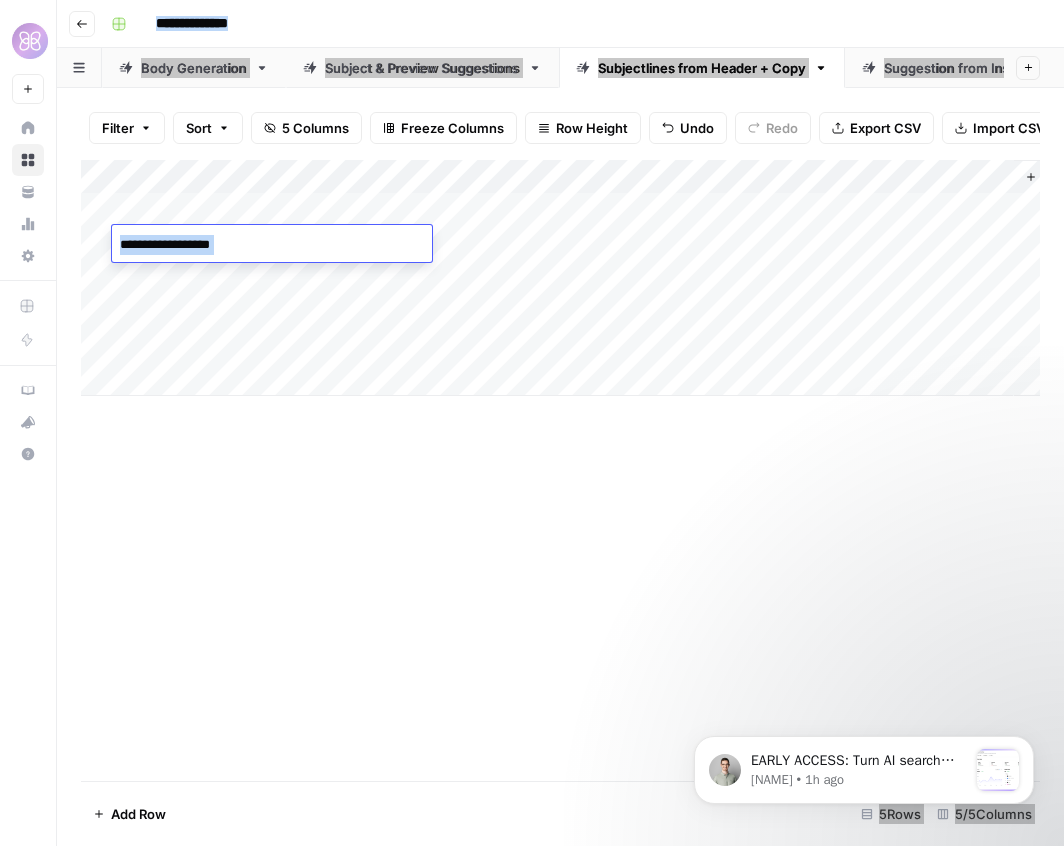 click on "Add Column" at bounding box center [560, 278] 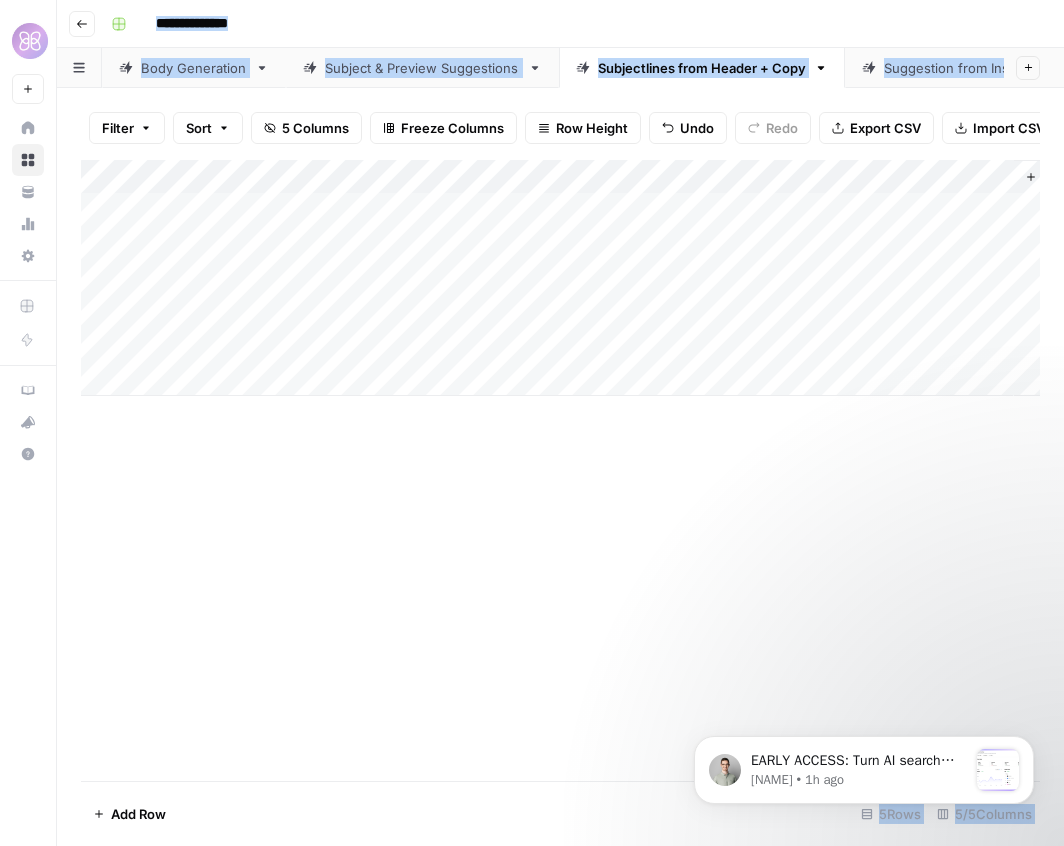click on "Add Column" at bounding box center [560, 278] 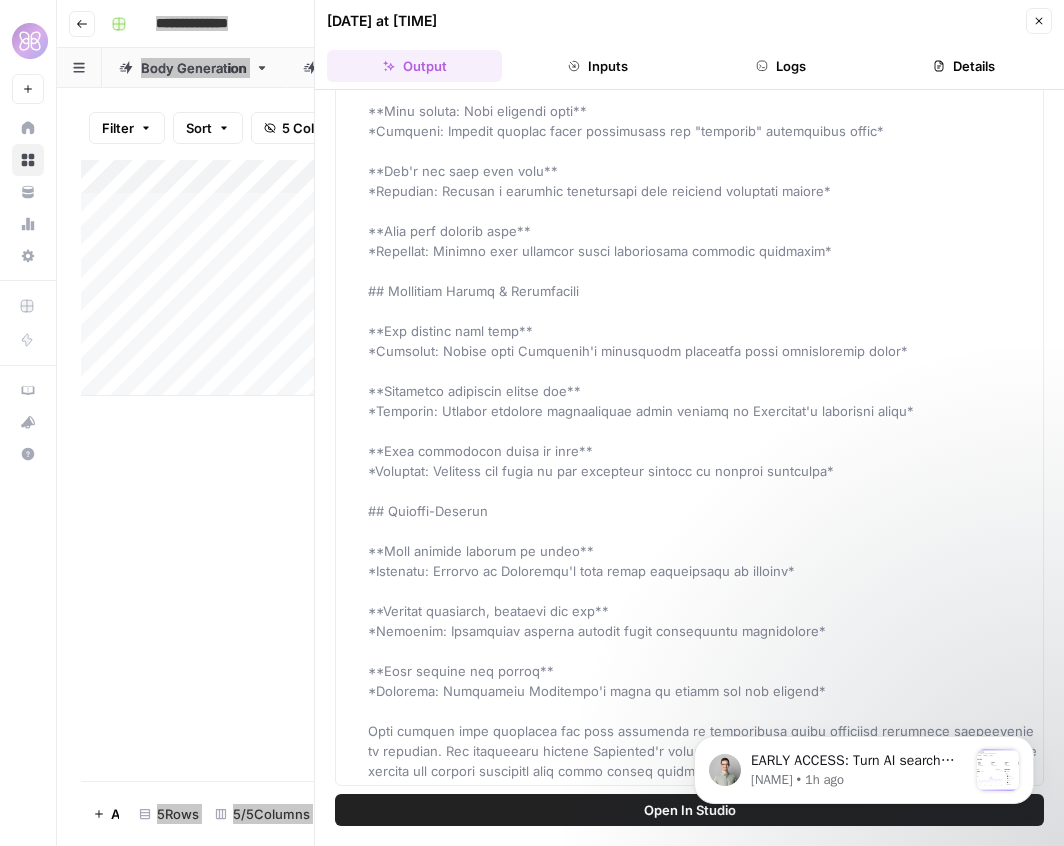 scroll, scrollTop: 848, scrollLeft: 0, axis: vertical 